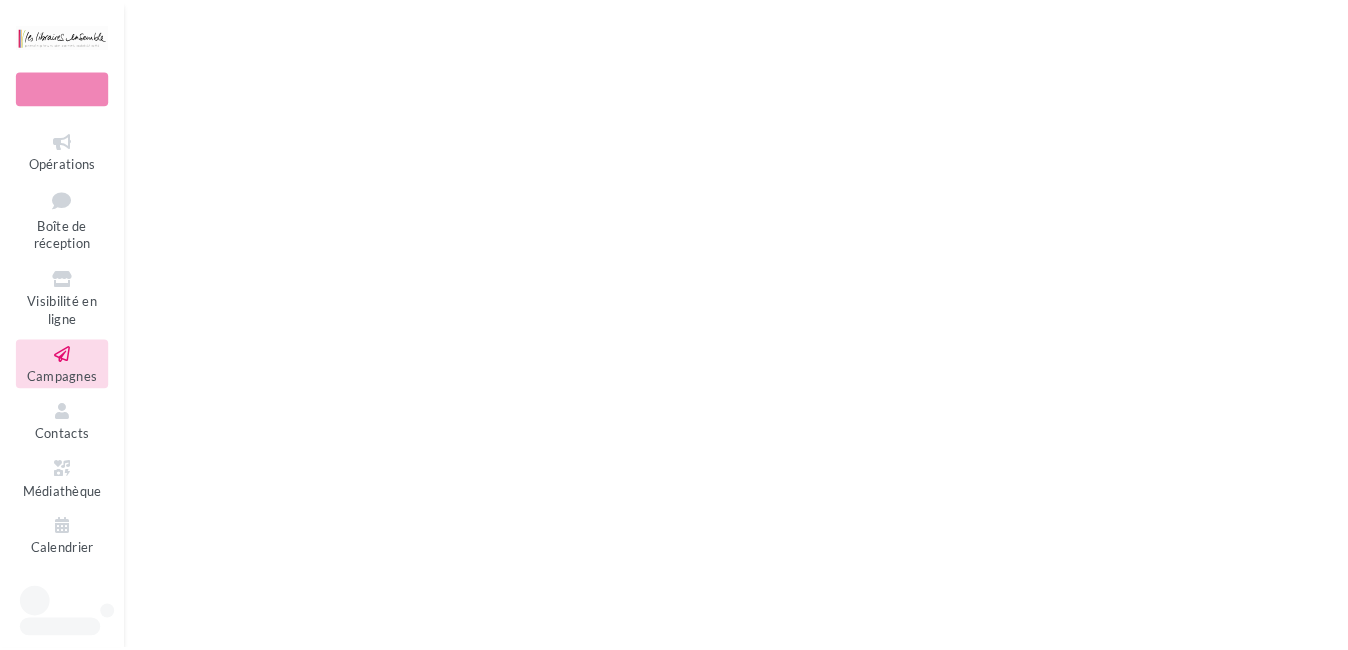 scroll, scrollTop: 0, scrollLeft: 0, axis: both 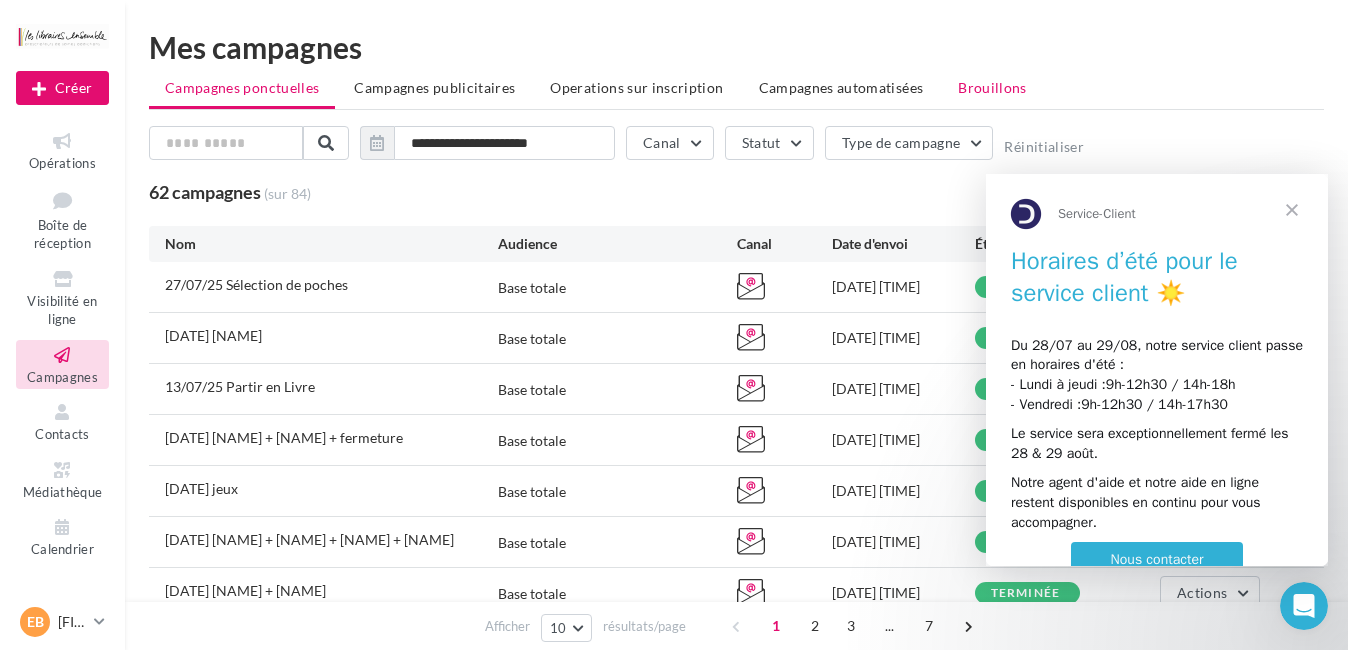 click on "Brouillons" at bounding box center [992, 87] 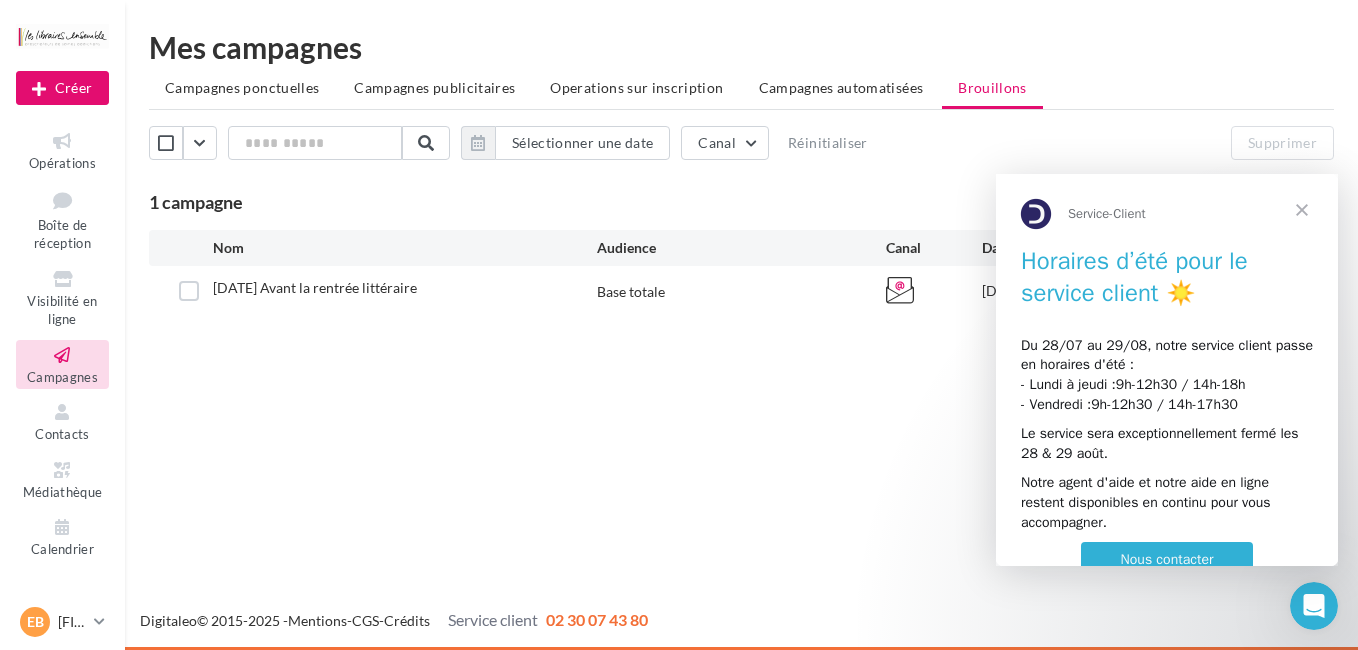 click on "[DATE] [TEXT]" at bounding box center (315, 287) 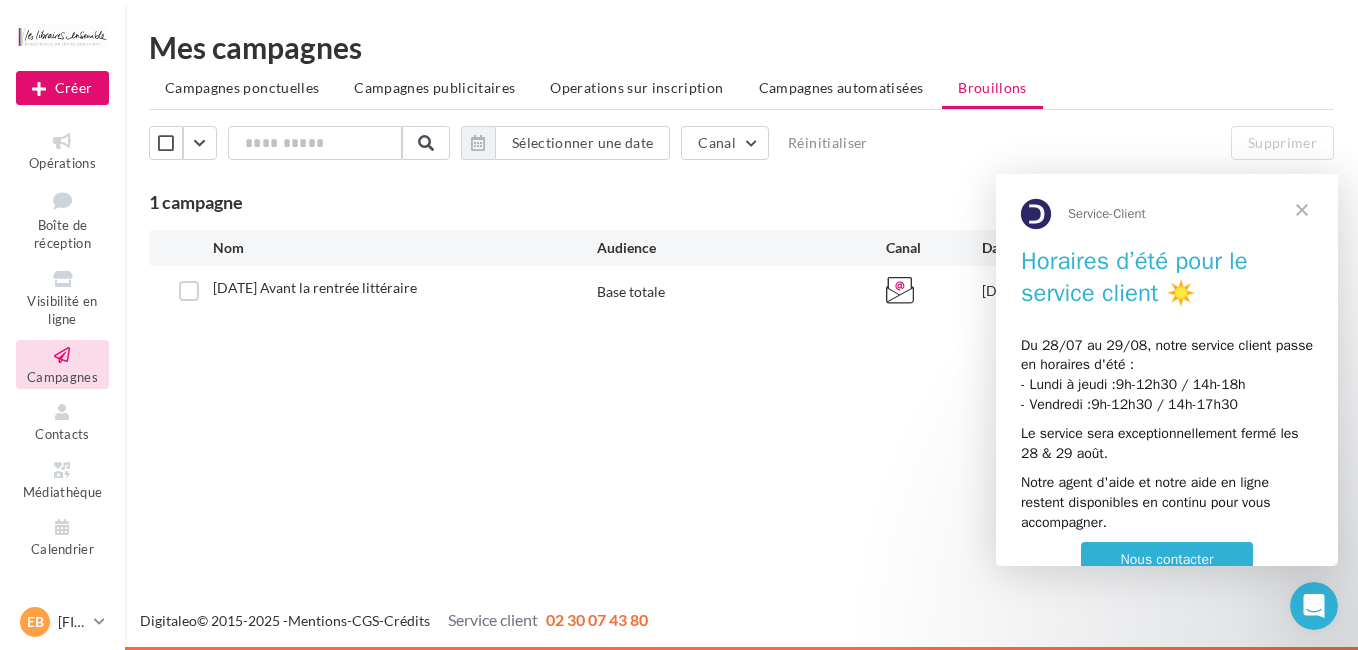 click at bounding box center (1302, 210) 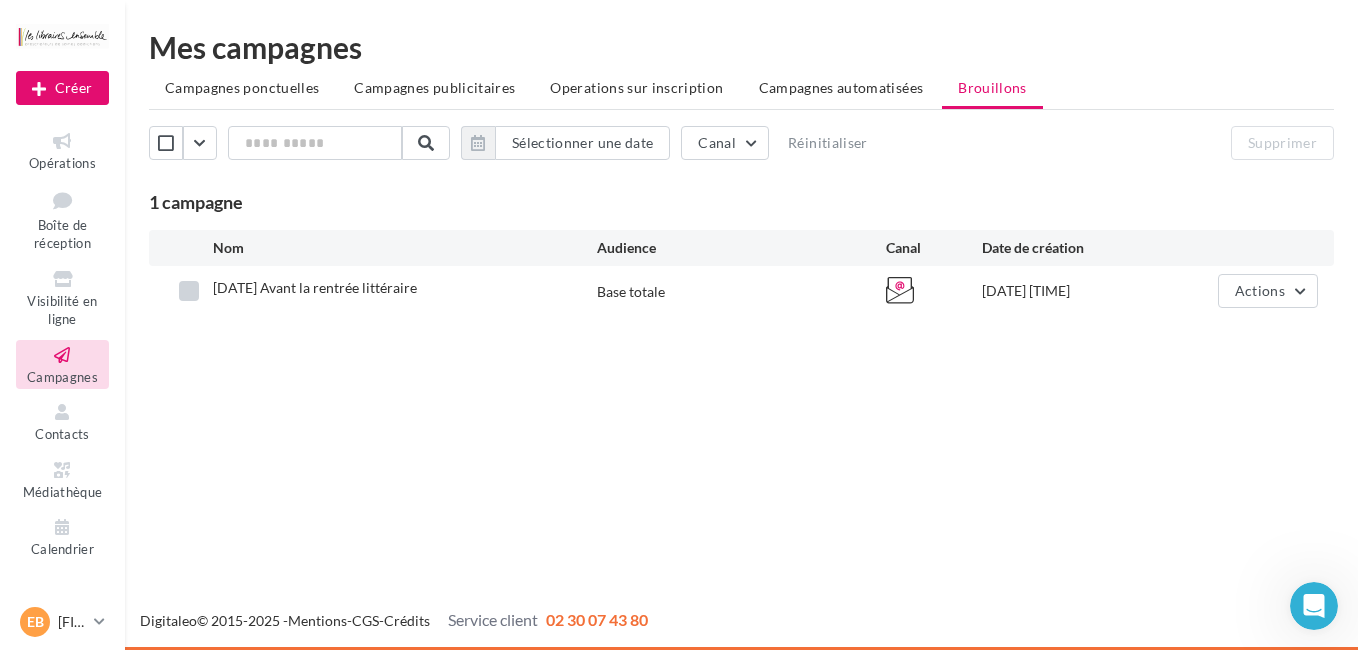 click at bounding box center (189, 291) 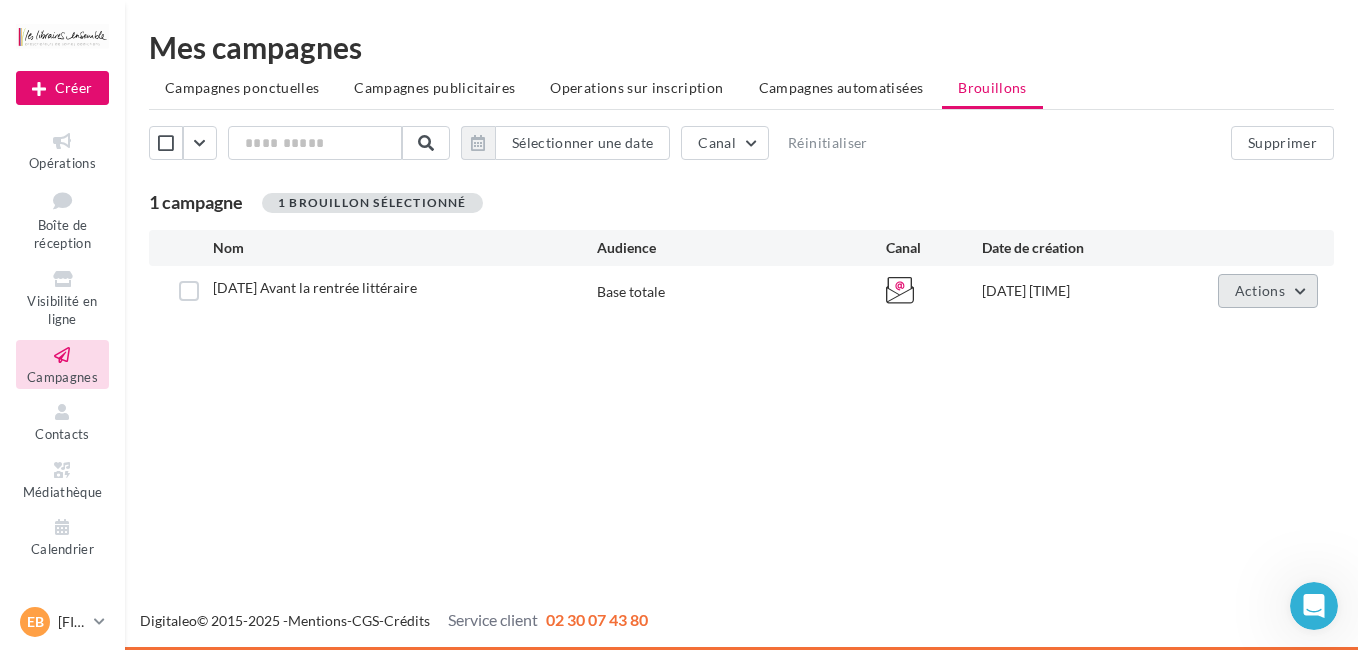 click on "Actions" at bounding box center (1260, 290) 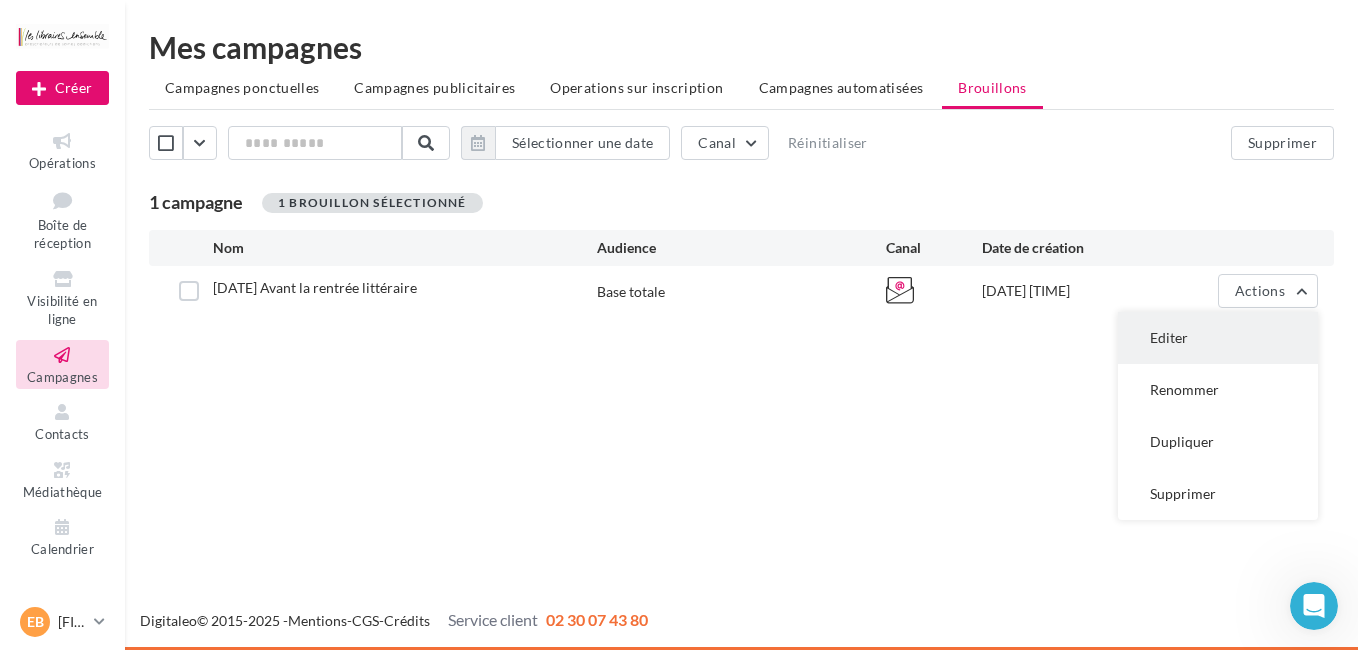 click on "Editer" at bounding box center (1218, 338) 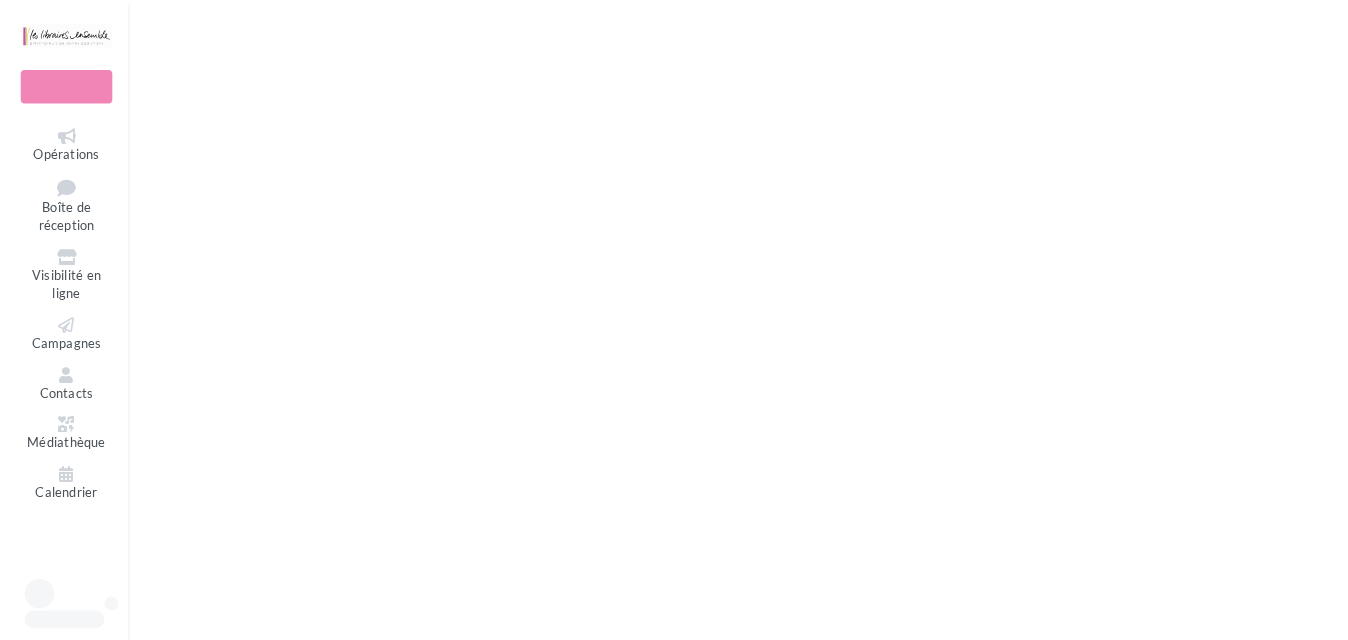 scroll, scrollTop: 0, scrollLeft: 0, axis: both 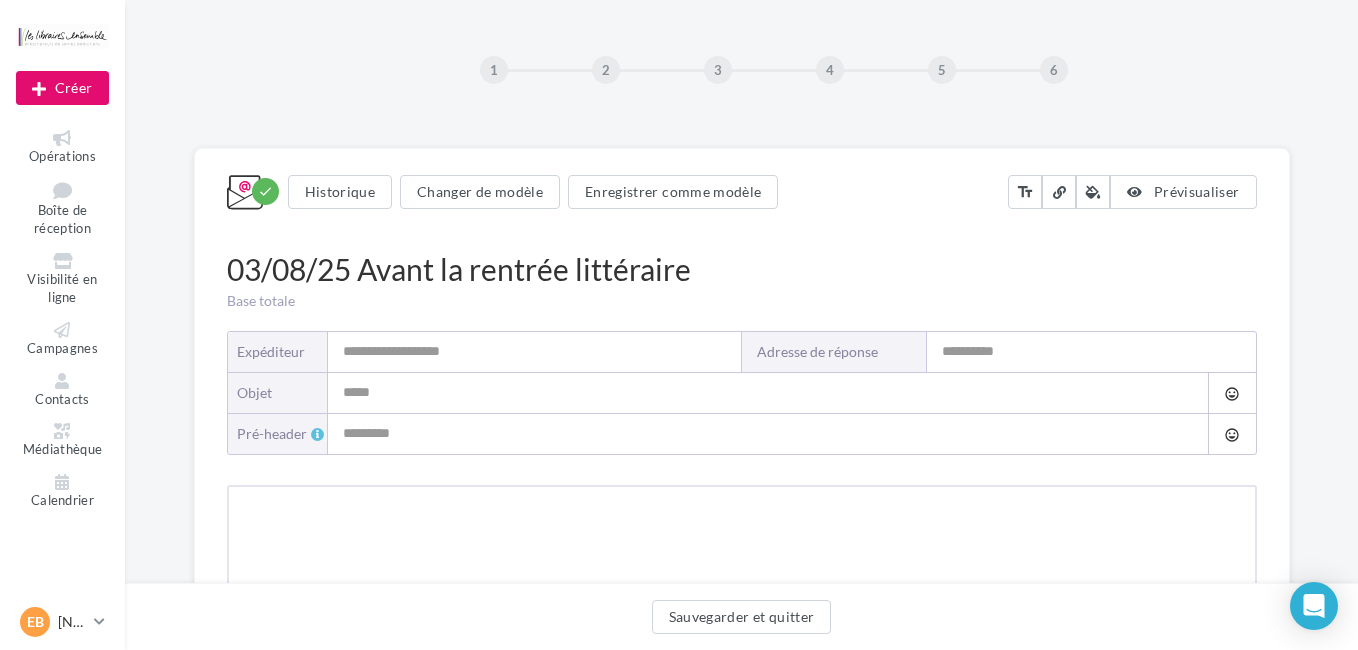 type on "**********" 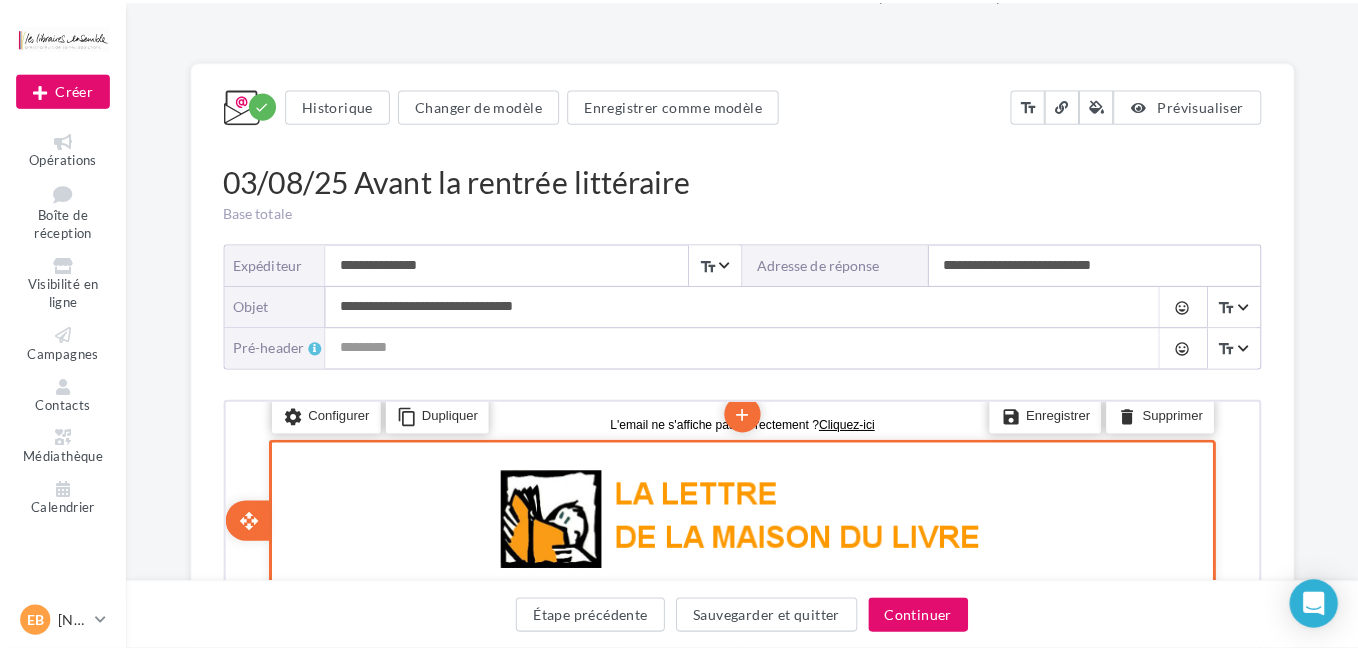 scroll, scrollTop: 100, scrollLeft: 0, axis: vertical 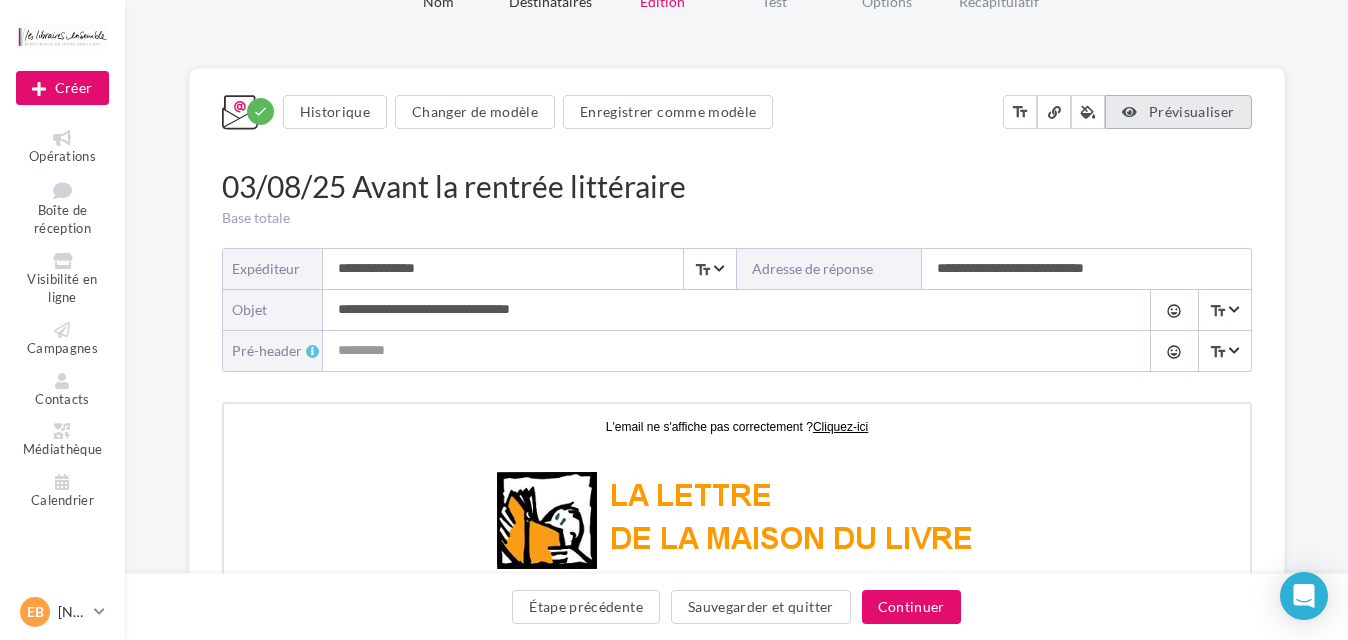 click on "Prévisualiser" at bounding box center [1192, 111] 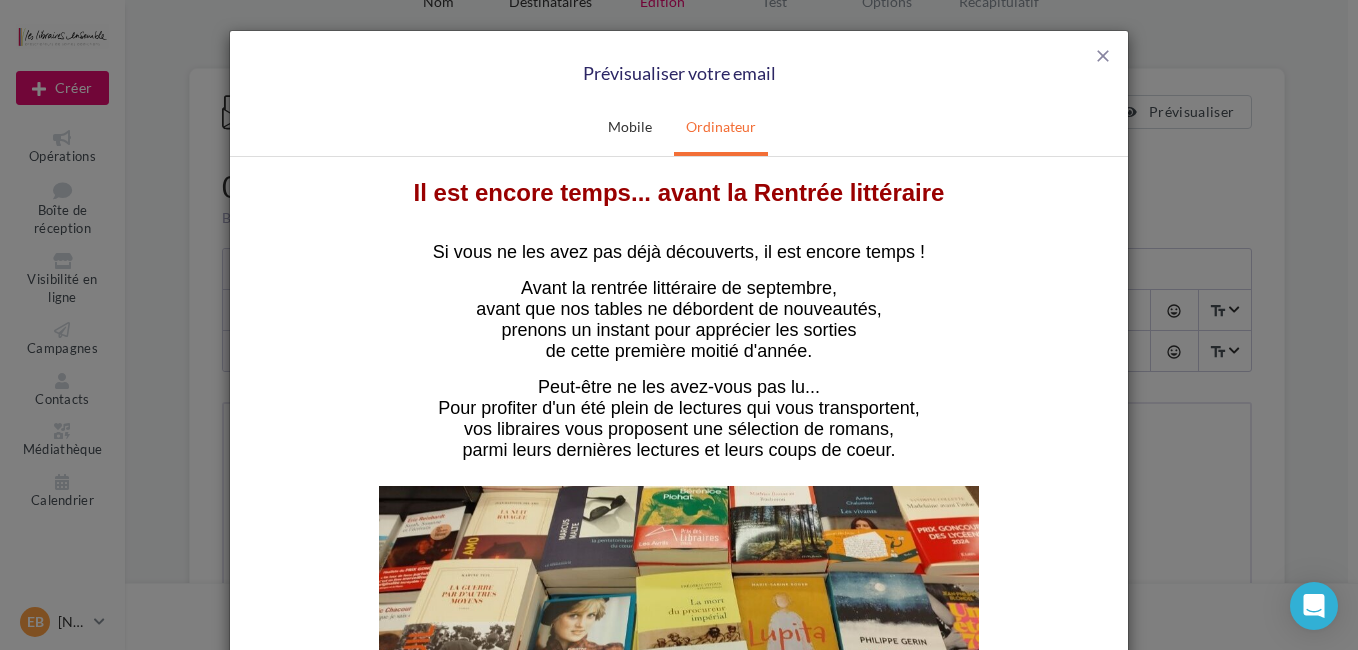 scroll, scrollTop: 200, scrollLeft: 0, axis: vertical 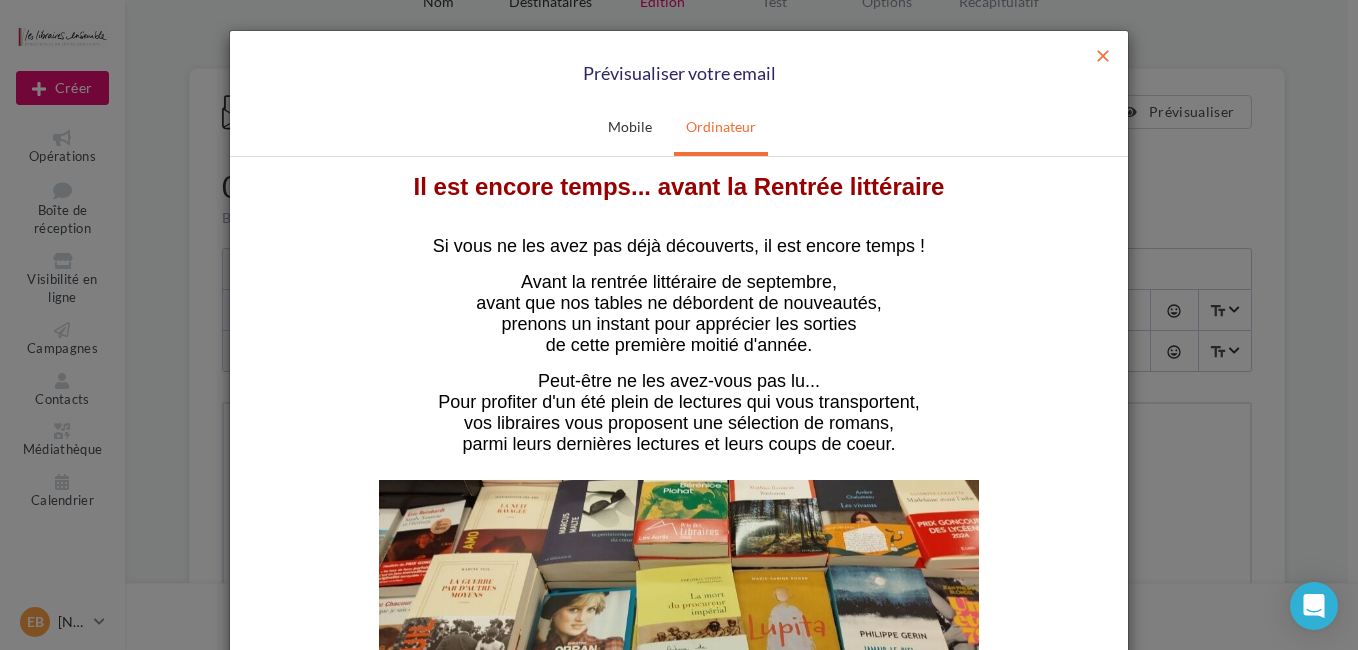 click on "close" at bounding box center [1103, 56] 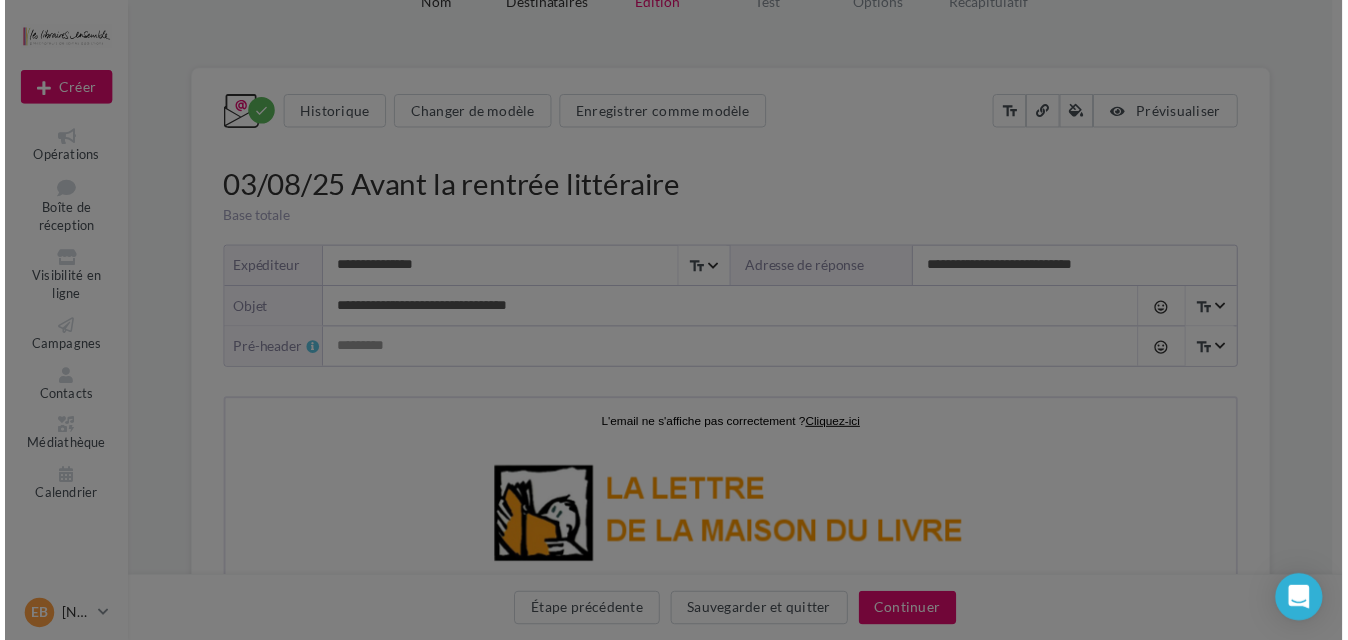 scroll, scrollTop: 0, scrollLeft: 0, axis: both 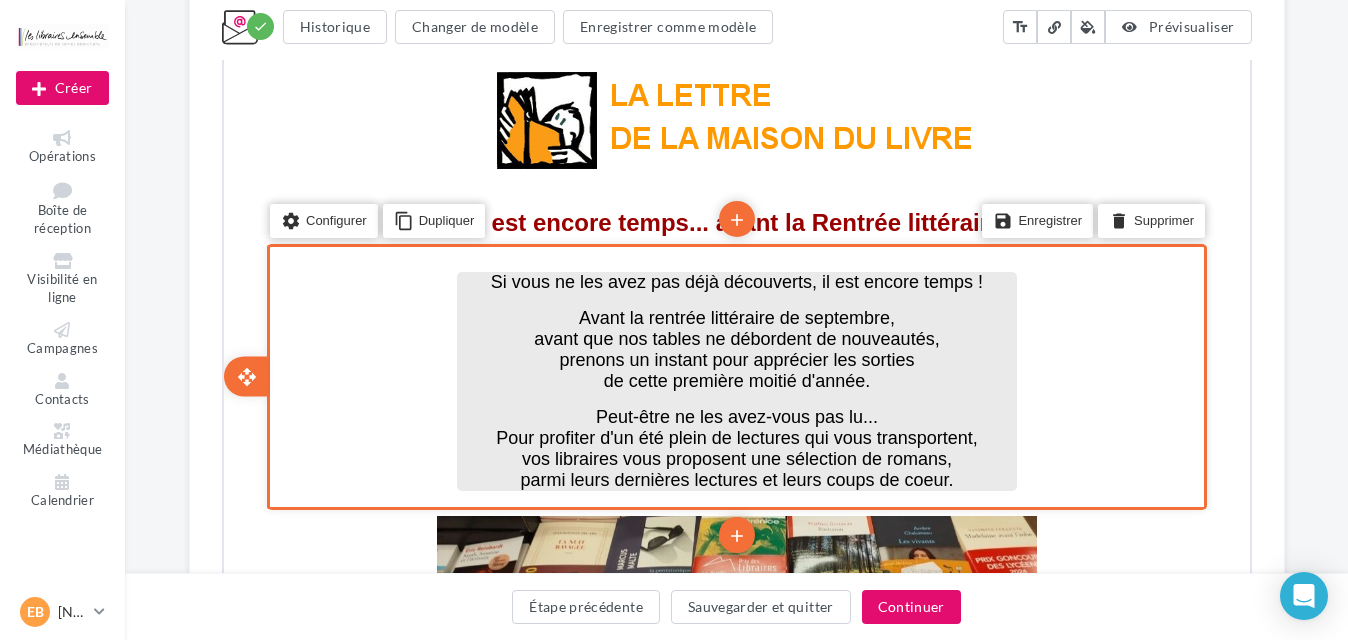 click at bounding box center (734, 396) 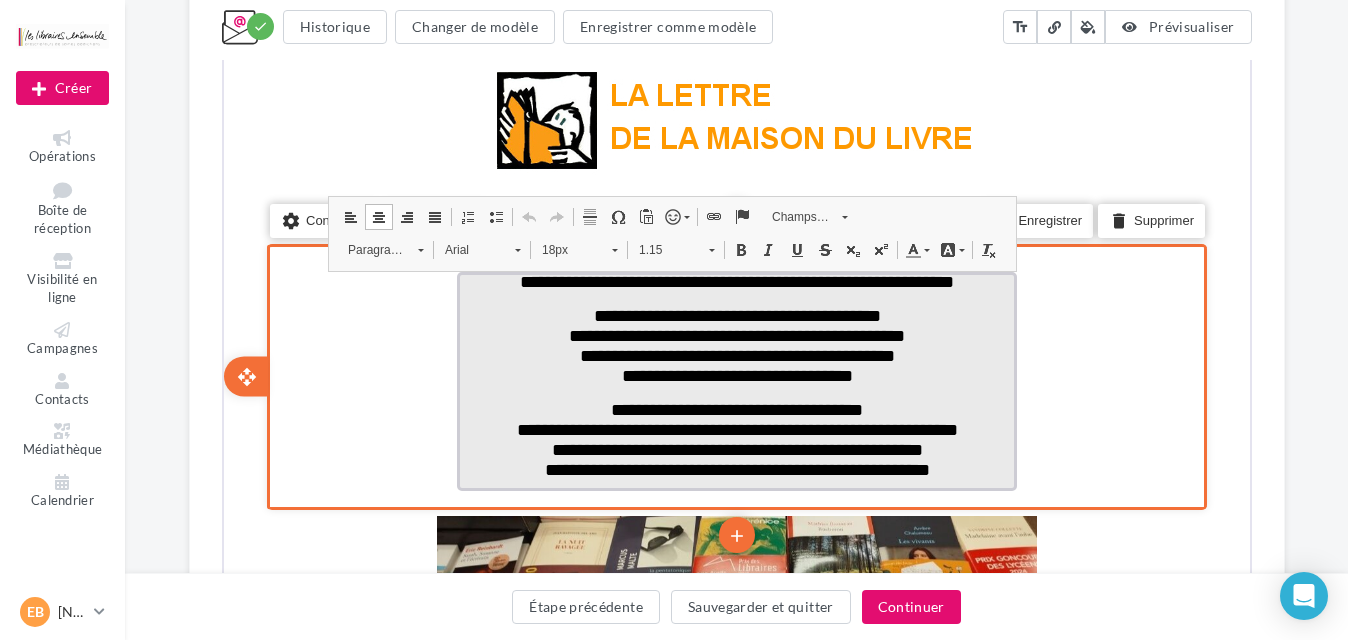 click on "**********" at bounding box center (734, 333) 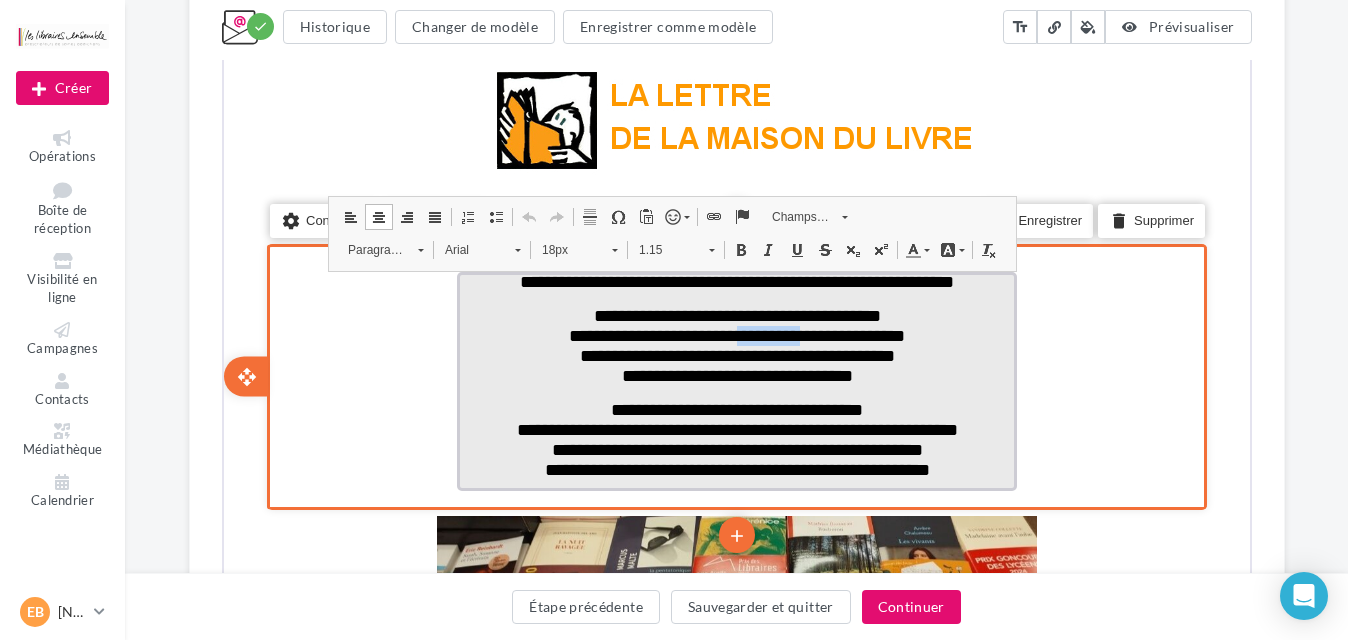 drag, startPoint x: 729, startPoint y: 335, endPoint x: 808, endPoint y: 336, distance: 79.00633 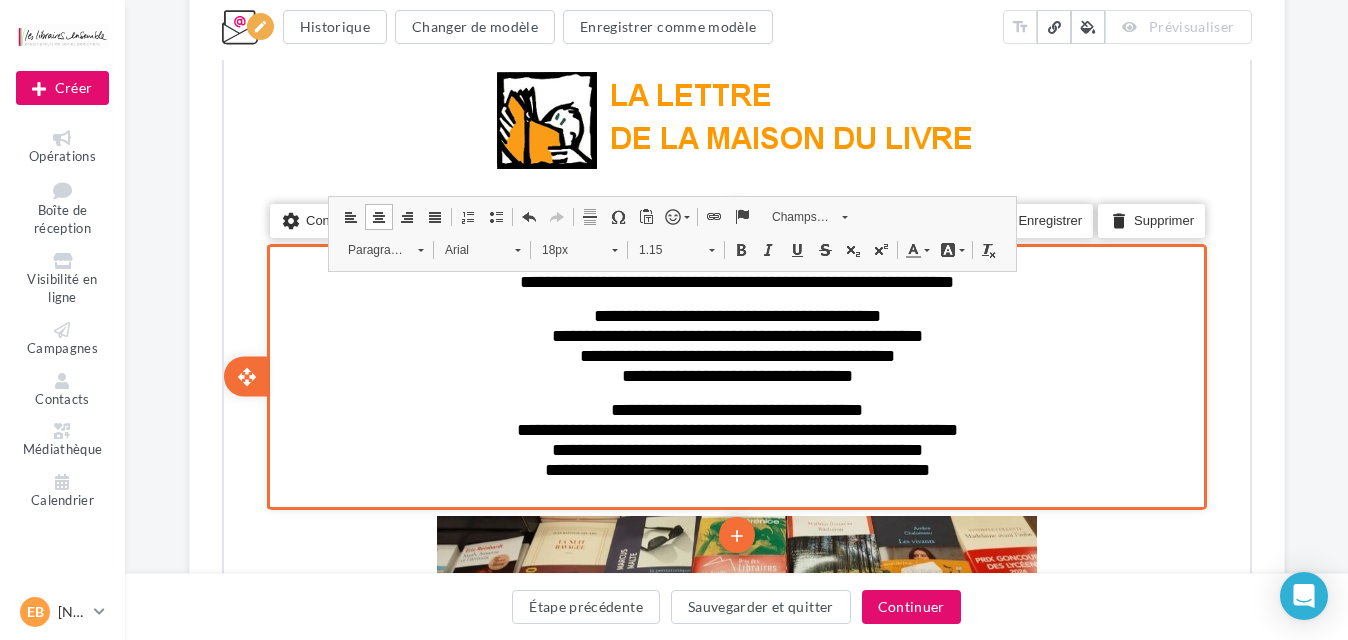 click on "settings Configurer content_copy Dupliquer add add save Enregistrer delete Supprimer" at bounding box center (734, 374) 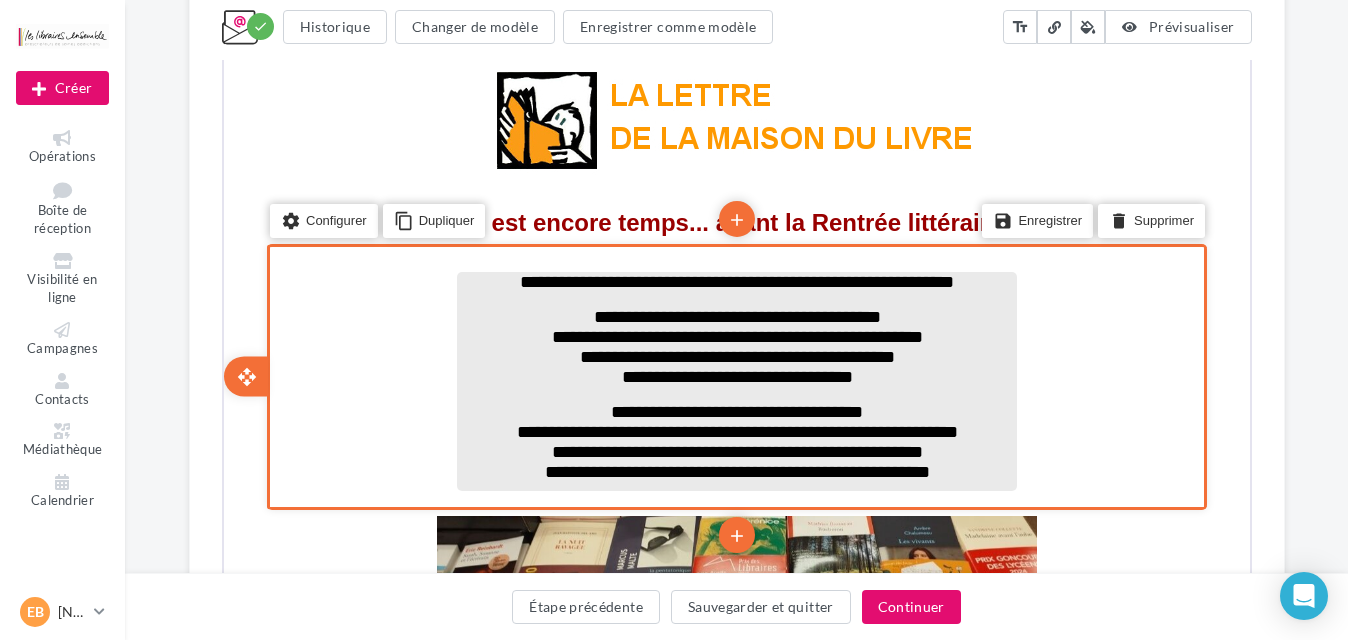 click on "**********" at bounding box center [734, 409] 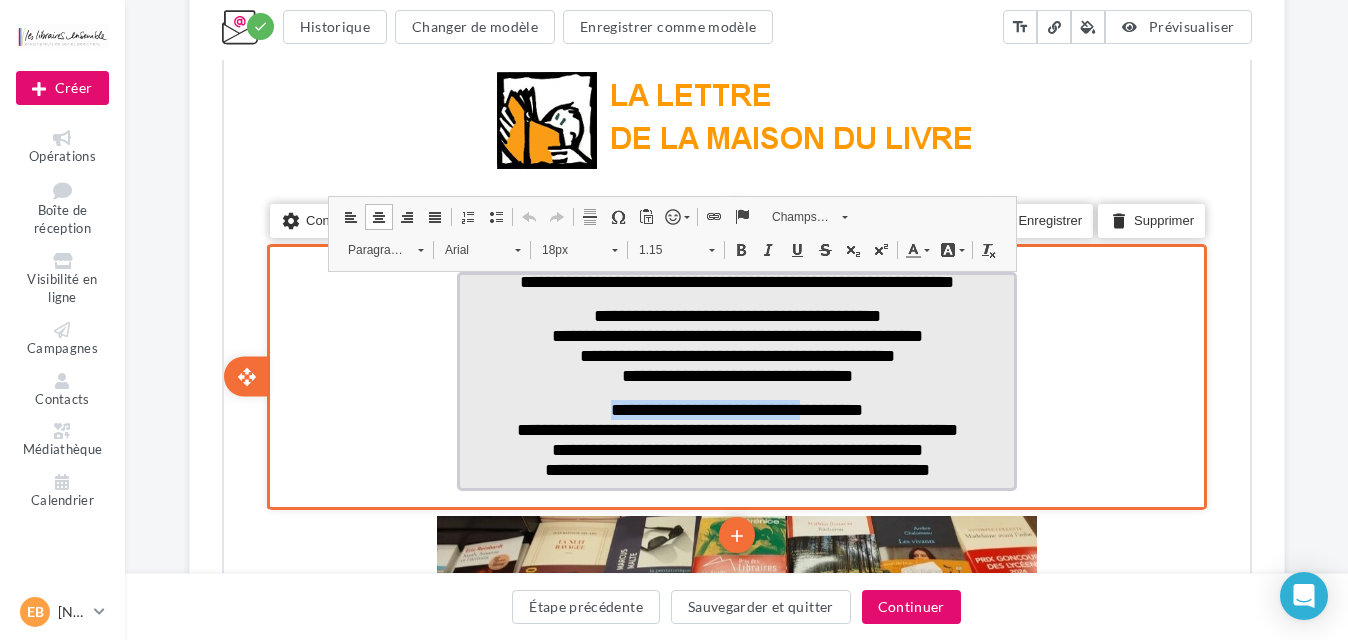 drag, startPoint x: 593, startPoint y: 415, endPoint x: 816, endPoint y: 415, distance: 223 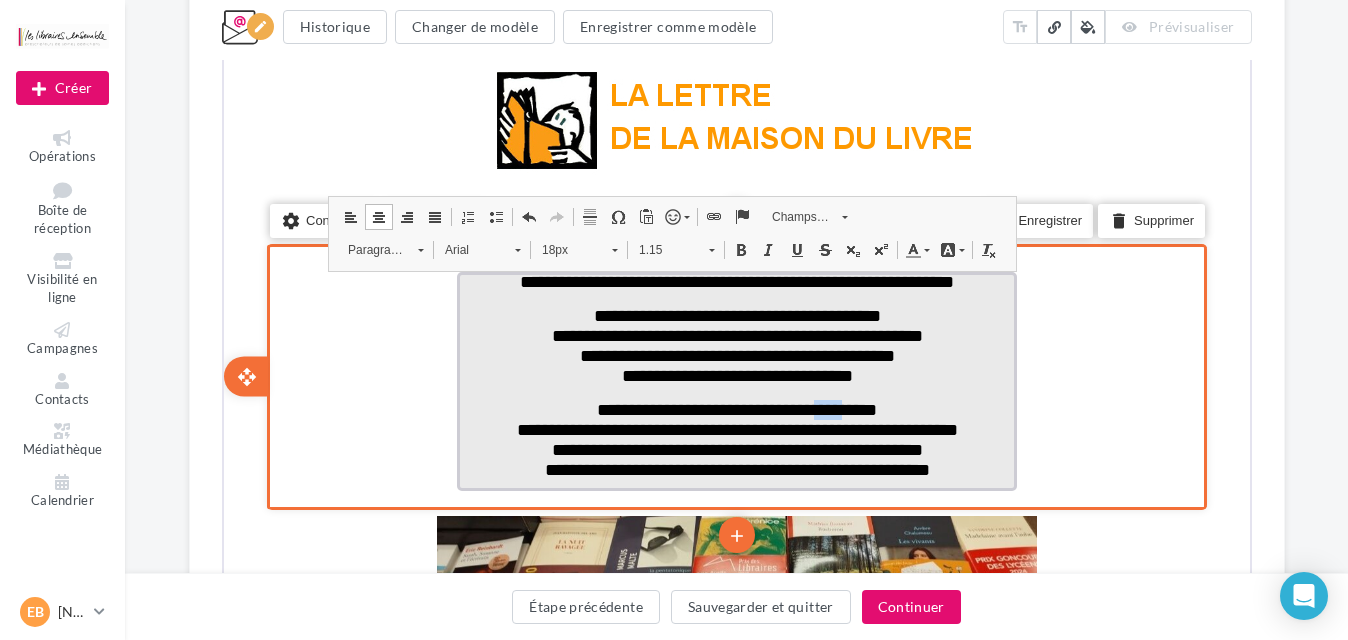 drag, startPoint x: 861, startPoint y: 417, endPoint x: 830, endPoint y: 418, distance: 31.016125 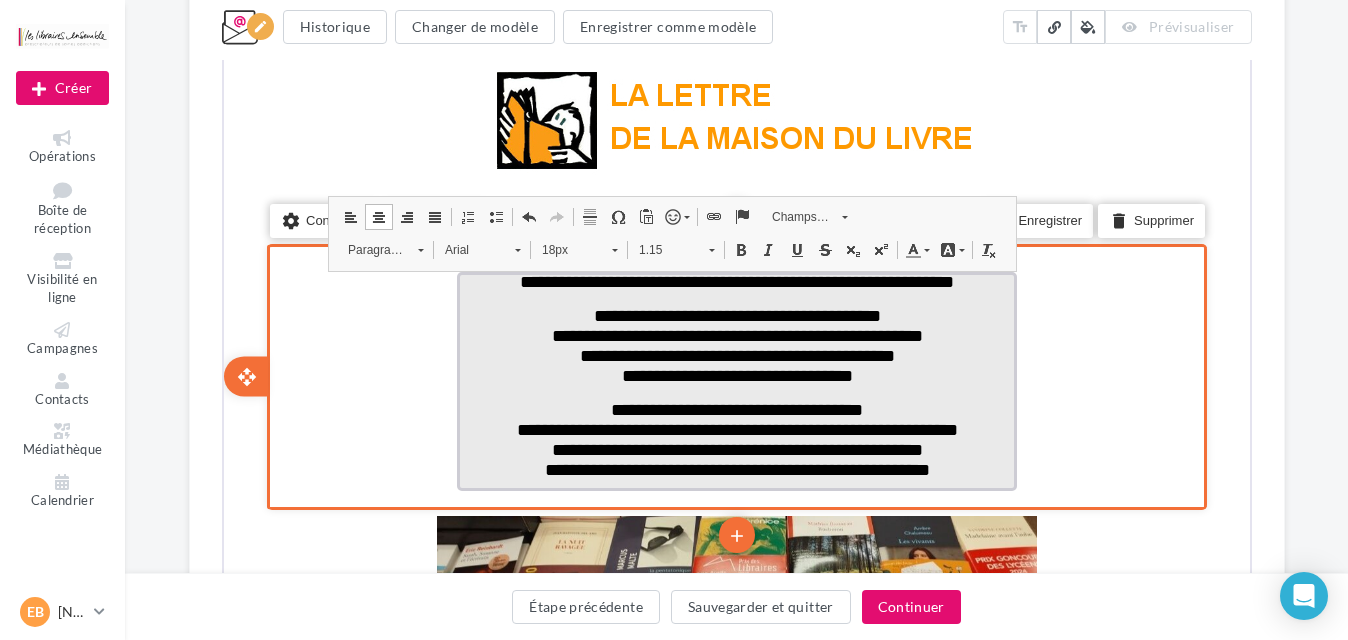 click on "**********" at bounding box center (734, 407) 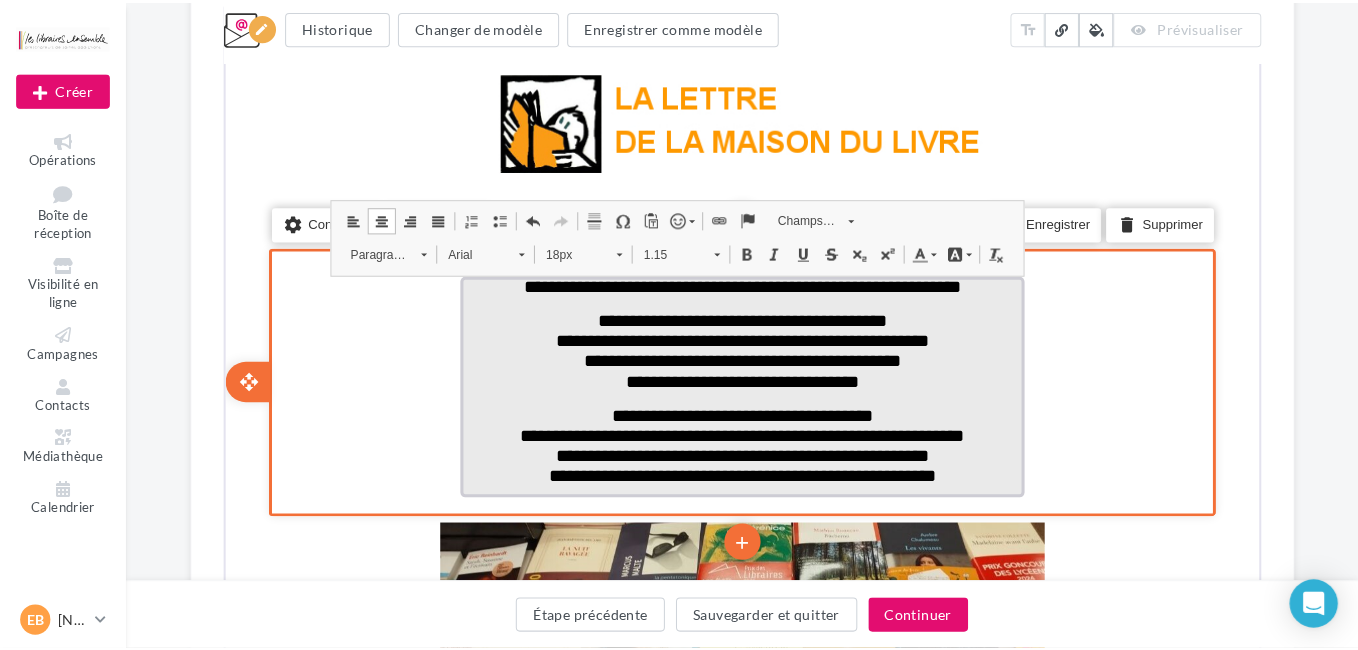 scroll, scrollTop: 600, scrollLeft: 0, axis: vertical 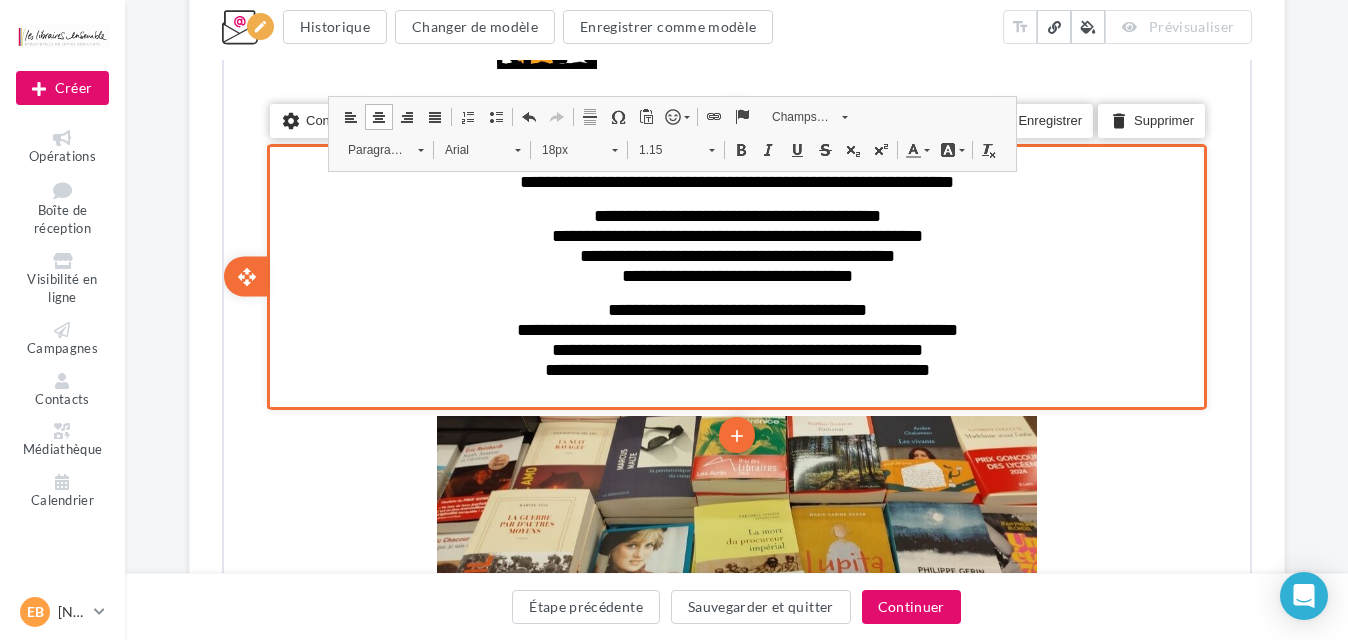 click on "settings Configurer content_copy Dupliquer add add save Enregistrer delete Supprimer" at bounding box center (734, 275) 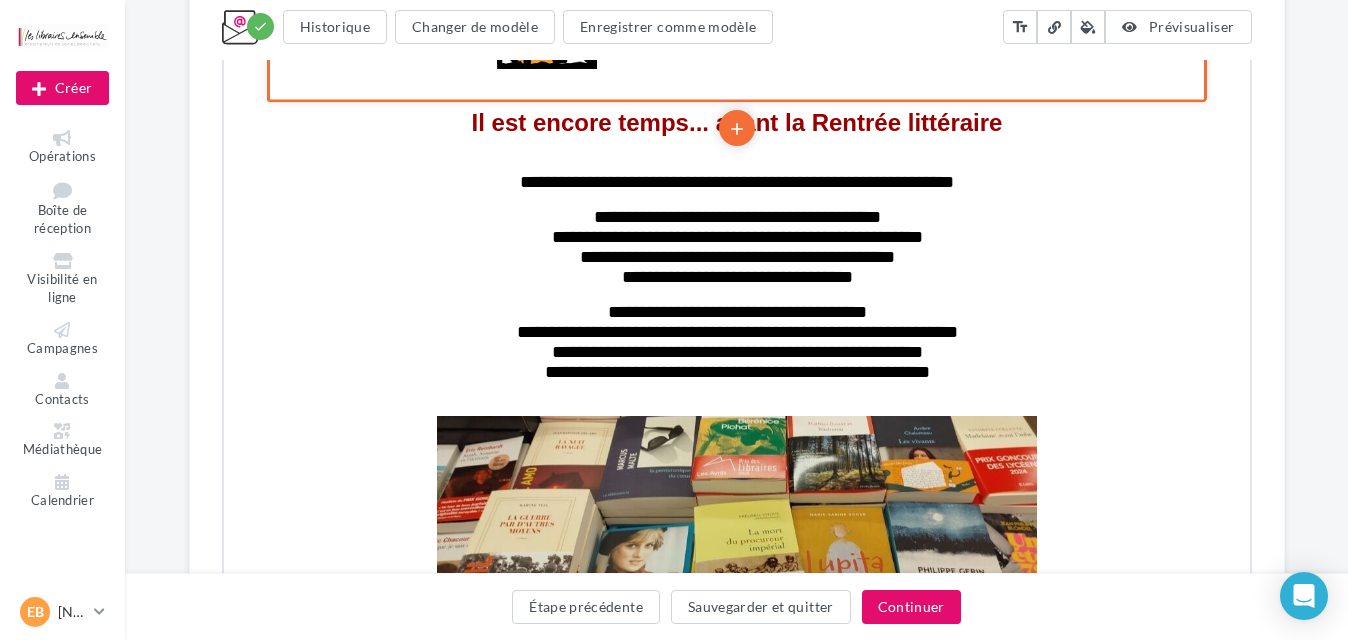 click on "edit               photo_library           rounded_corner      crop      link      style settings Configurer content_copy Dupliquer add add save Enregistrer delete Supprimer open_with" at bounding box center (734, 20) 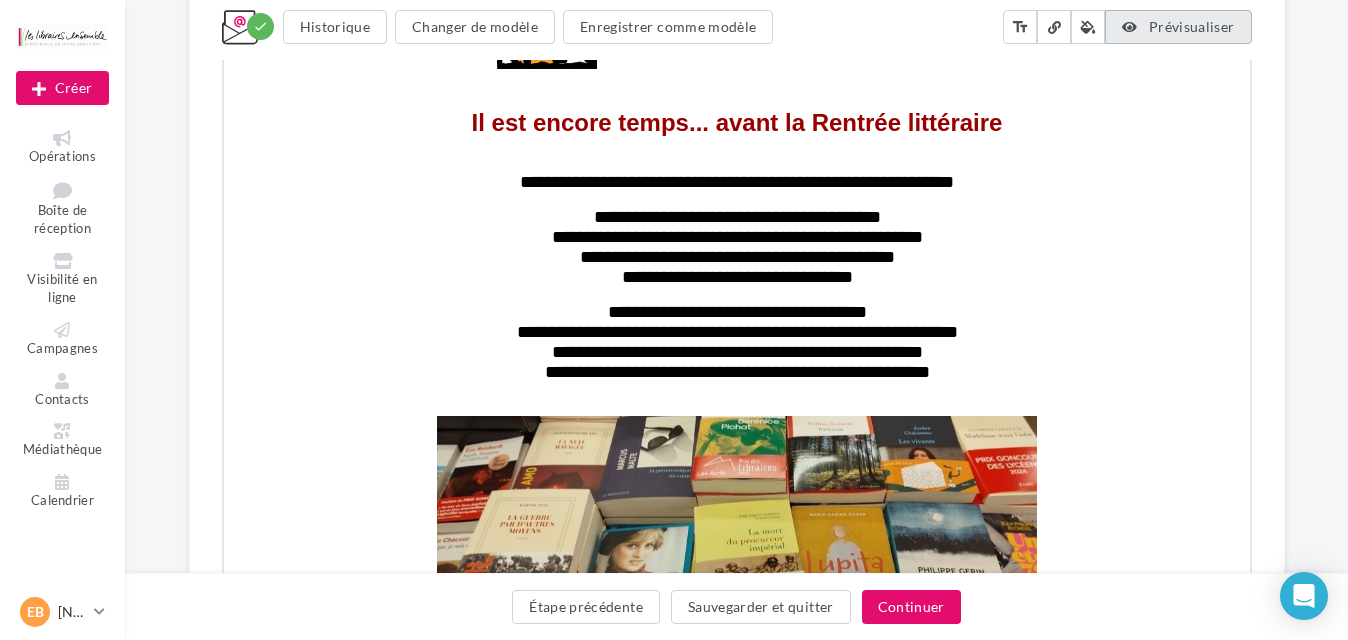 click on "Prévisualiser" at bounding box center (1192, 26) 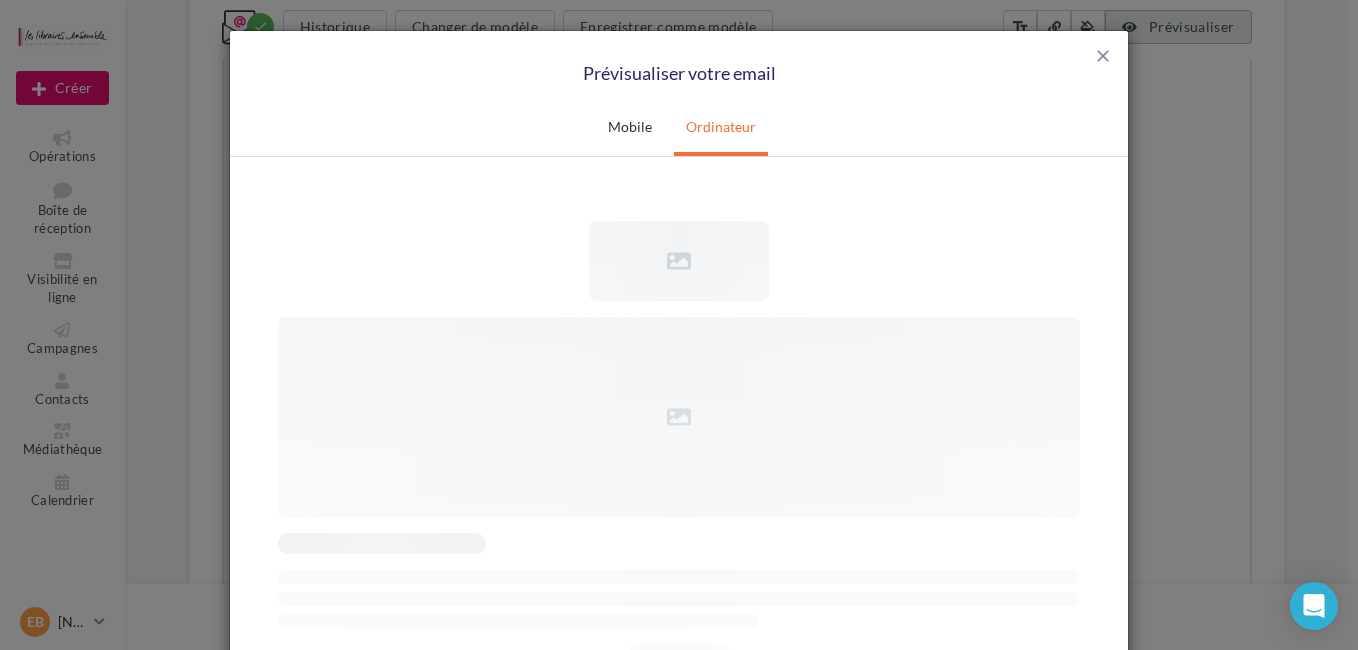 scroll, scrollTop: 0, scrollLeft: 0, axis: both 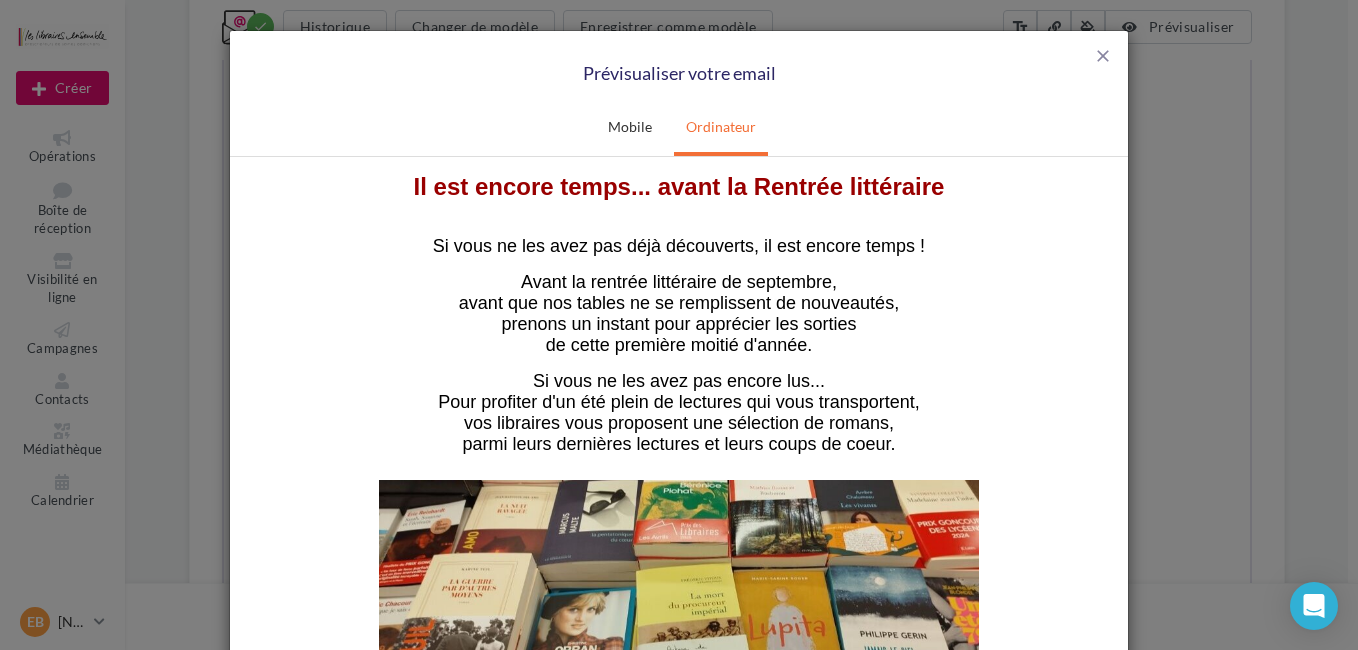 click on "Si vous ne les avez pas encore lus..." at bounding box center [679, 380] 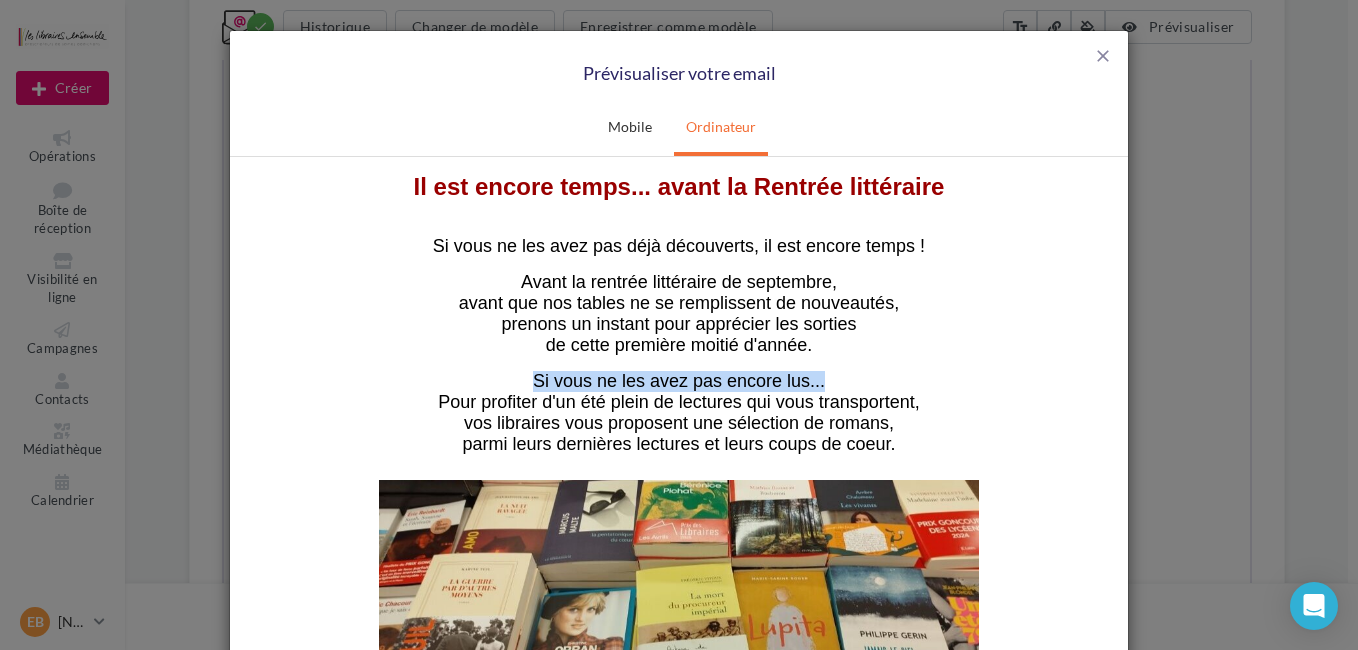 drag, startPoint x: 818, startPoint y: 381, endPoint x: 524, endPoint y: 379, distance: 294.0068 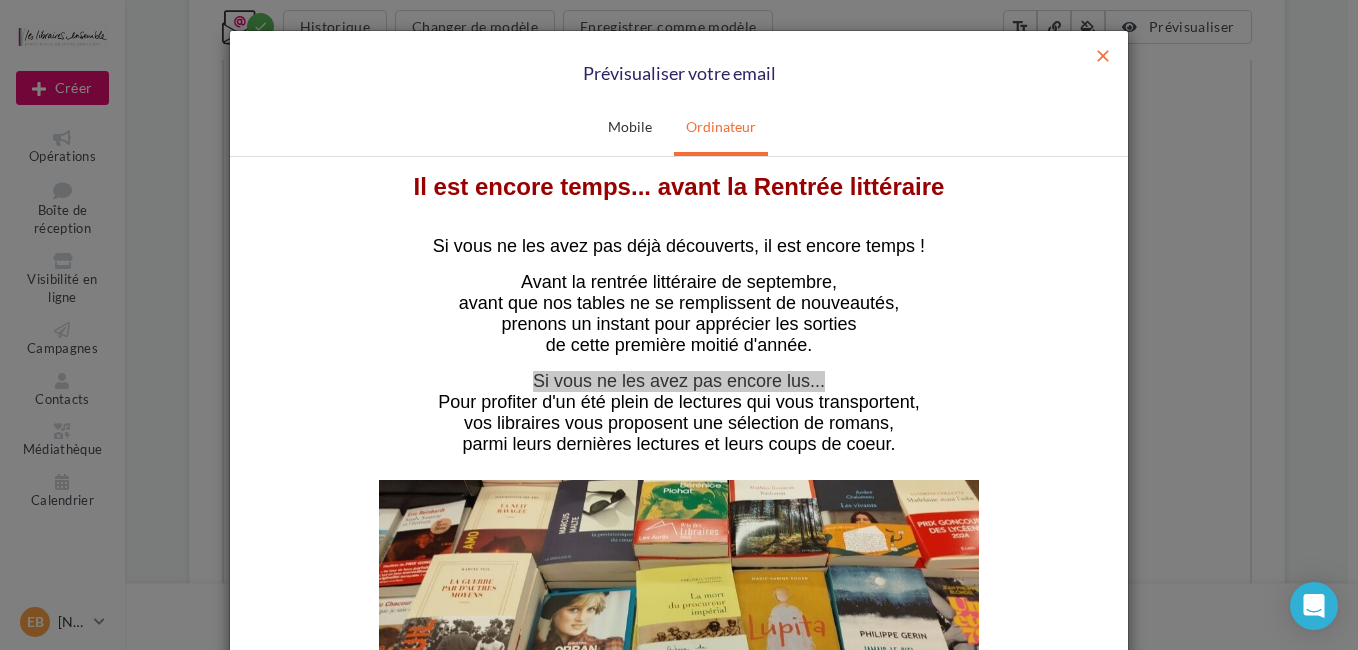 click on "close" at bounding box center [1103, 56] 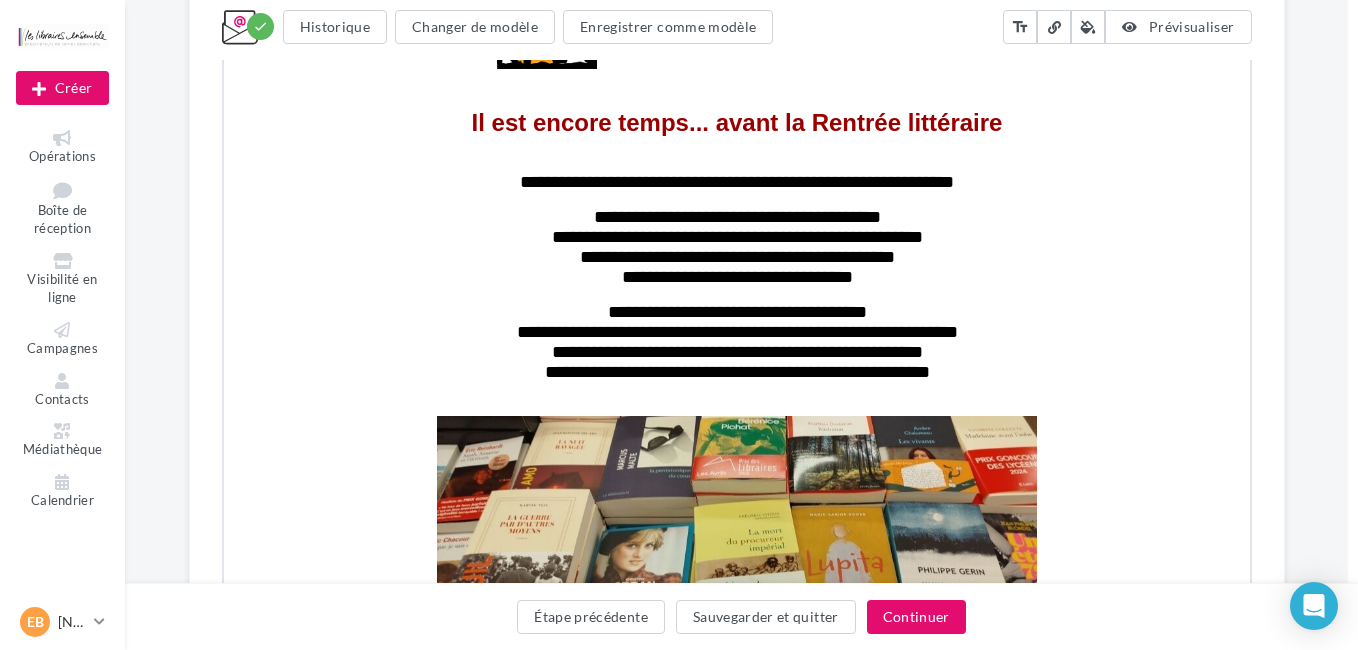 scroll, scrollTop: 0, scrollLeft: 0, axis: both 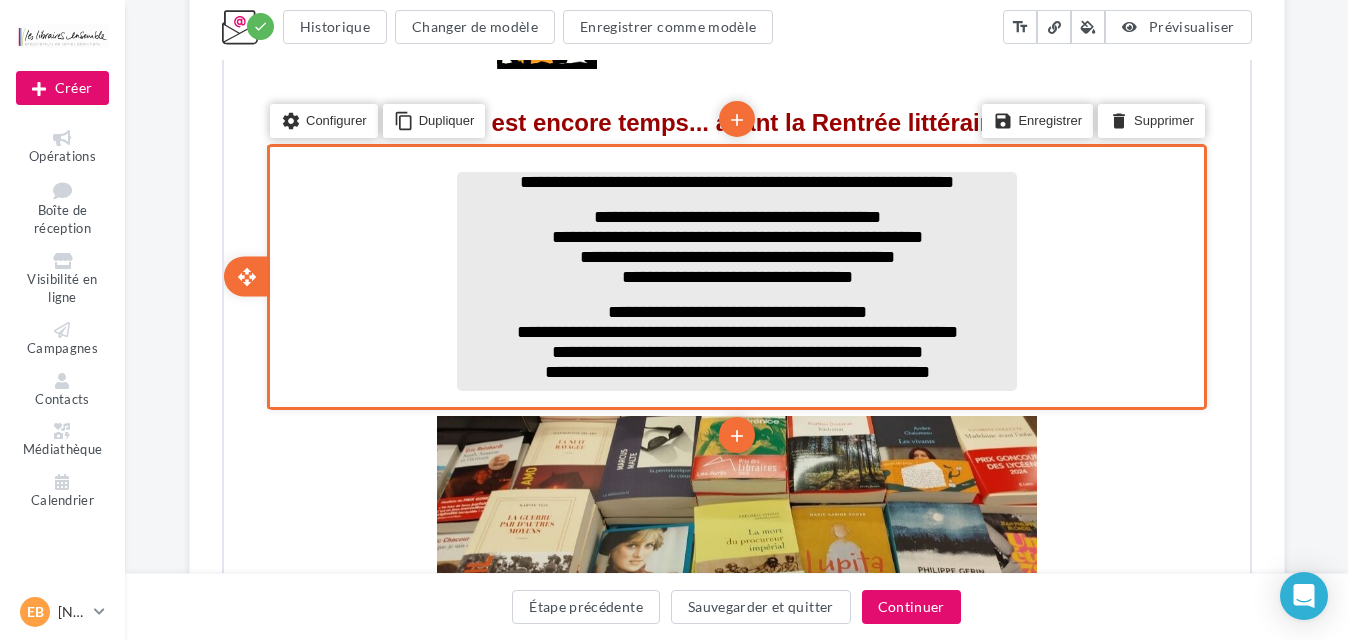 click on "**********" at bounding box center (734, 350) 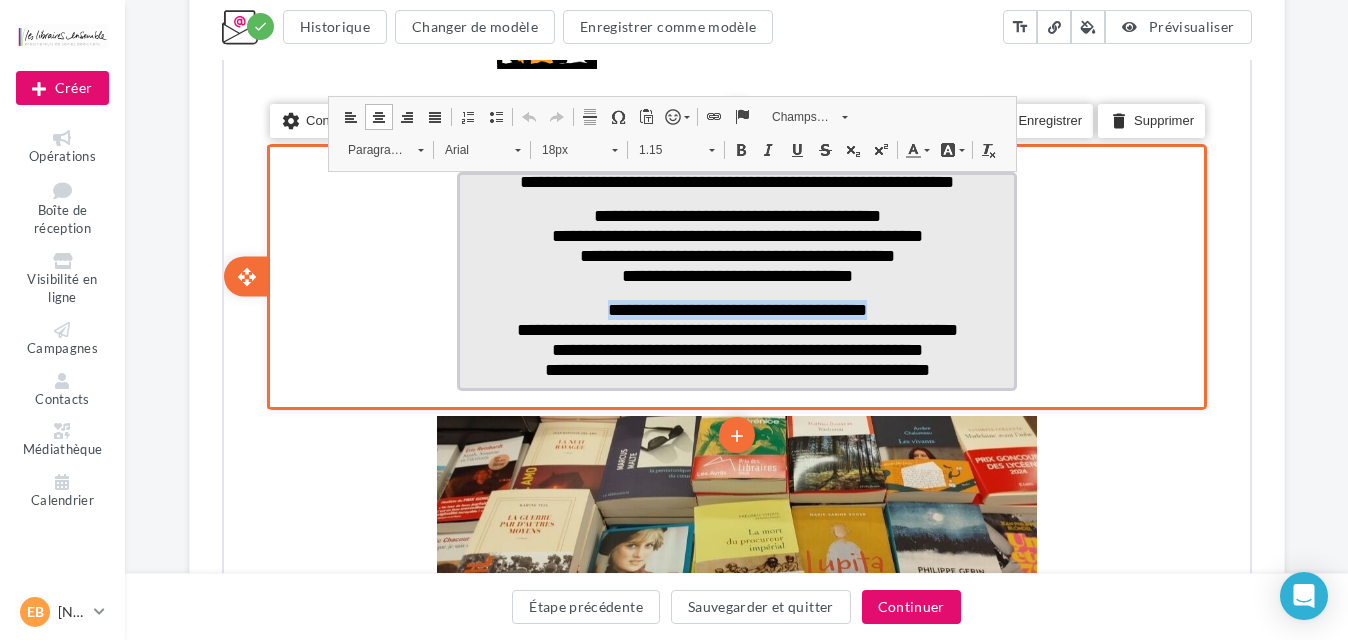 drag, startPoint x: 883, startPoint y: 314, endPoint x: 561, endPoint y: 314, distance: 322 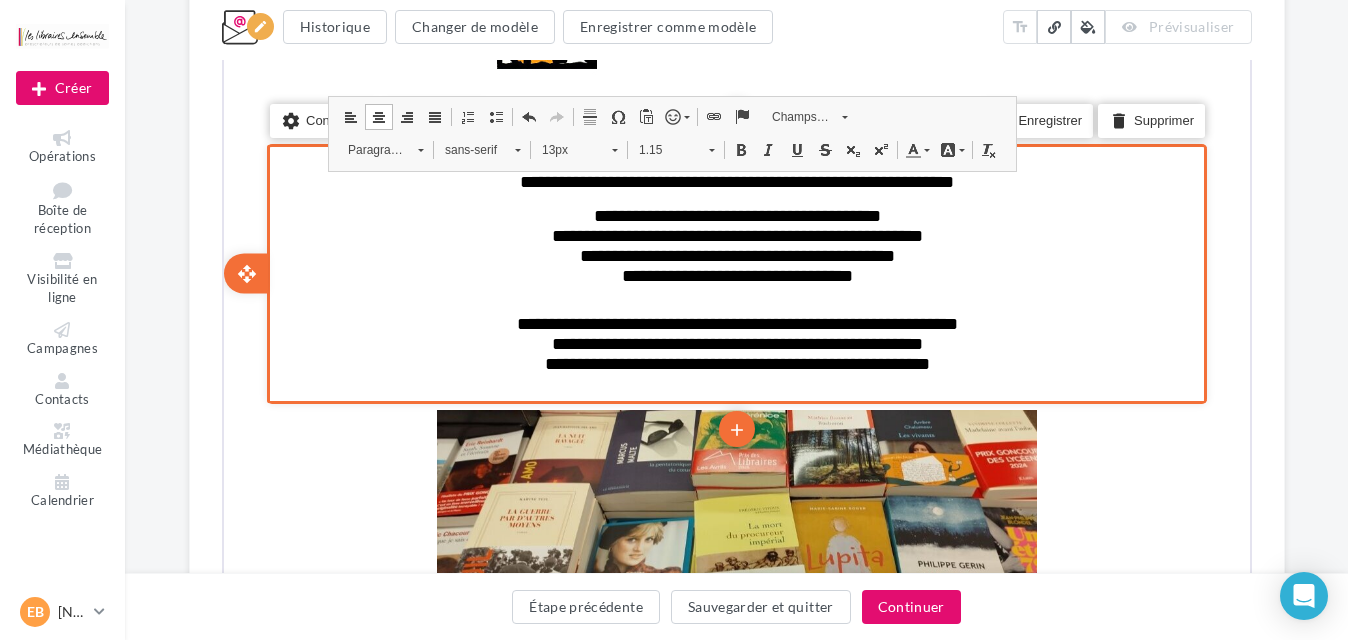 click on "settings Configurer content_copy Dupliquer add add save Enregistrer delete Supprimer" at bounding box center [734, 272] 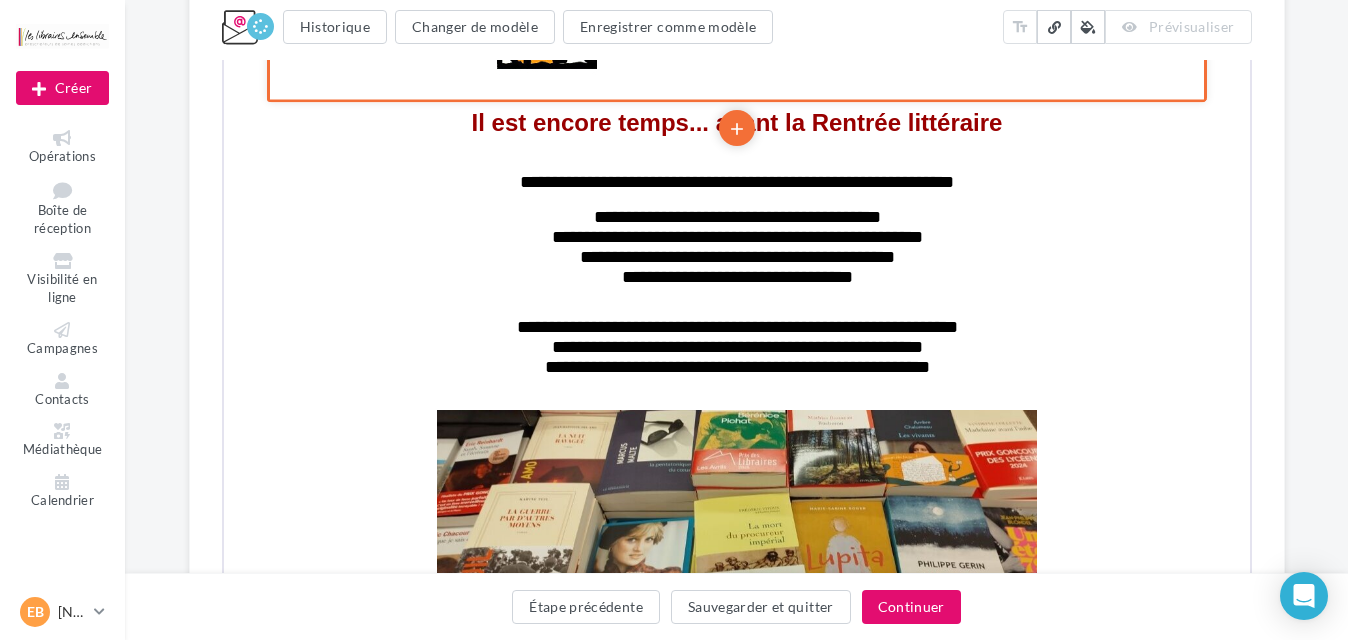 click on "edit               photo_library           rounded_corner      crop      link      style settings Configurer content_copy Dupliquer add add save Enregistrer delete Supprimer open_with" at bounding box center [734, 20] 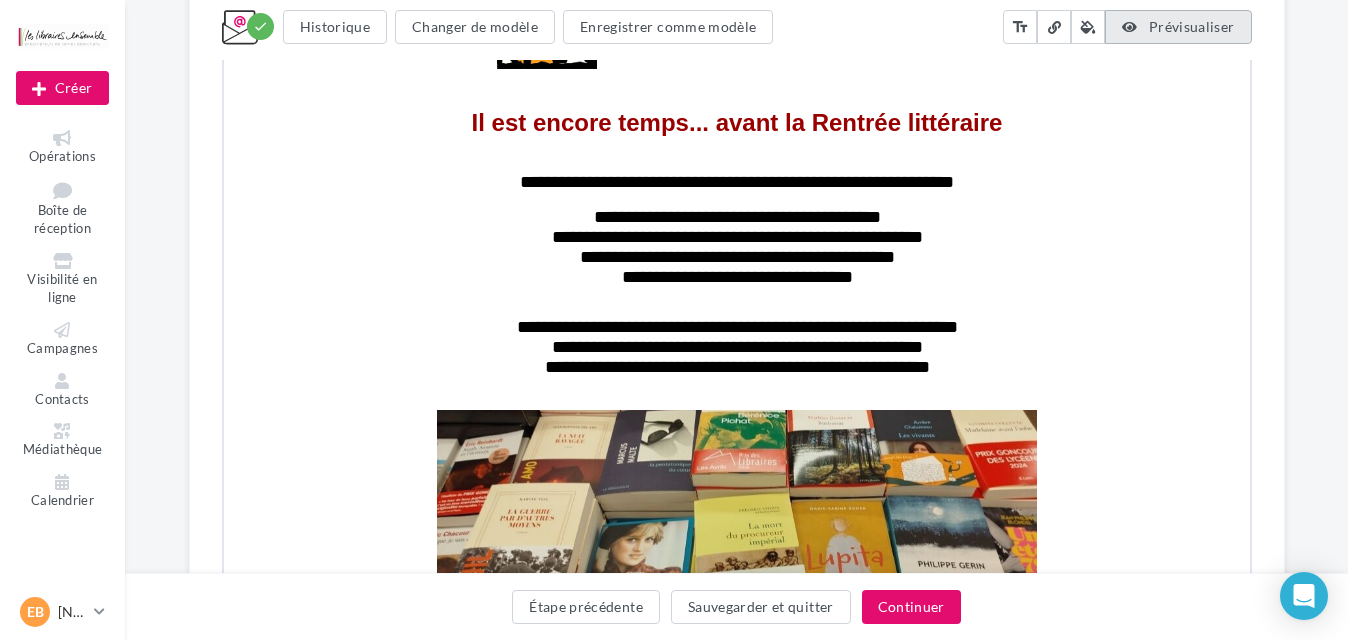 click on "Prévisualiser" at bounding box center [1192, 26] 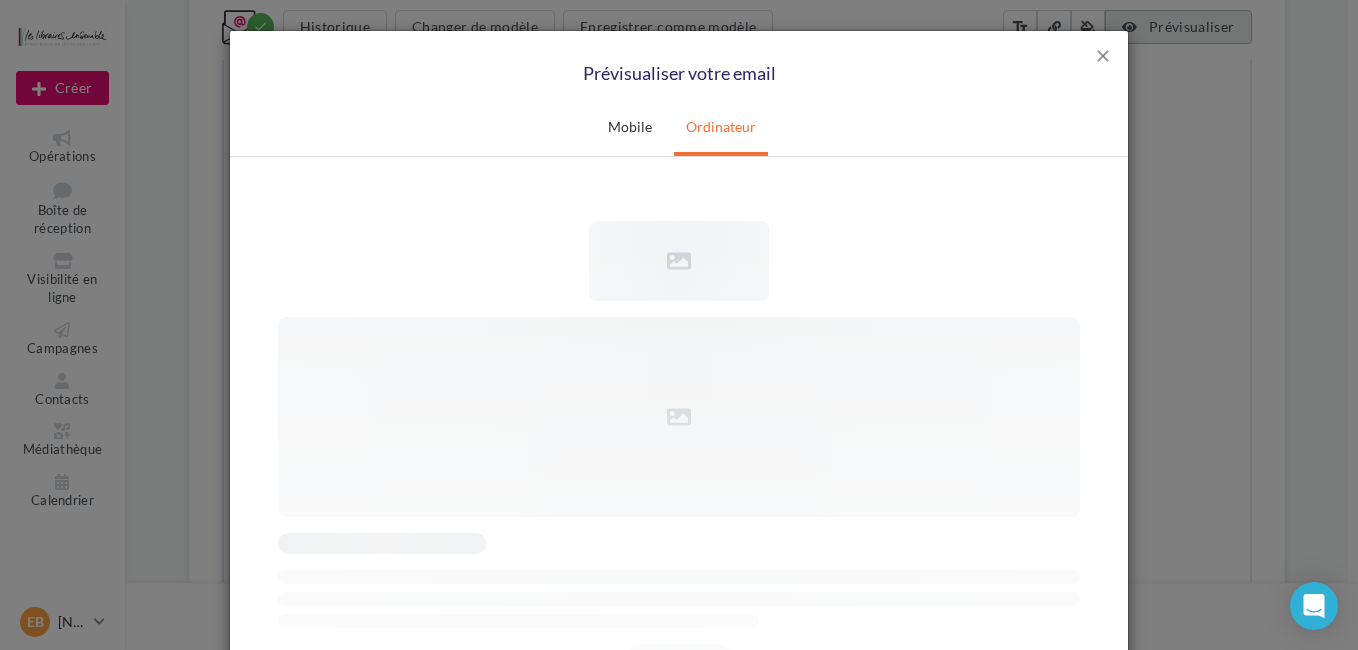 scroll, scrollTop: 0, scrollLeft: 0, axis: both 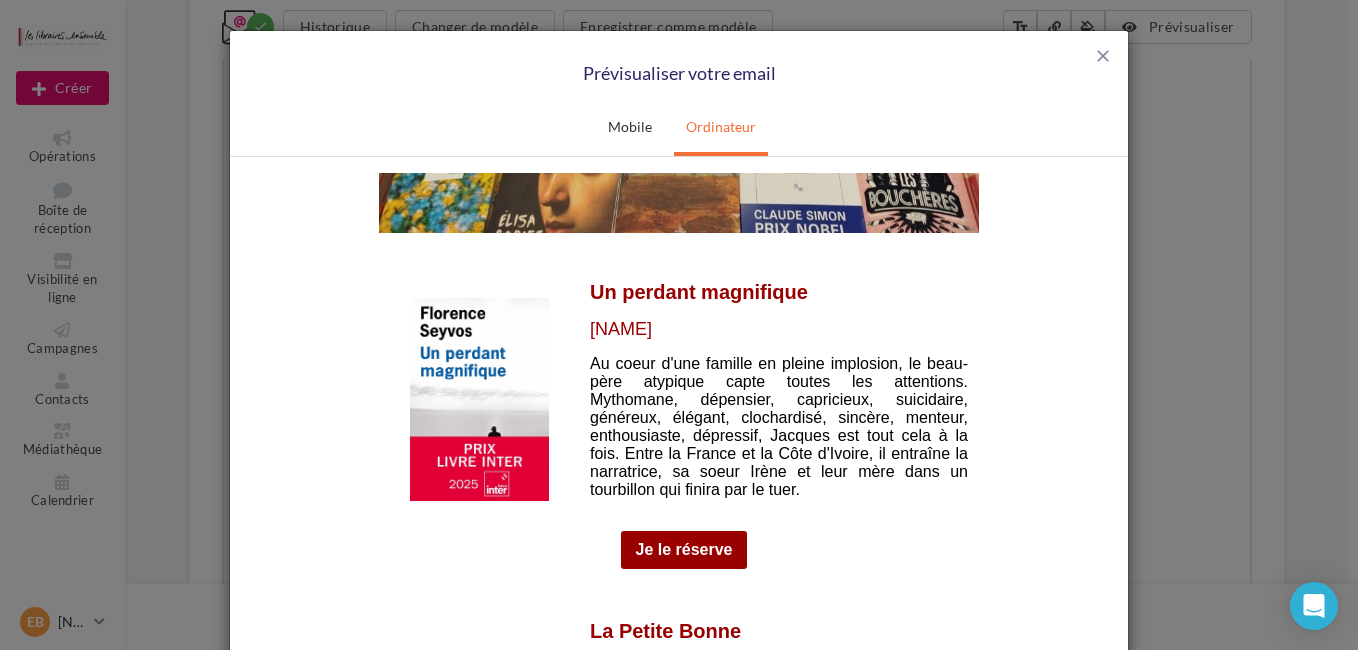 click at bounding box center (479, 398) 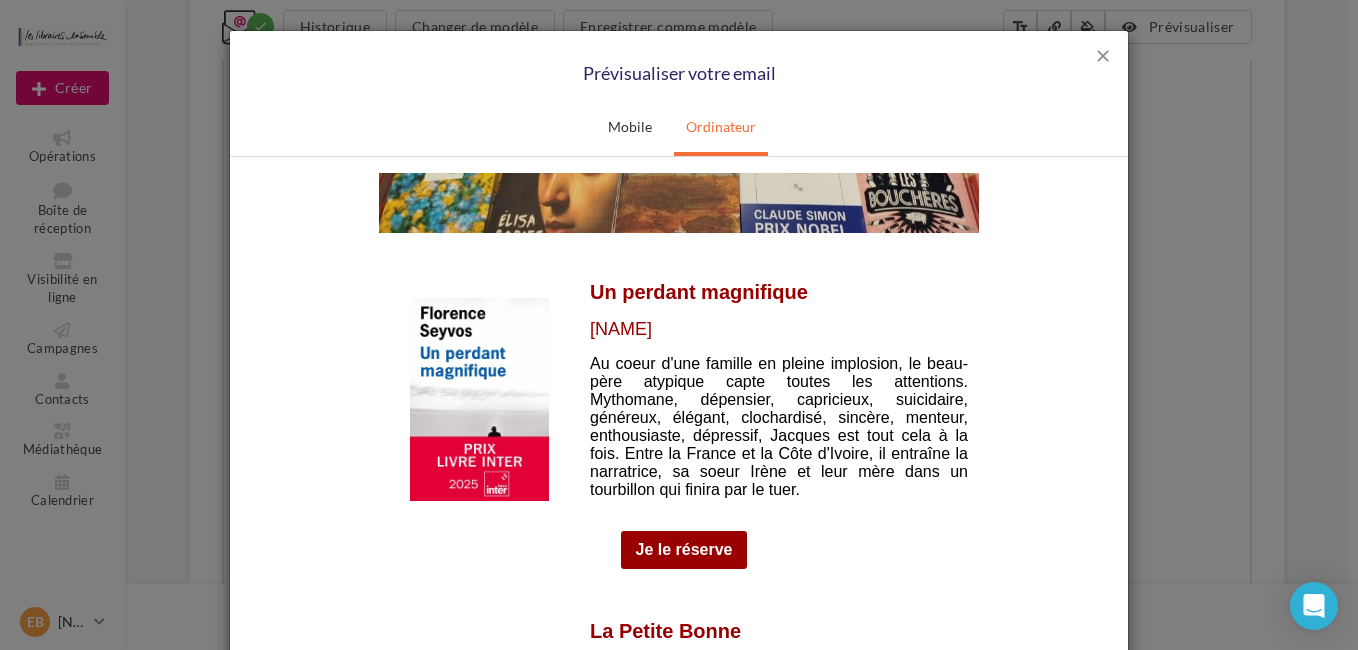 click on "Je le réserve" at bounding box center (684, 549) 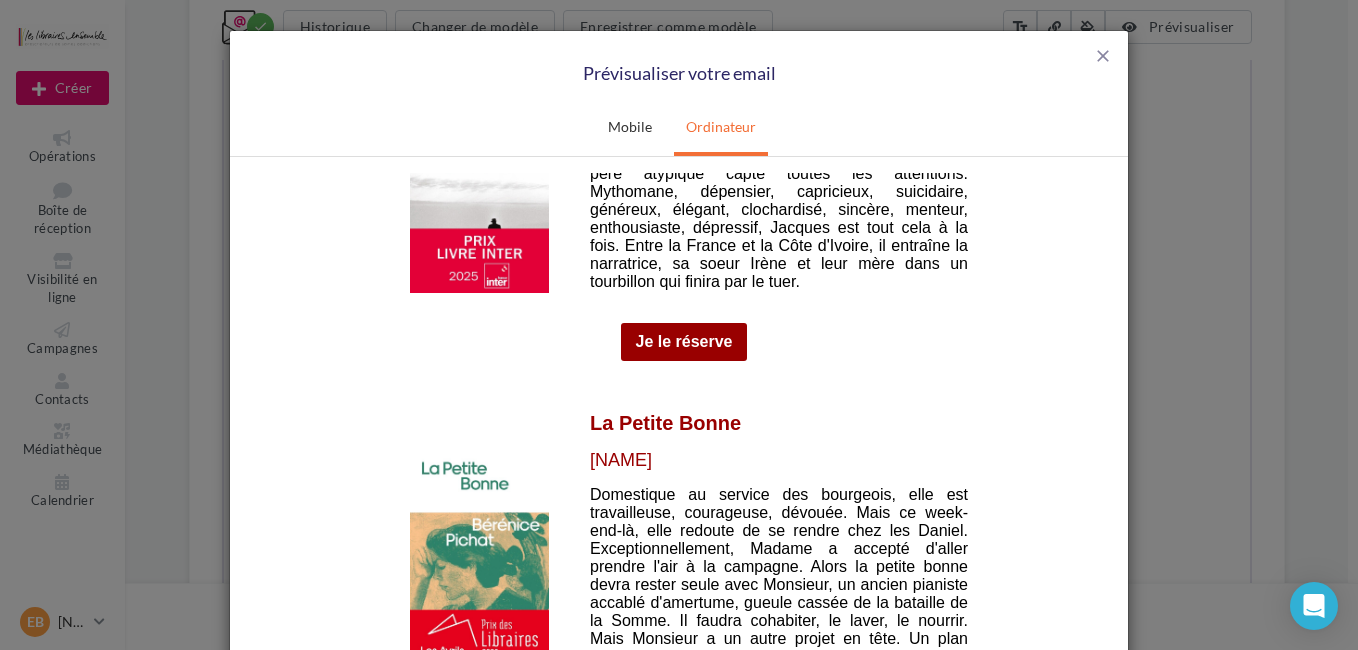 scroll, scrollTop: 1200, scrollLeft: 0, axis: vertical 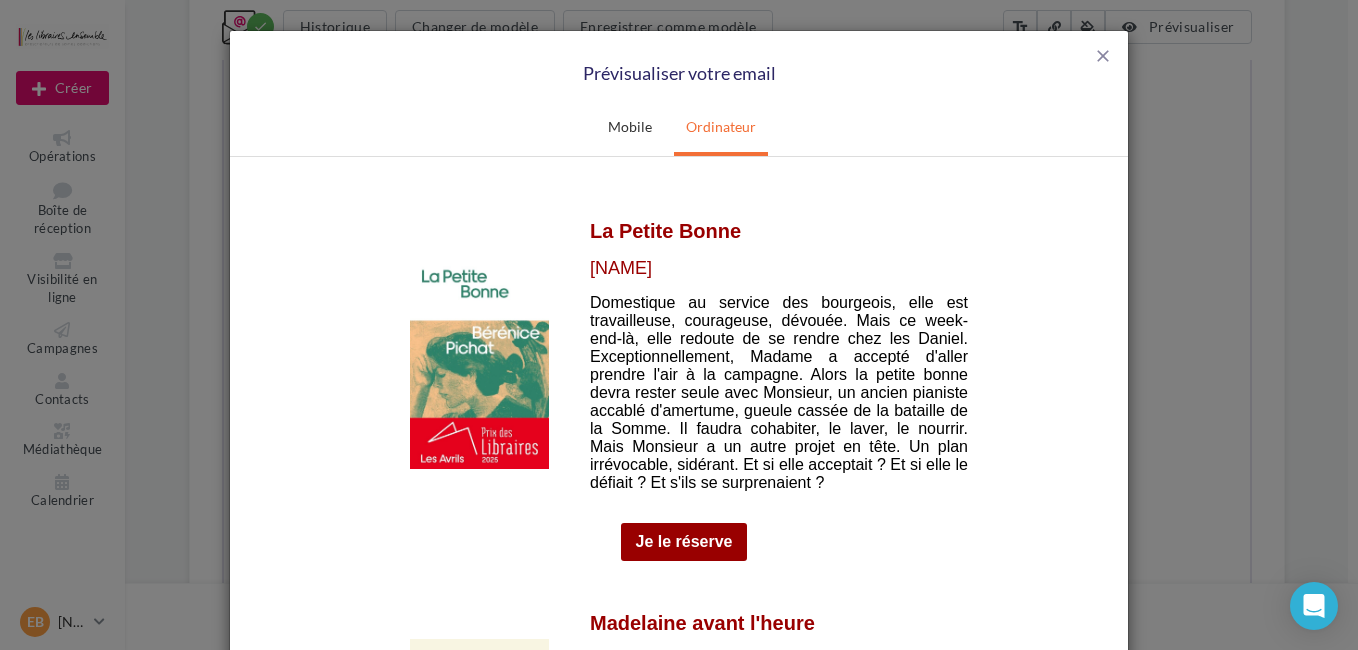 click at bounding box center (479, 365) 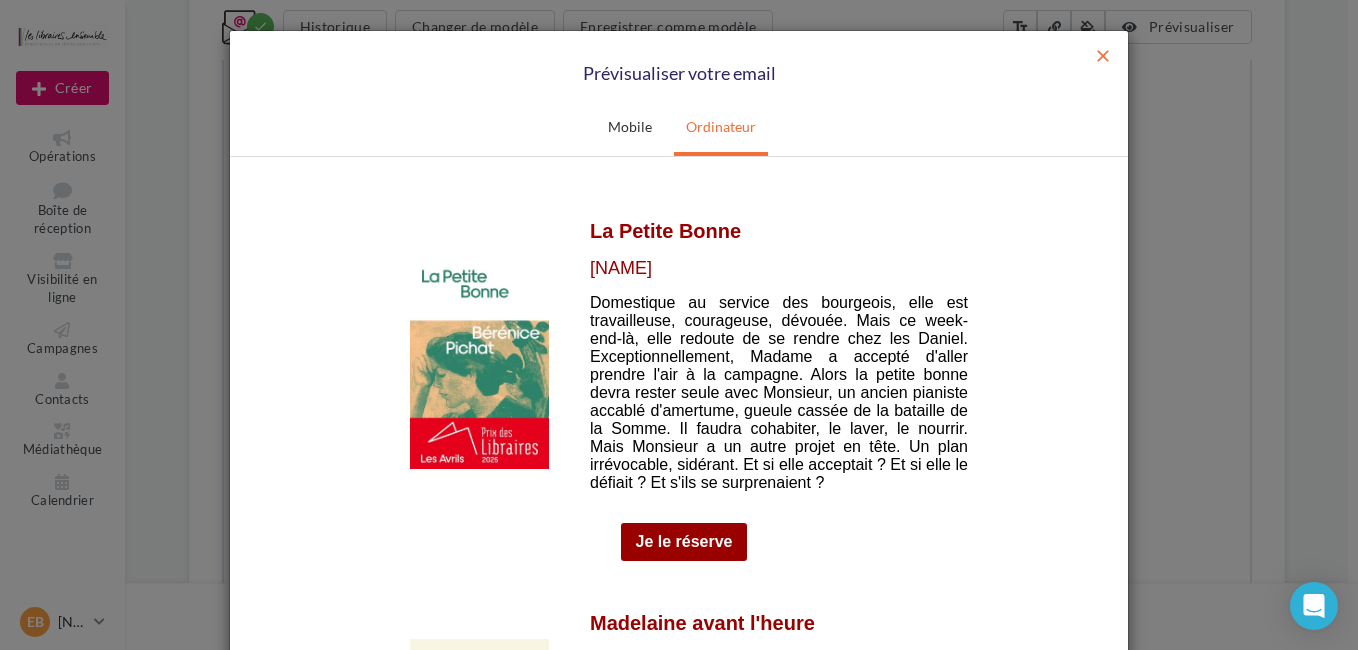 click on "close" at bounding box center [1103, 56] 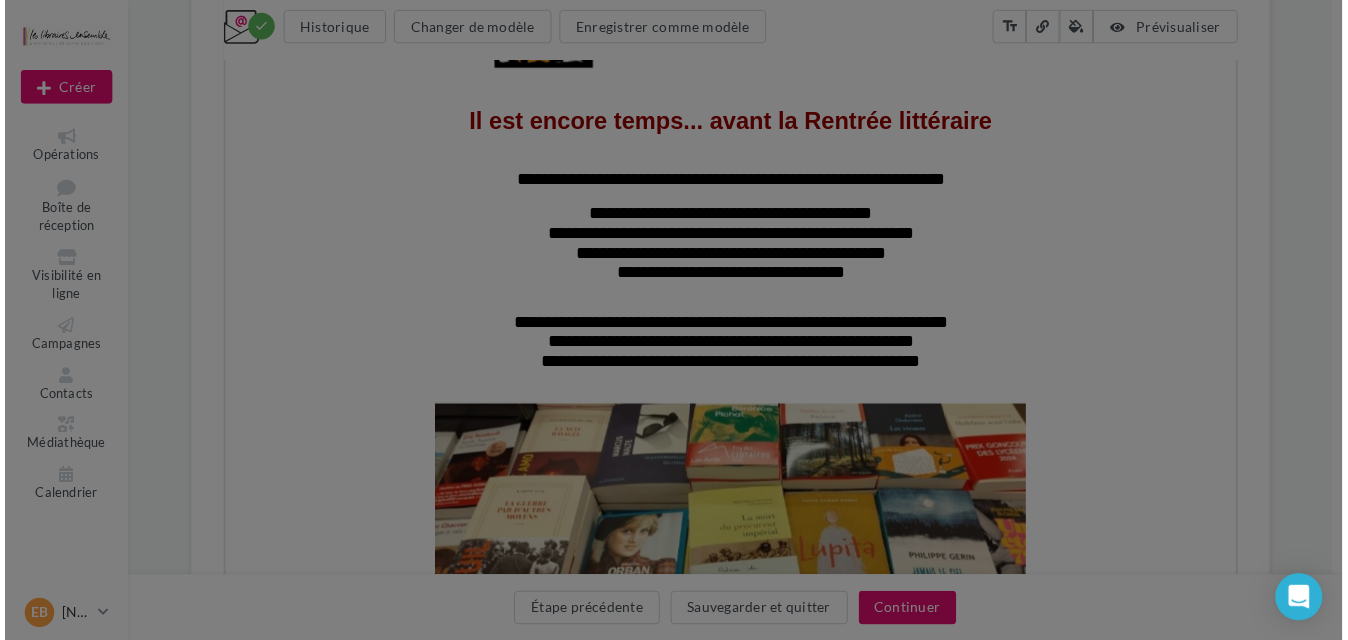 scroll, scrollTop: 0, scrollLeft: 0, axis: both 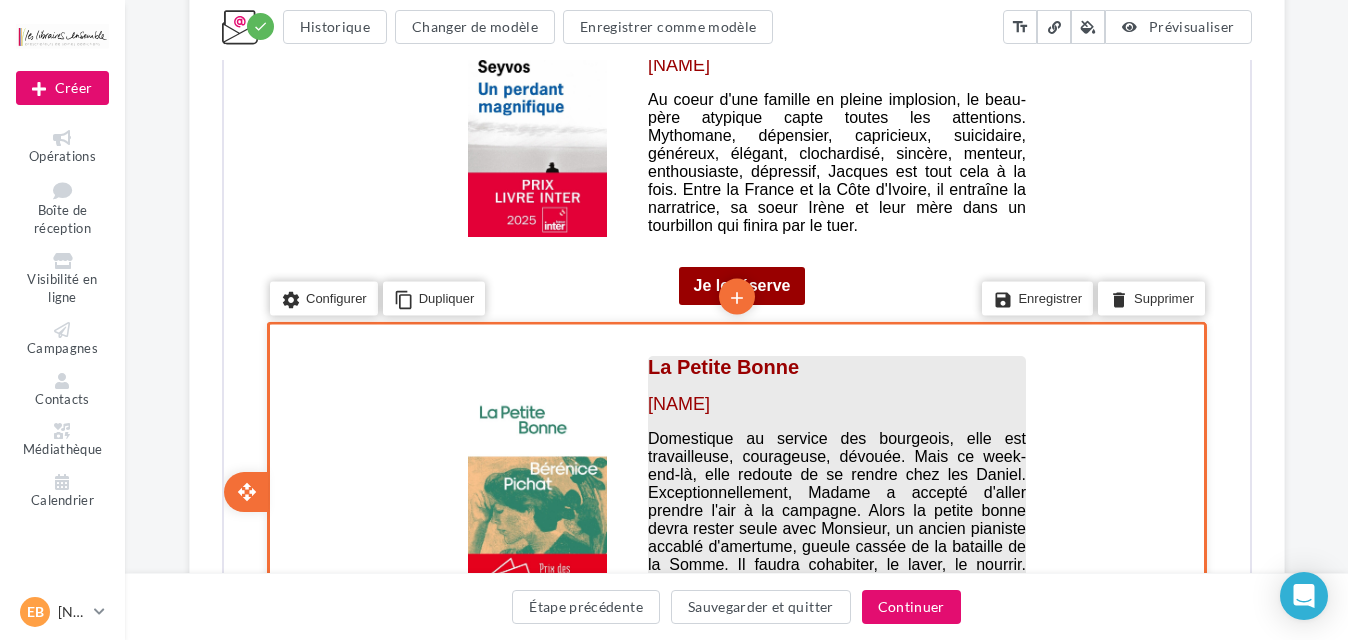 click on "Bérénice Pichat" at bounding box center (676, 402) 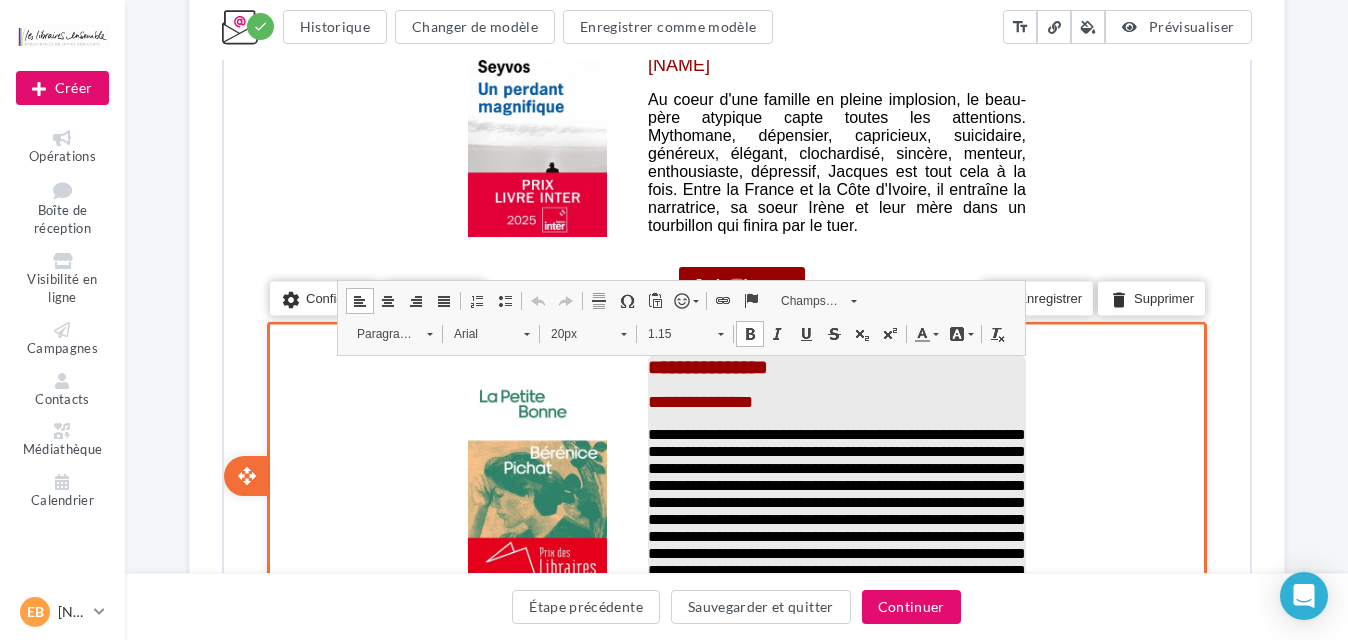click on "**********" at bounding box center [834, 509] 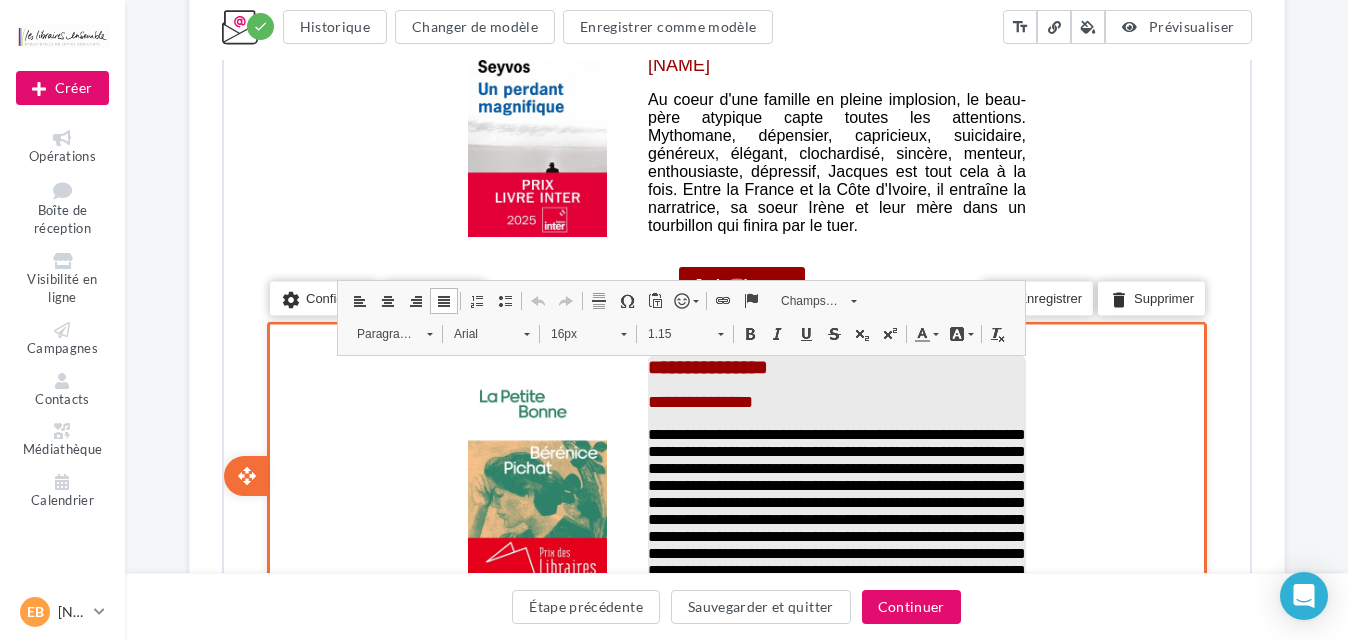 type 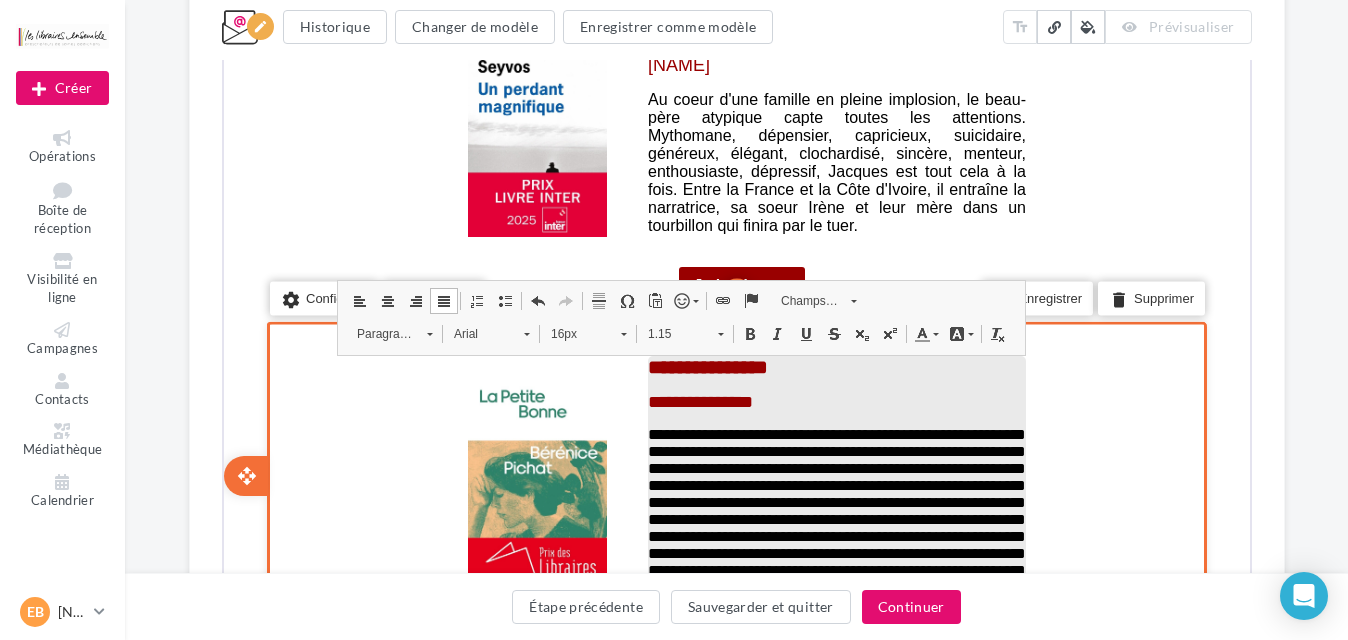 click on "**********" at bounding box center (834, 509) 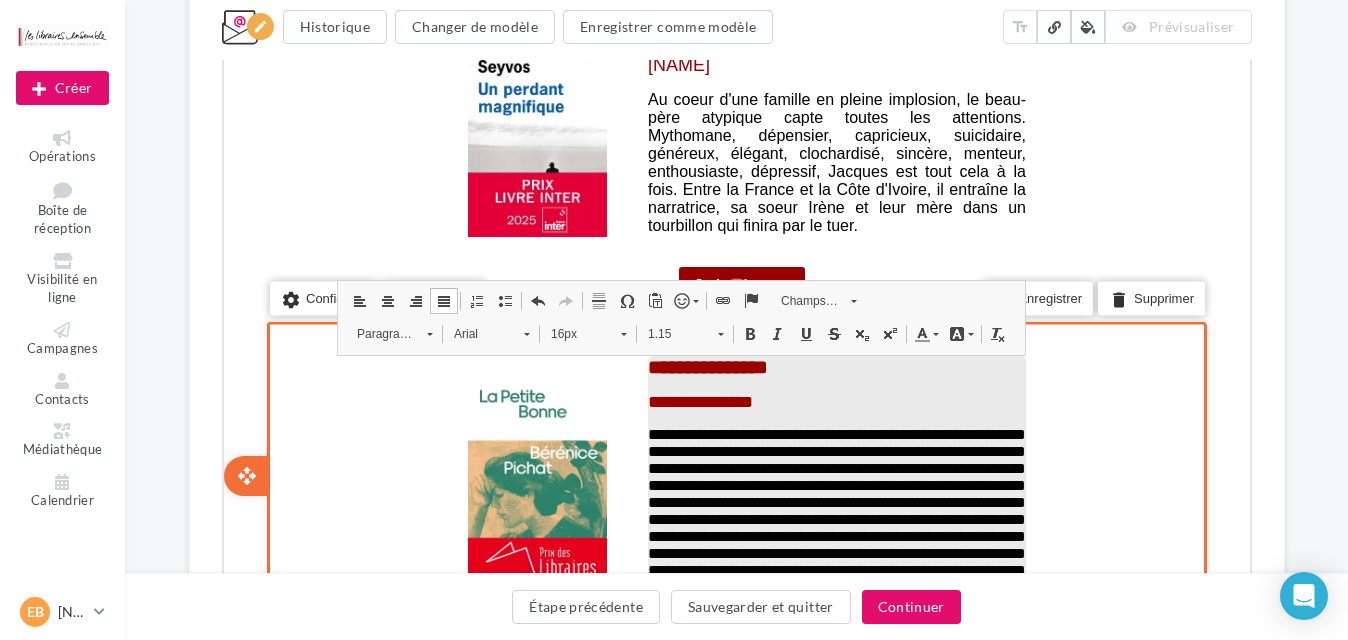 drag, startPoint x: 1018, startPoint y: 434, endPoint x: 902, endPoint y: 431, distance: 116.03879 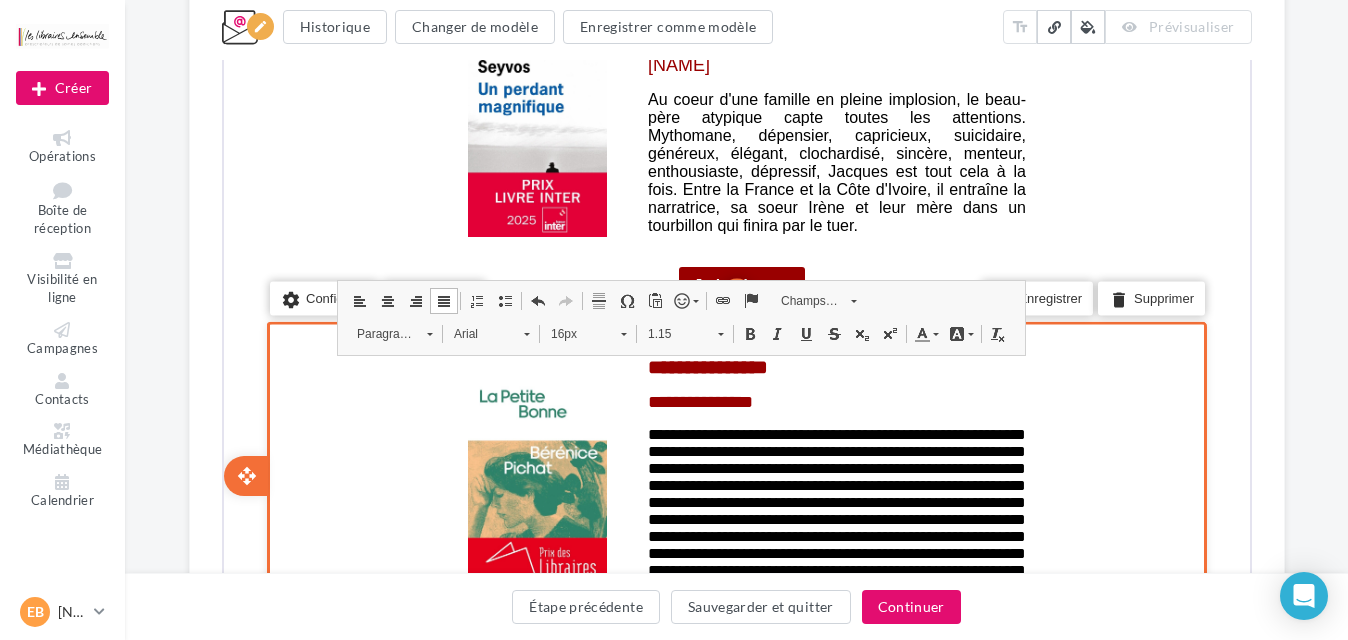 click on "**********" at bounding box center [834, 484] 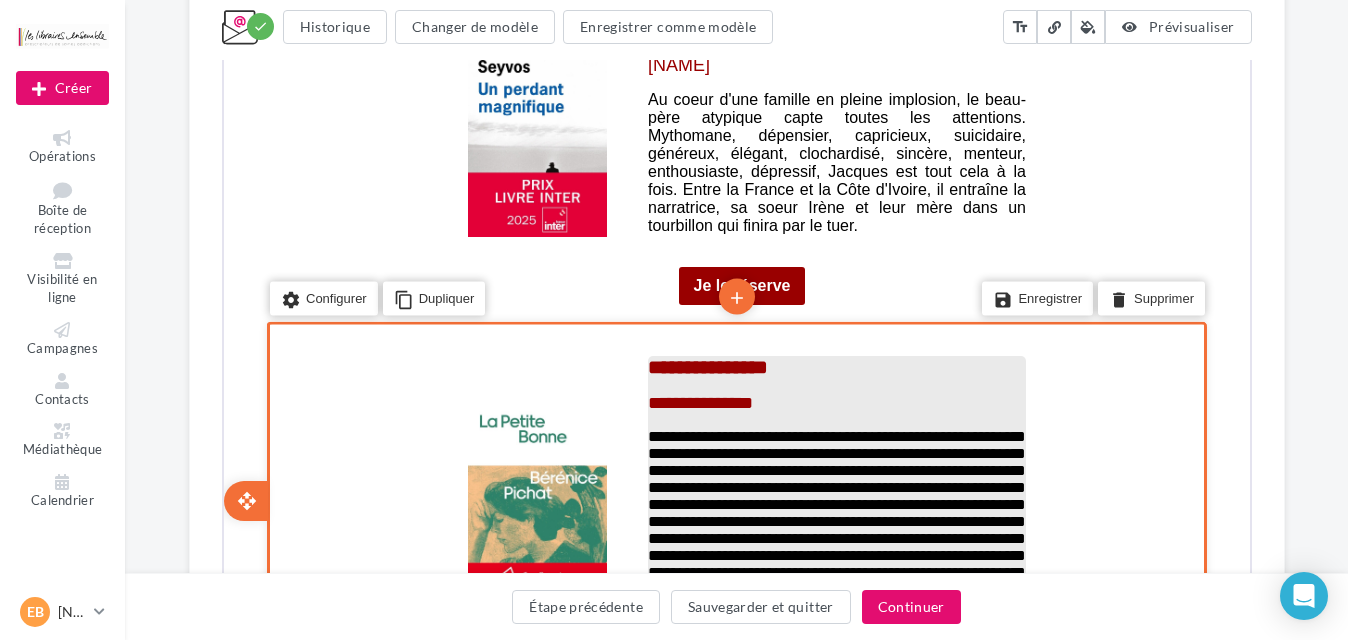 click on "**********" at bounding box center (834, 511) 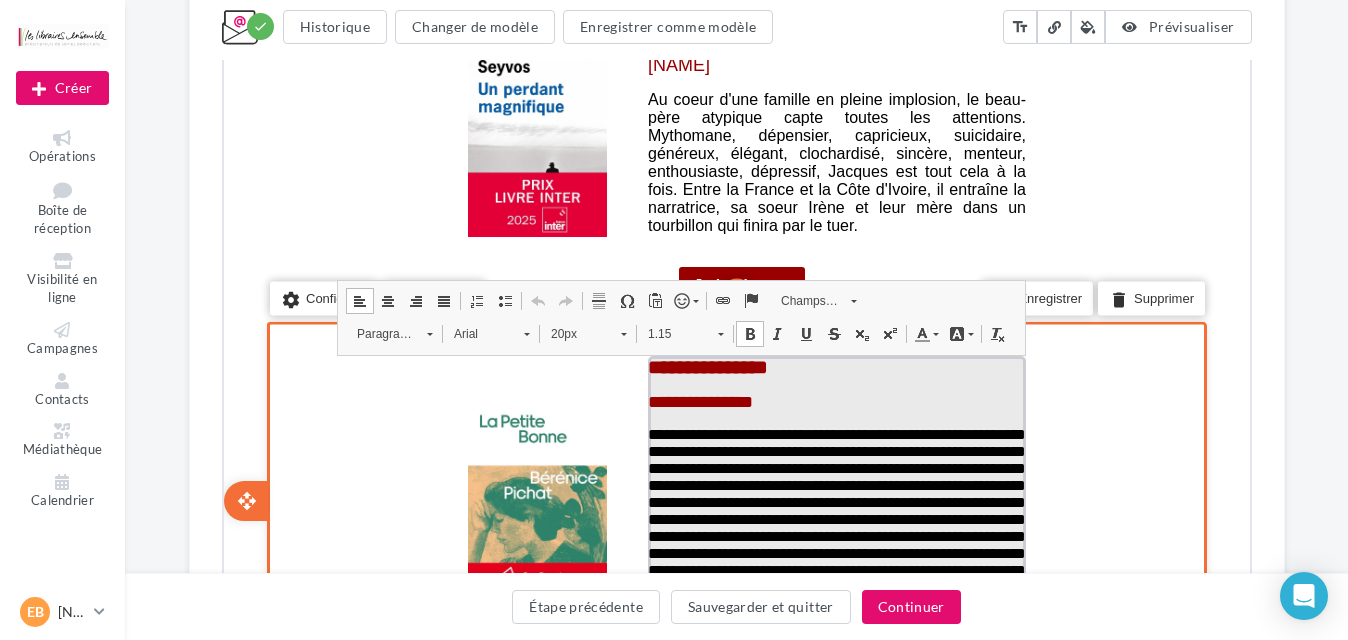 click on "**********" at bounding box center (834, 509) 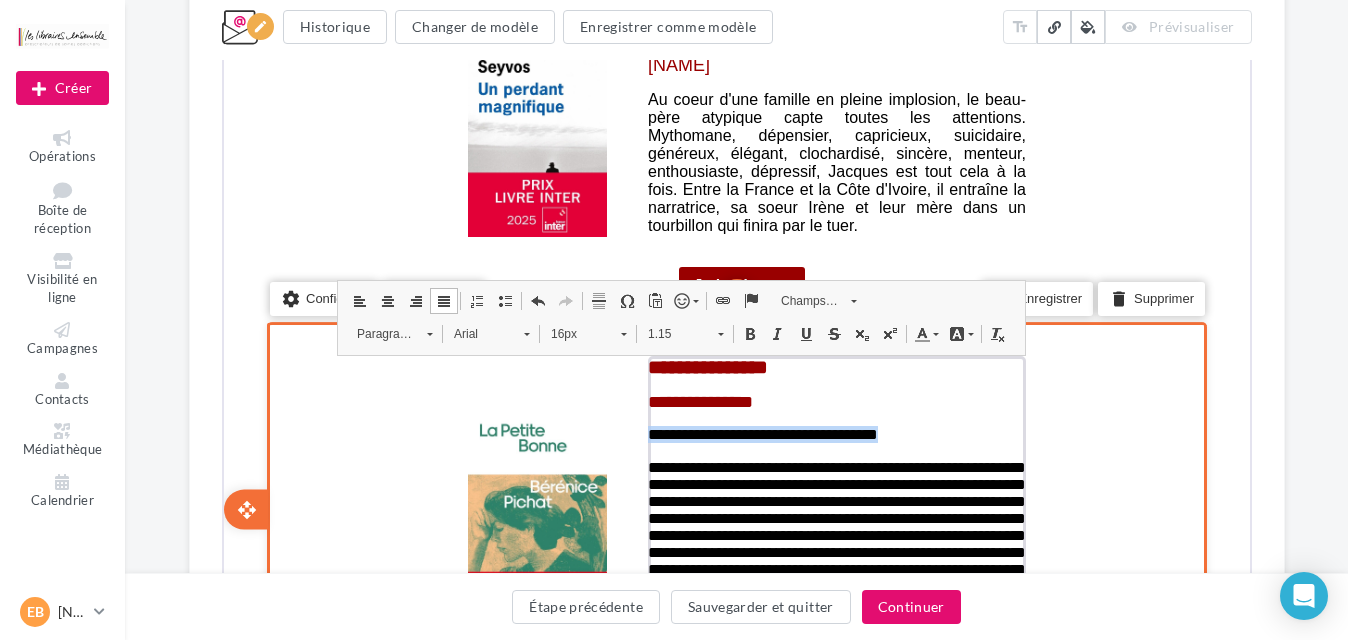 drag, startPoint x: 999, startPoint y: 434, endPoint x: 636, endPoint y: 437, distance: 363.0124 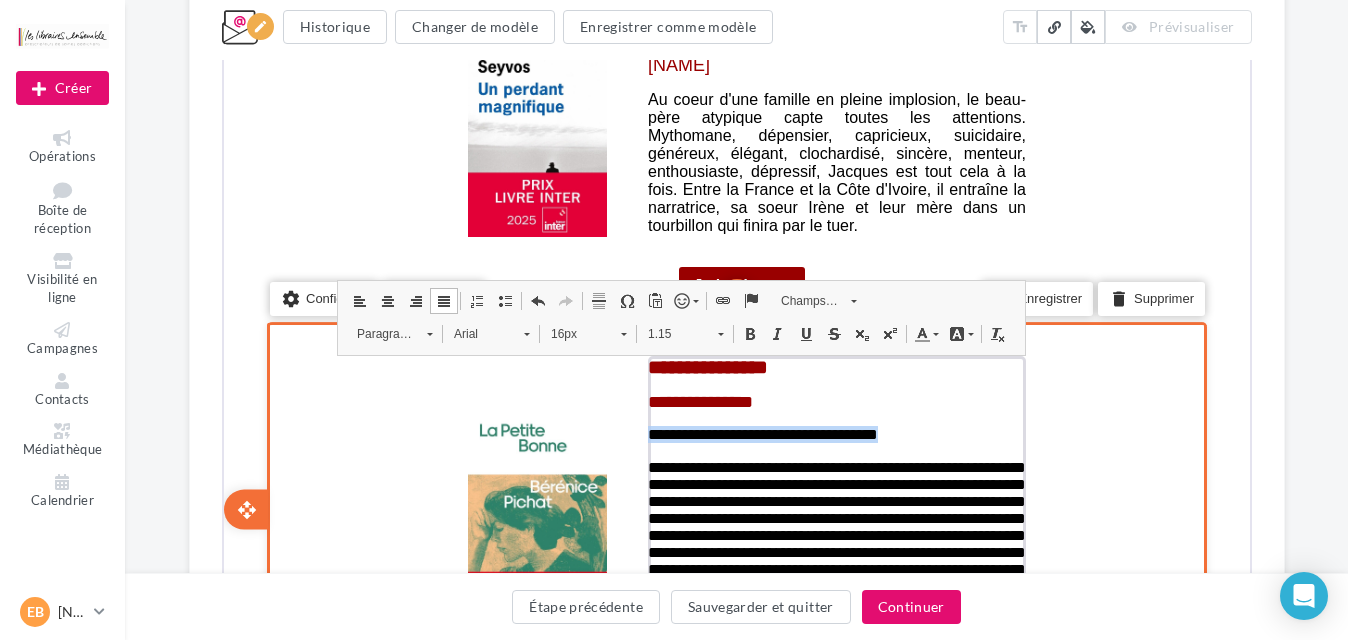 click on "**********" at bounding box center (834, 517) 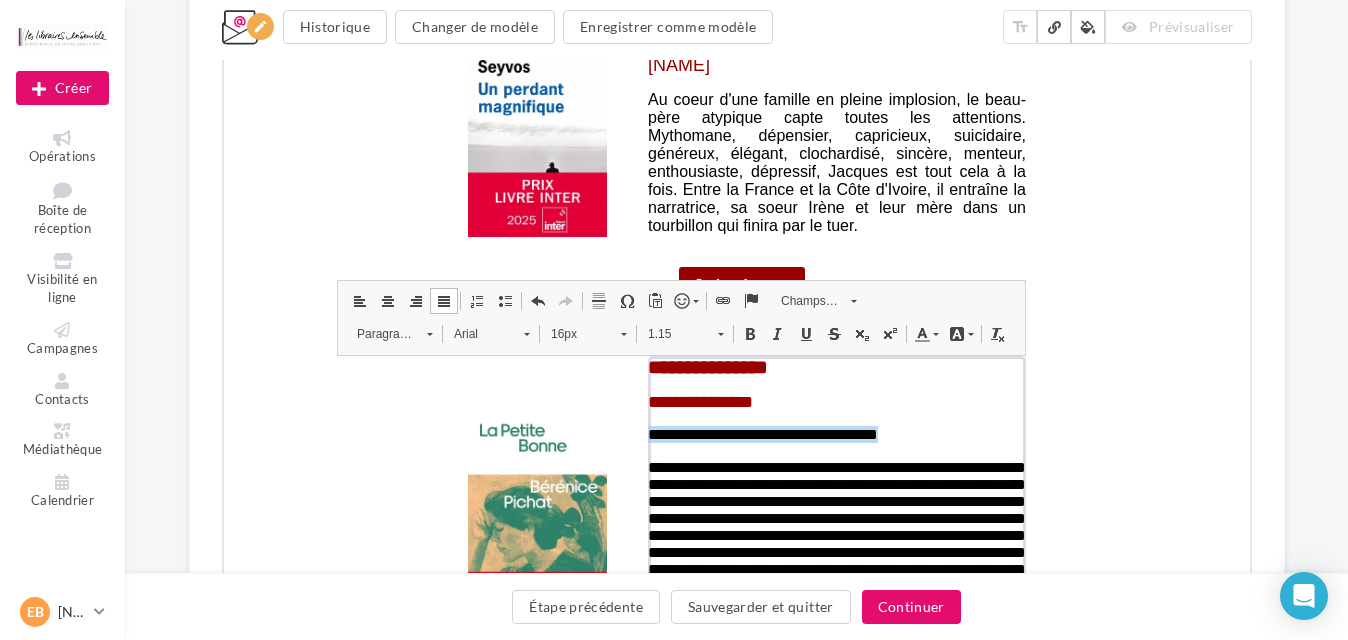 click on "Couleur du texte" at bounding box center [923, 332] 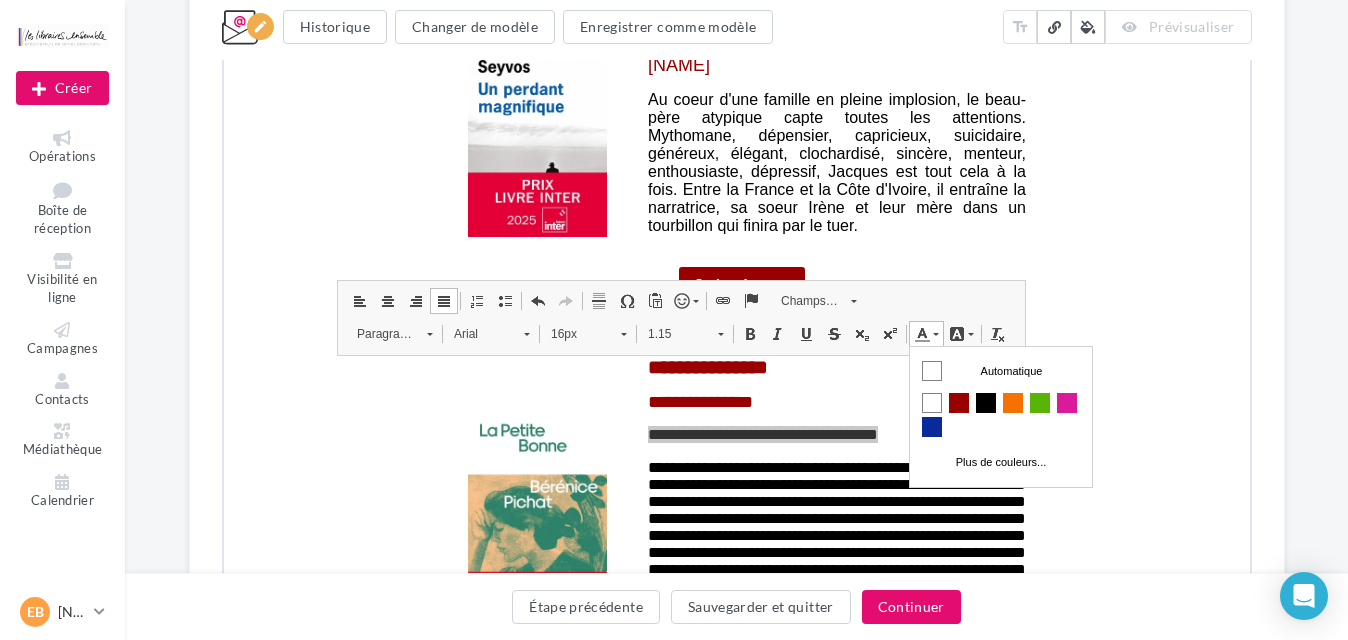 scroll, scrollTop: 0, scrollLeft: 0, axis: both 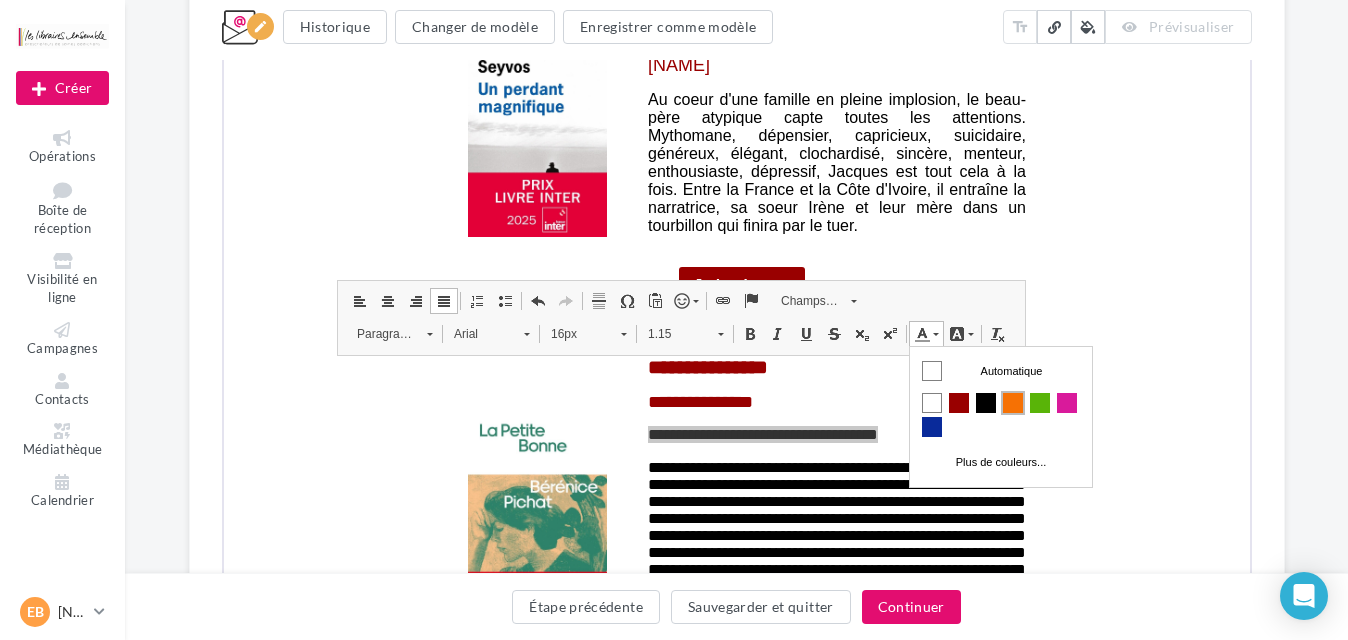 click at bounding box center (1012, 403) 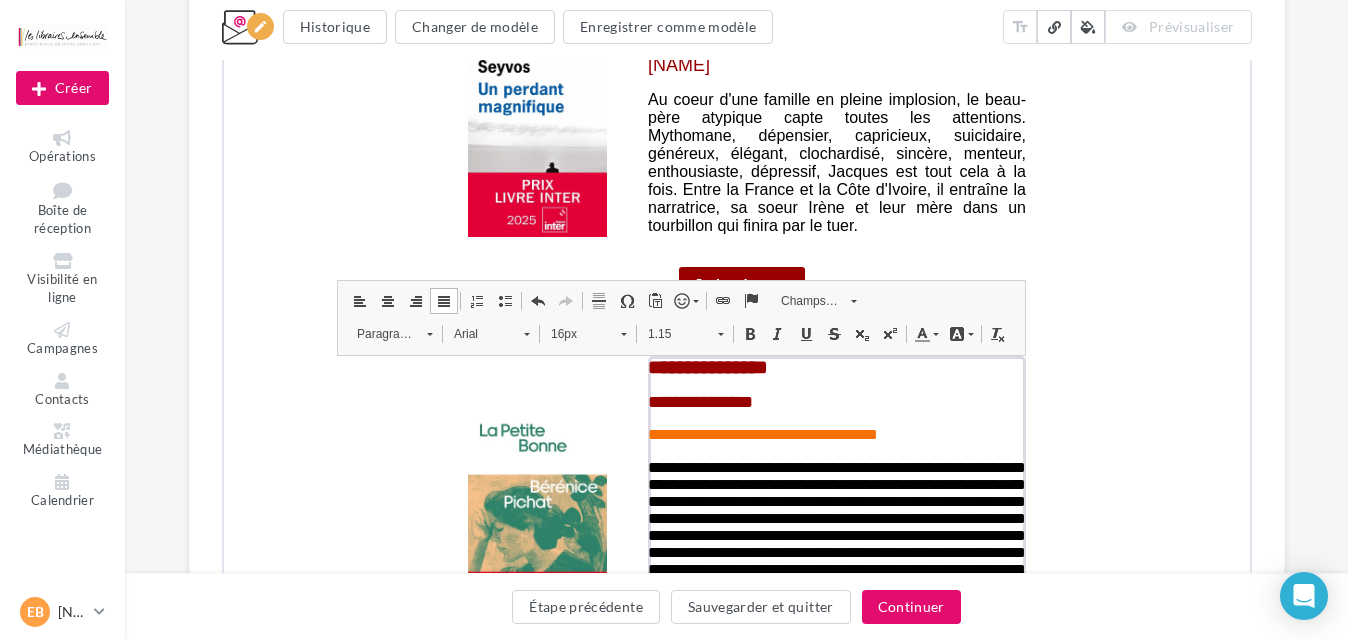 click at bounding box center (747, 332) 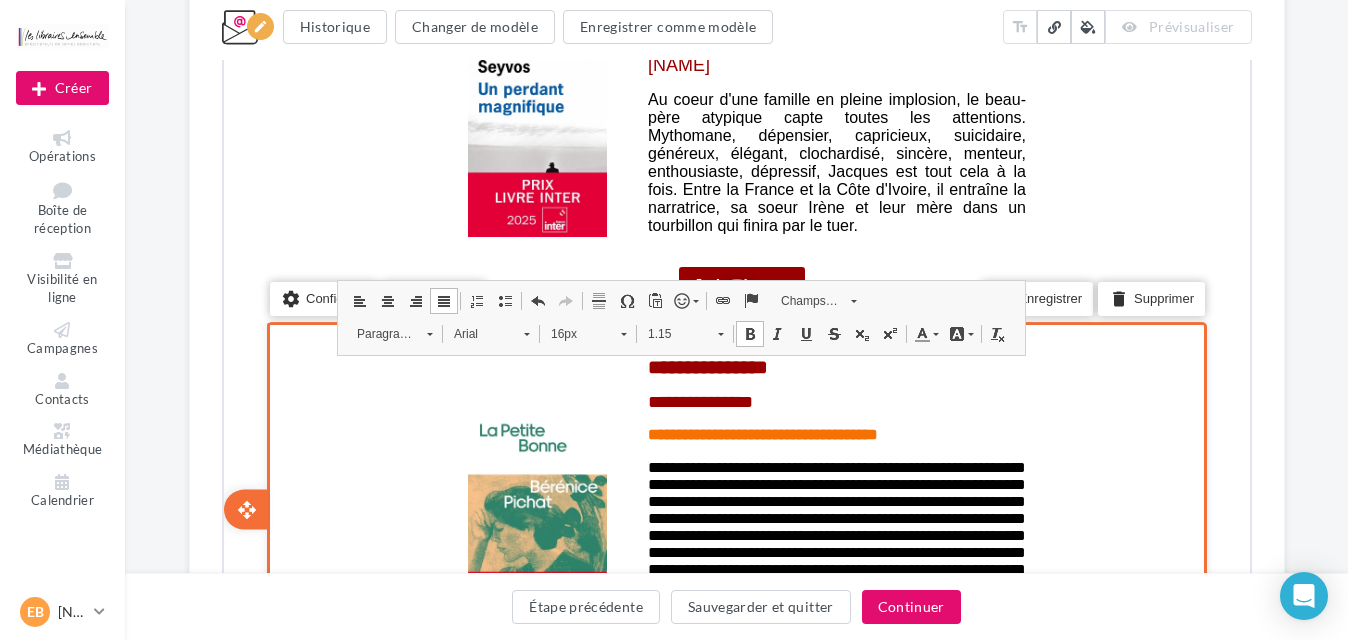 click on "settings Configurer content_copy Dupliquer add add save Enregistrer delete Supprimer" at bounding box center (734, 508) 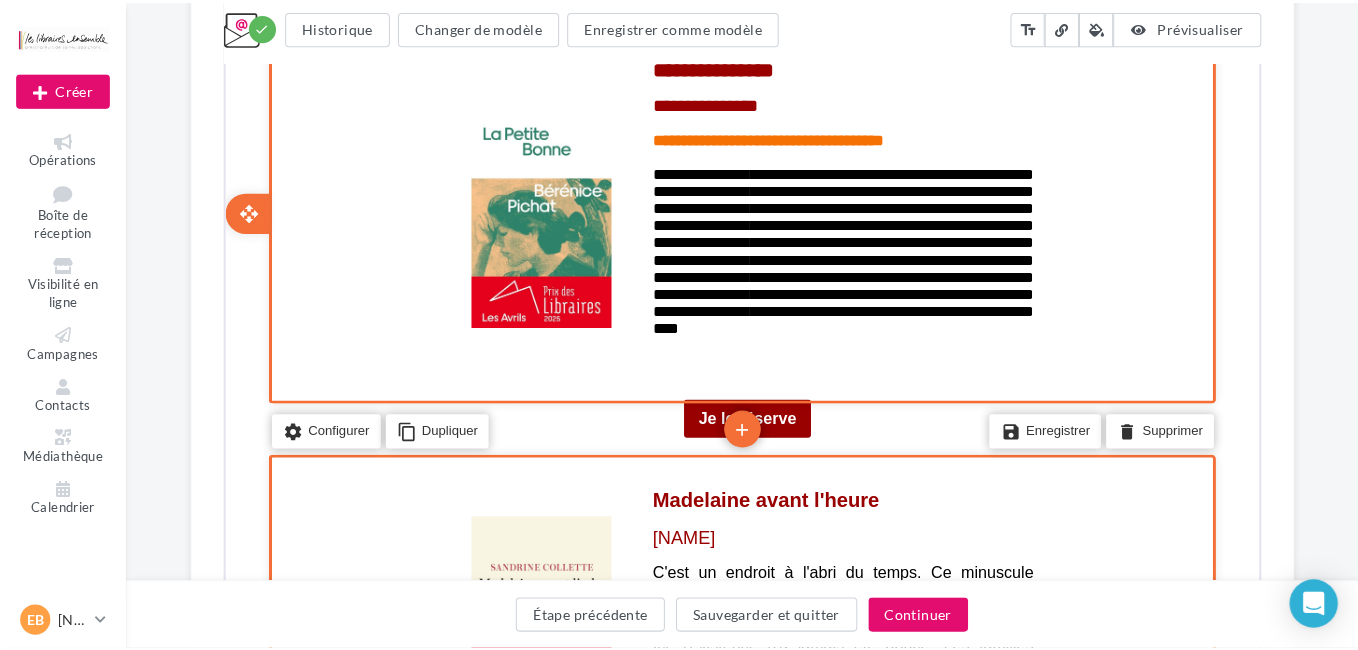 scroll, scrollTop: 1200, scrollLeft: 0, axis: vertical 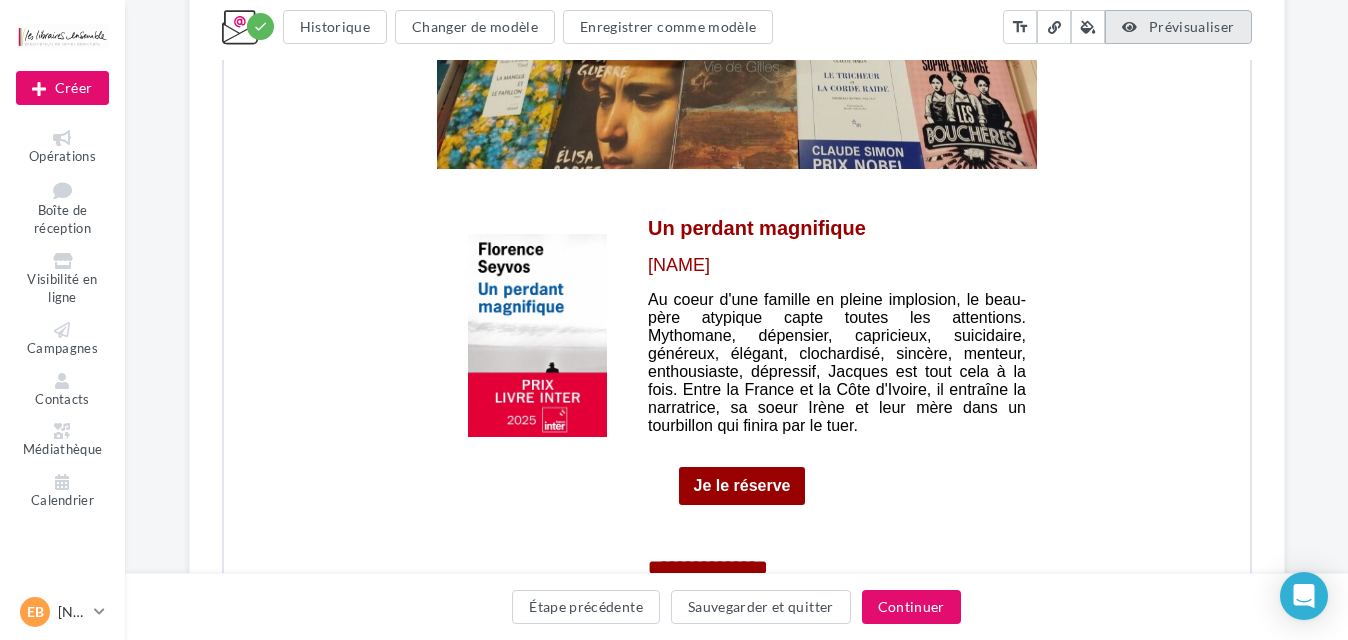 click on "Prévisualiser" at bounding box center (1192, 26) 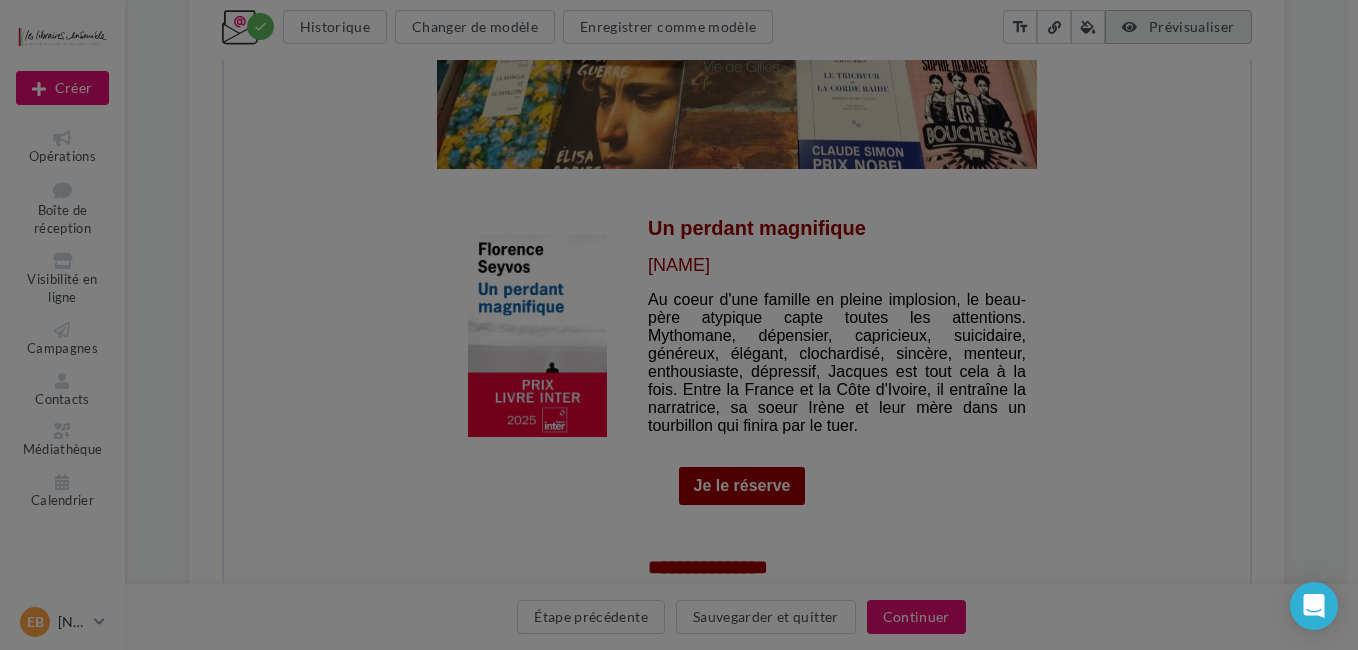 scroll, scrollTop: 0, scrollLeft: 0, axis: both 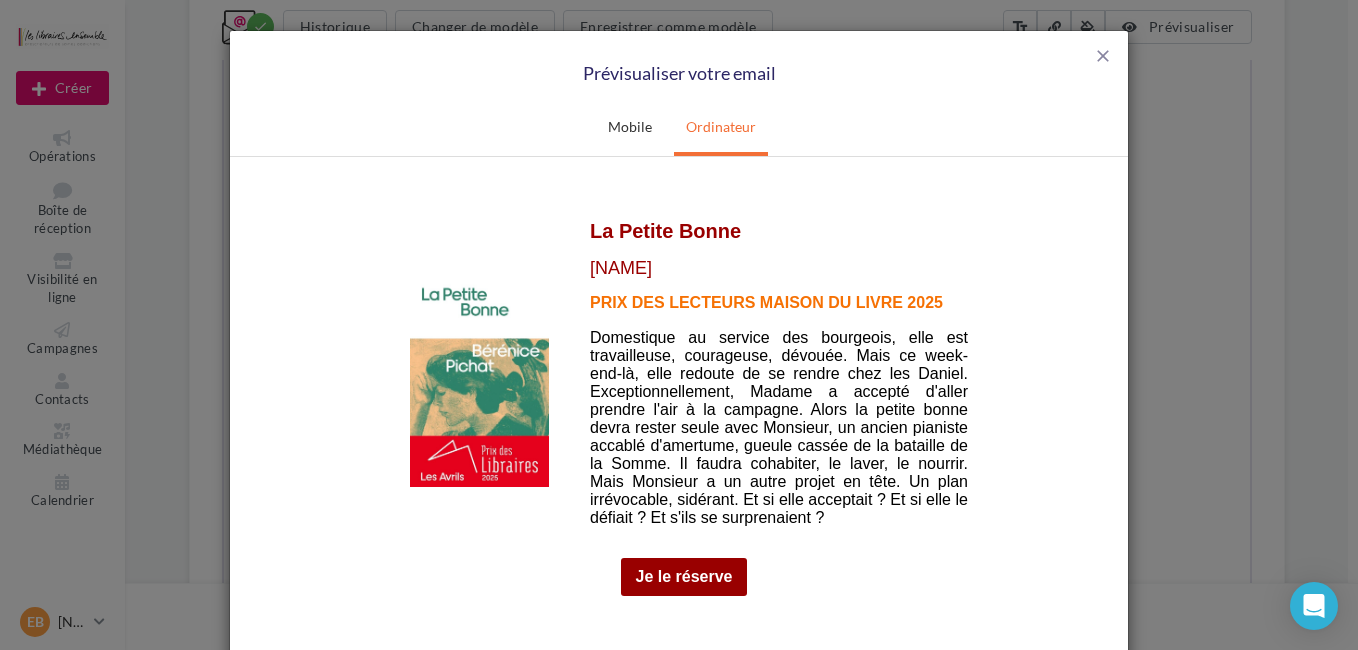 click on "Je le réserve" at bounding box center [684, 576] 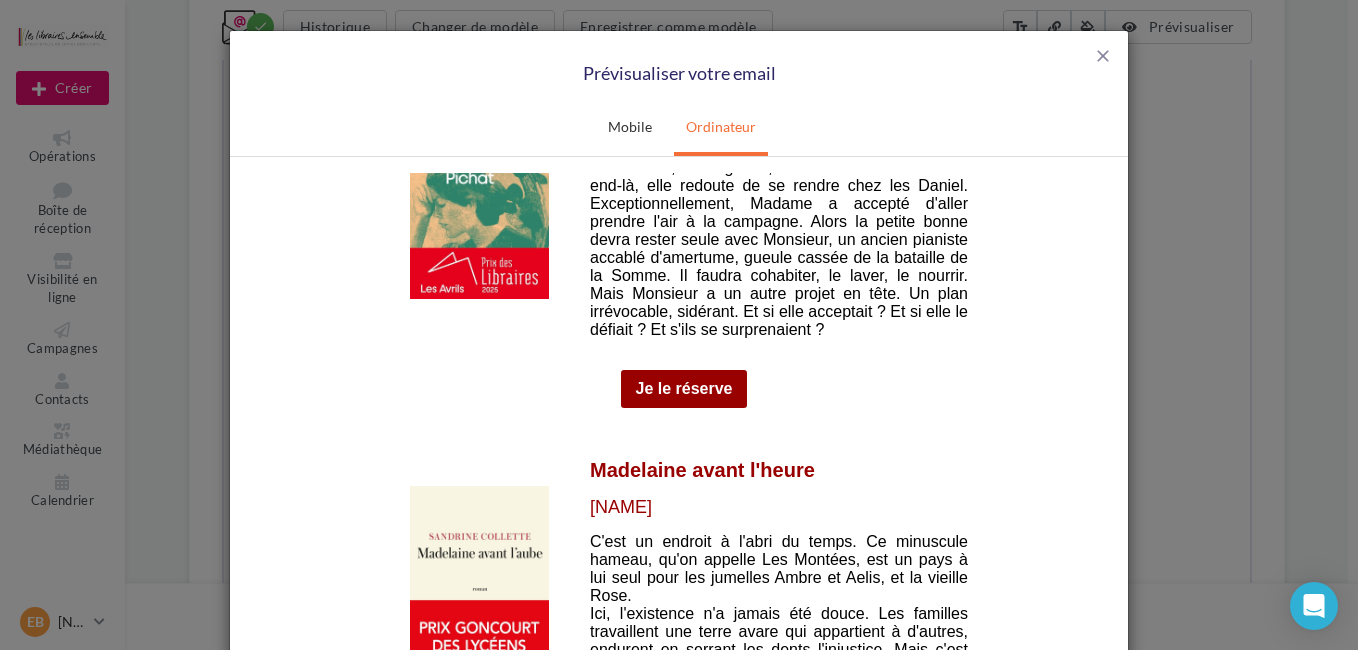 scroll, scrollTop: 1600, scrollLeft: 0, axis: vertical 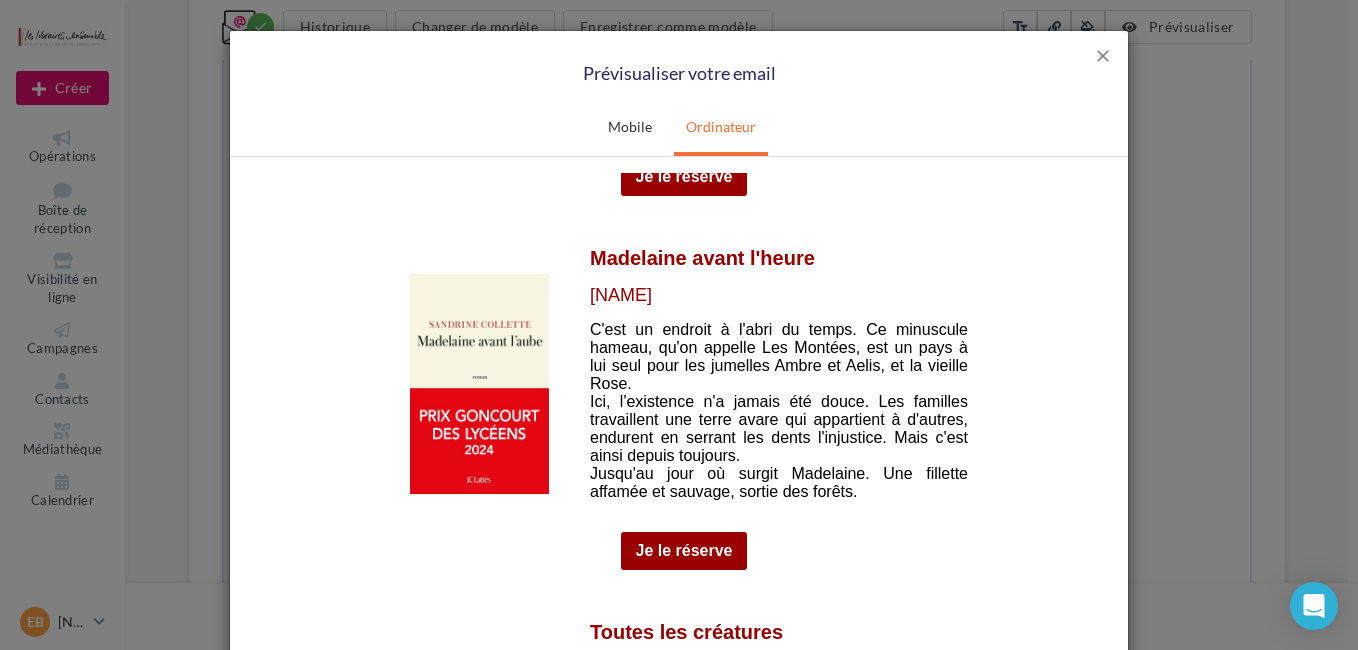 click at bounding box center (479, 383) 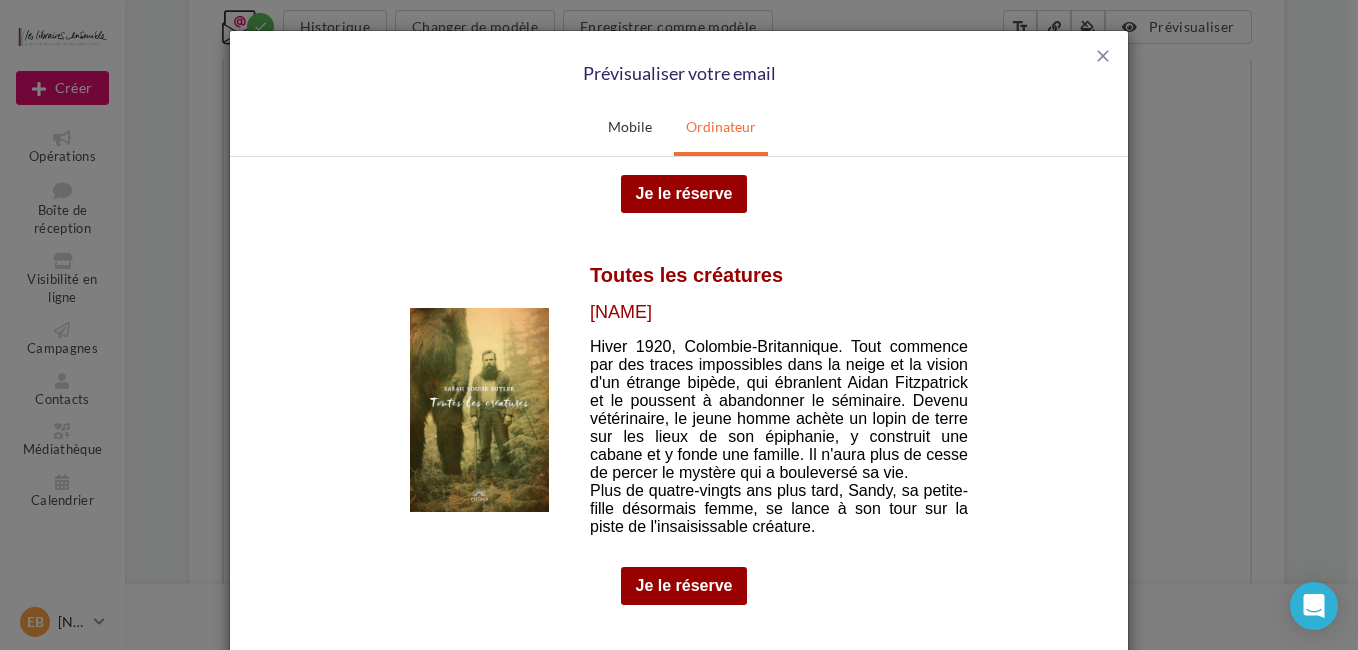 scroll, scrollTop: 2000, scrollLeft: 0, axis: vertical 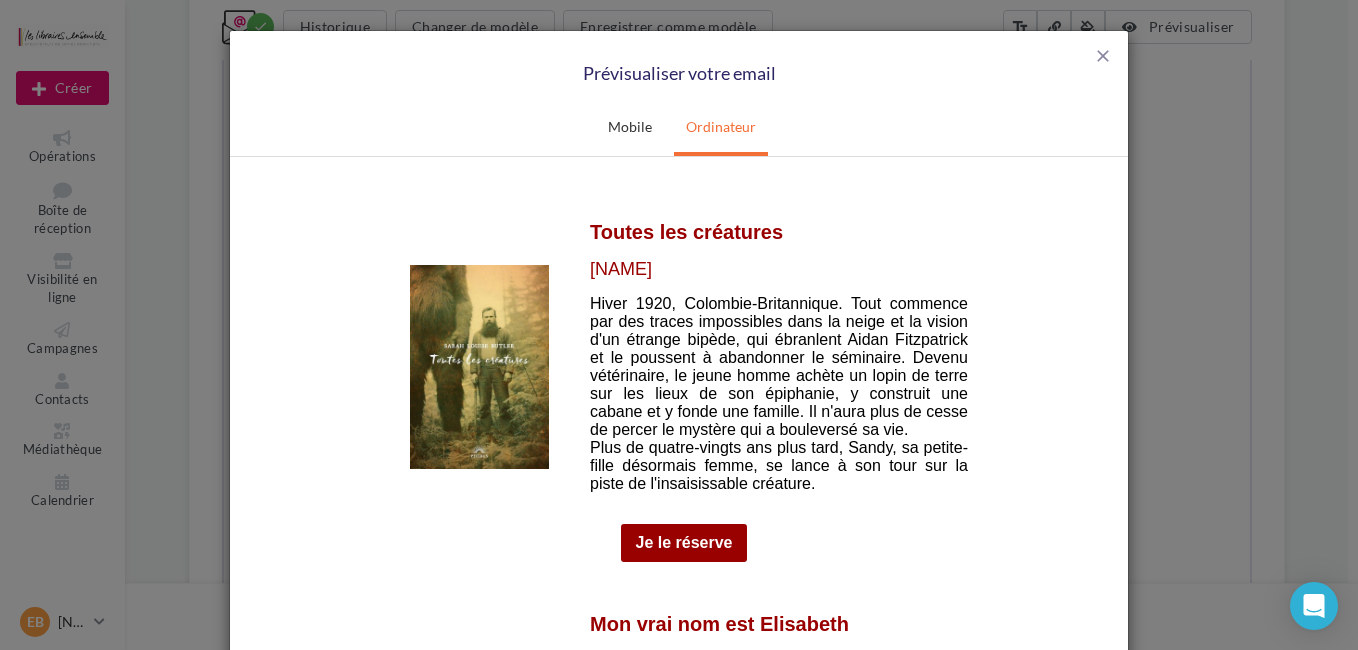 click at bounding box center (479, 366) 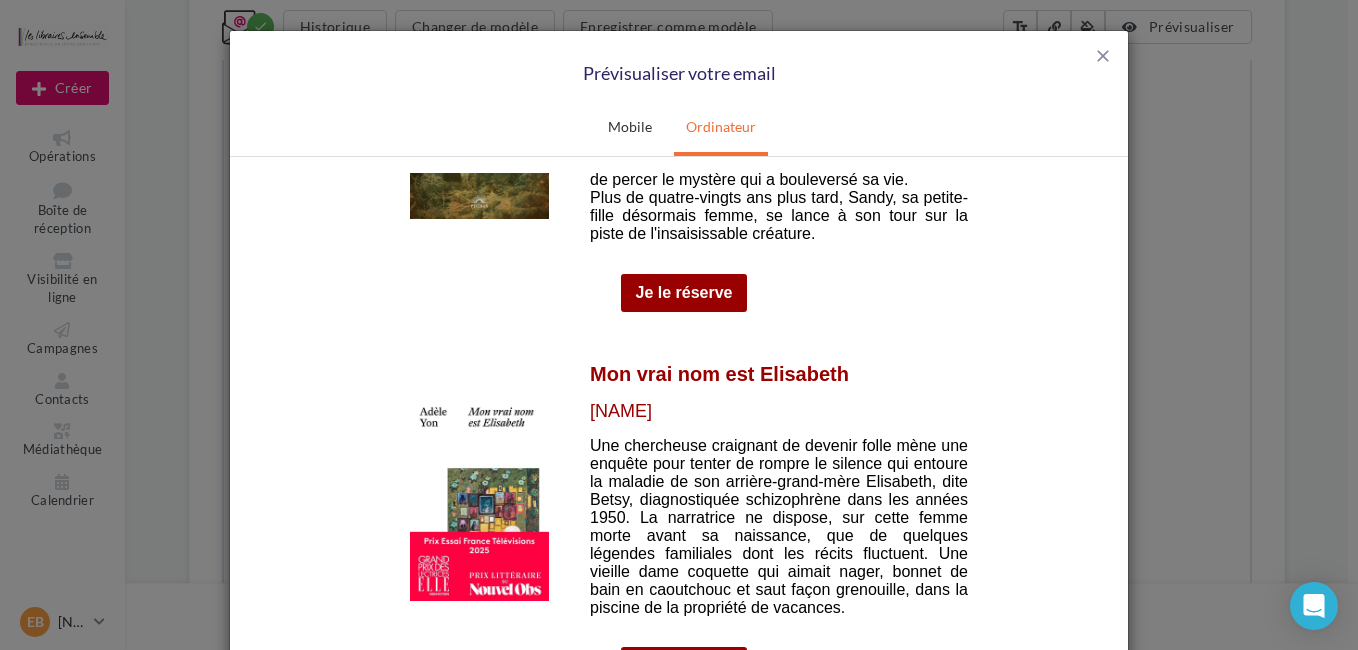scroll, scrollTop: 2300, scrollLeft: 0, axis: vertical 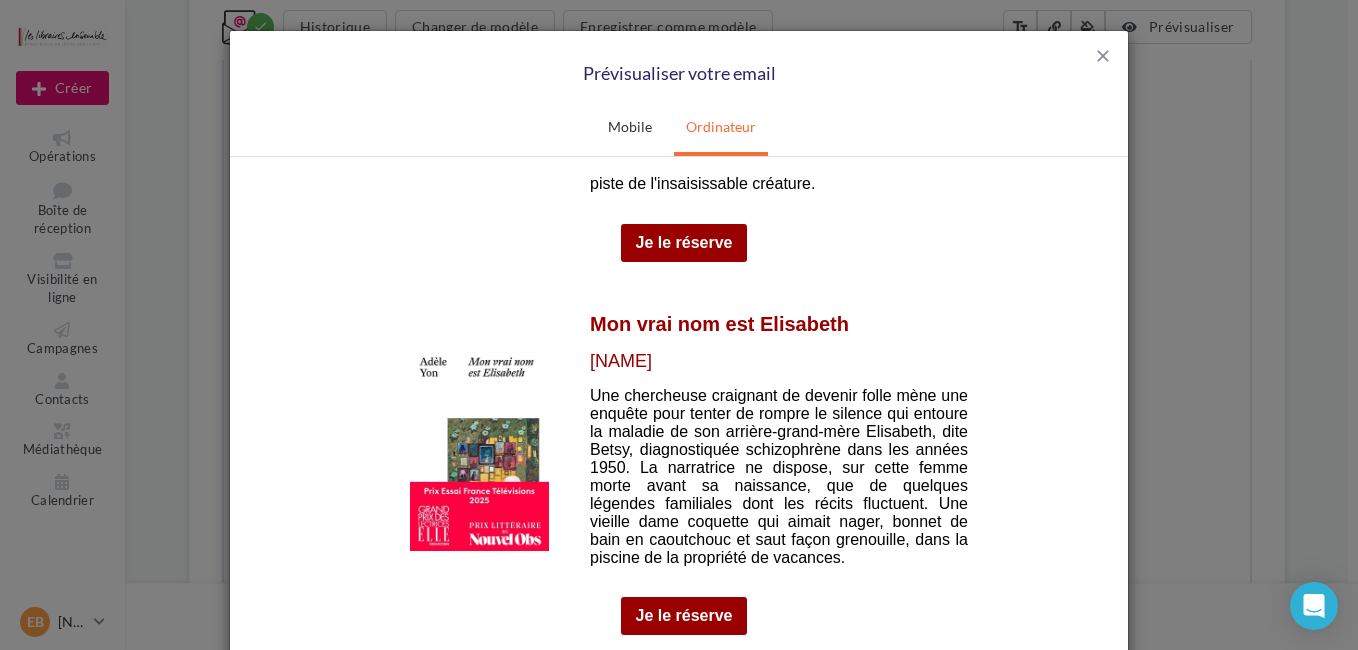 click at bounding box center (479, 448) 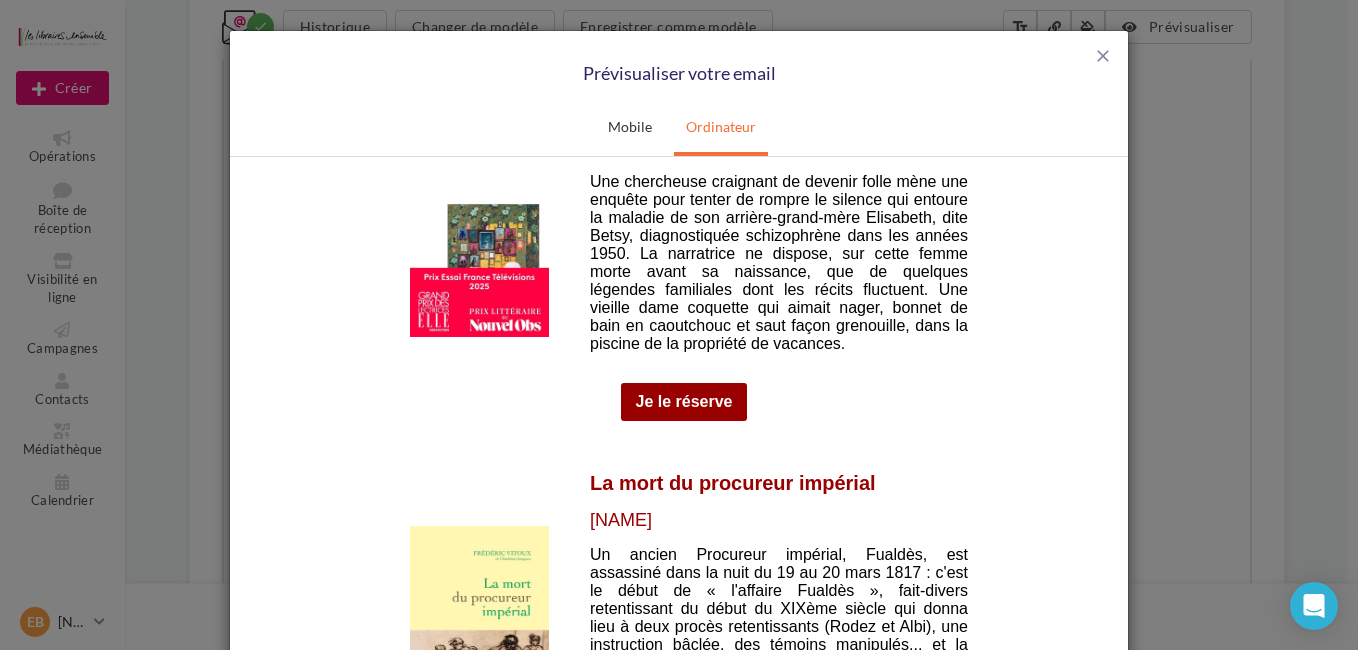 scroll, scrollTop: 2400, scrollLeft: 0, axis: vertical 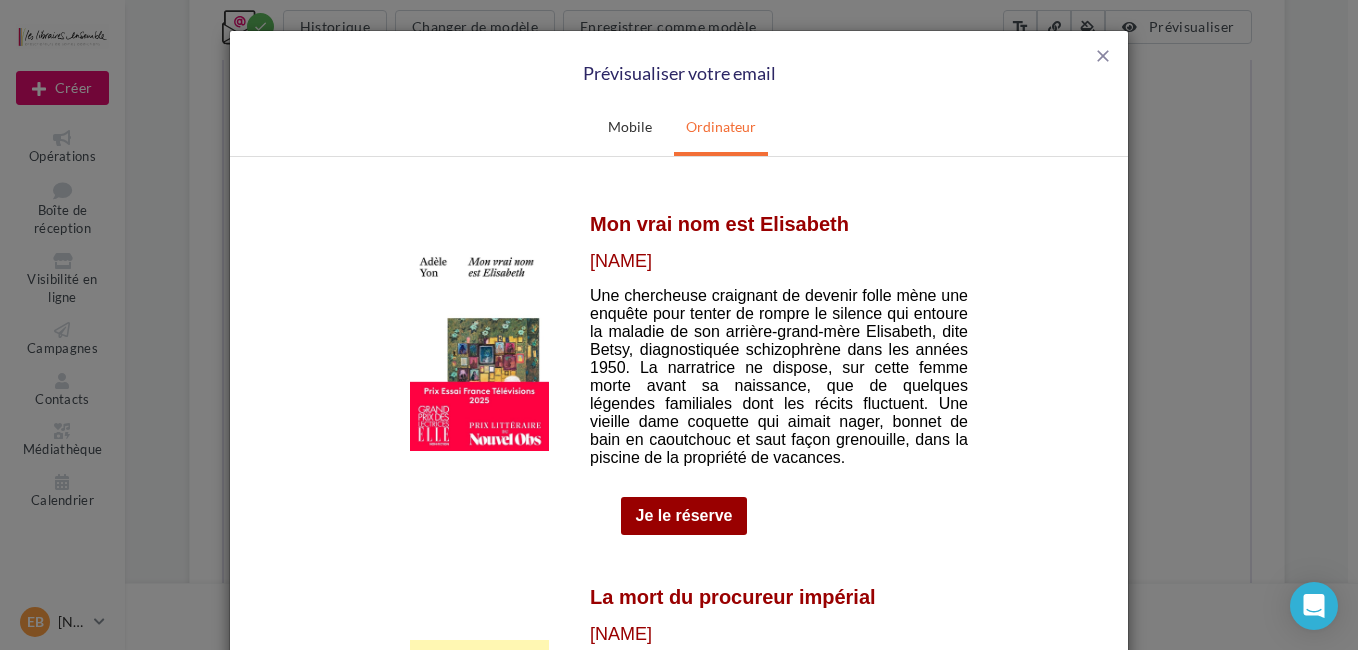click on "Je le réserve" at bounding box center (684, 515) 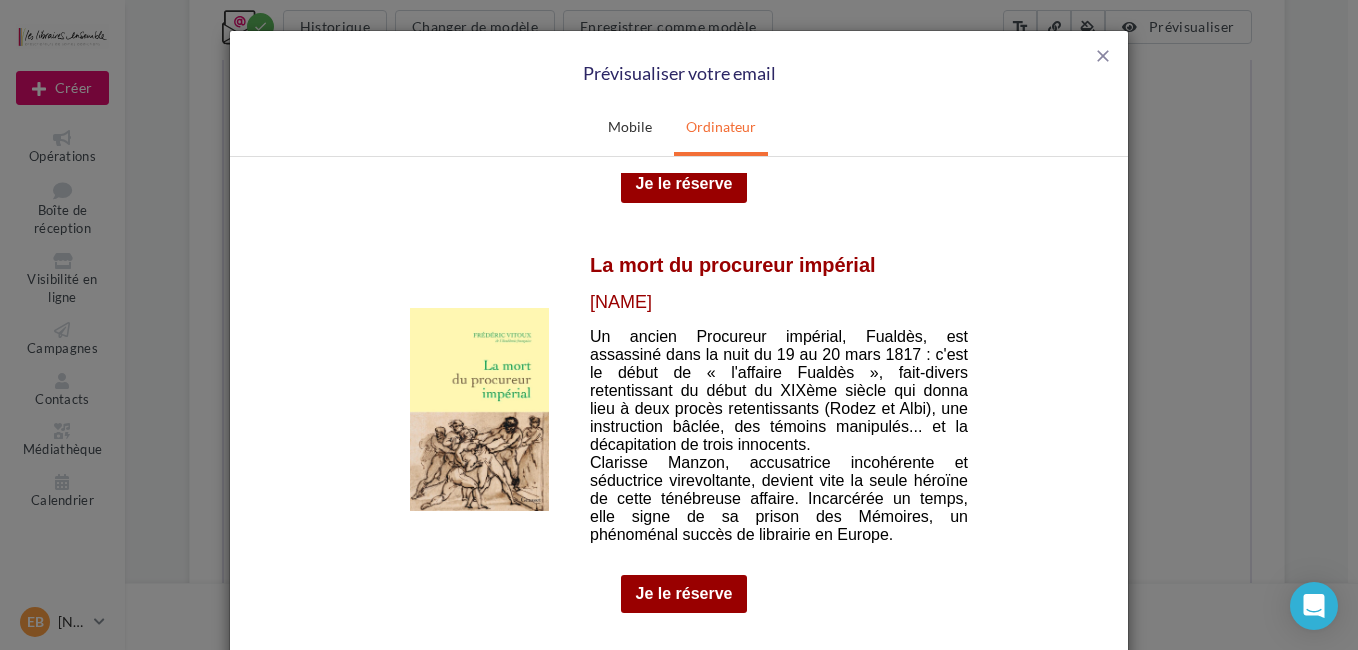 scroll, scrollTop: 2800, scrollLeft: 0, axis: vertical 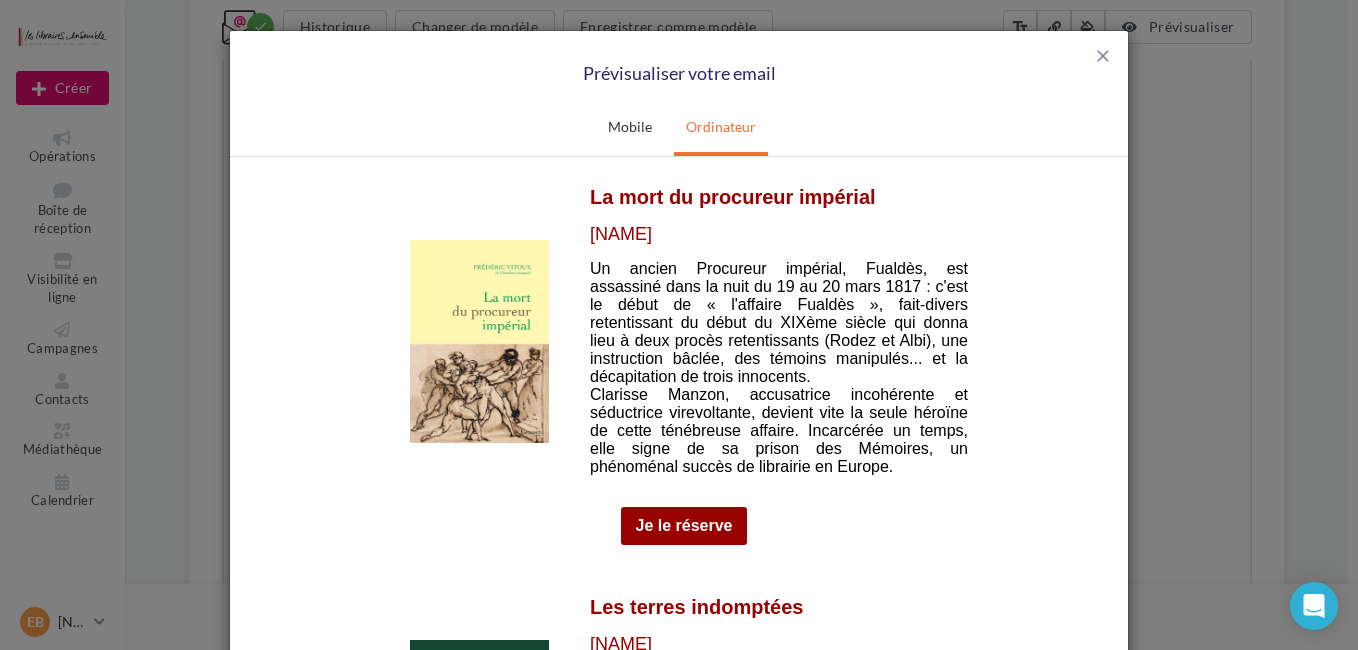 click at bounding box center [479, 340] 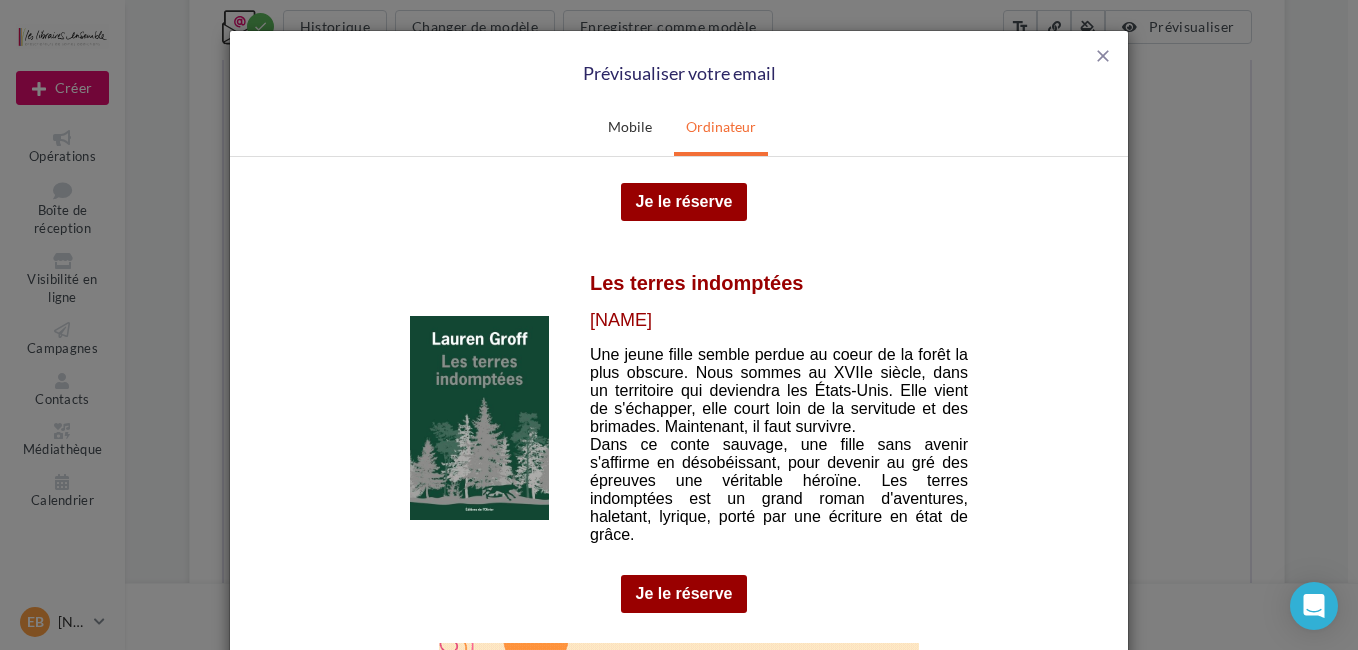 scroll, scrollTop: 3200, scrollLeft: 0, axis: vertical 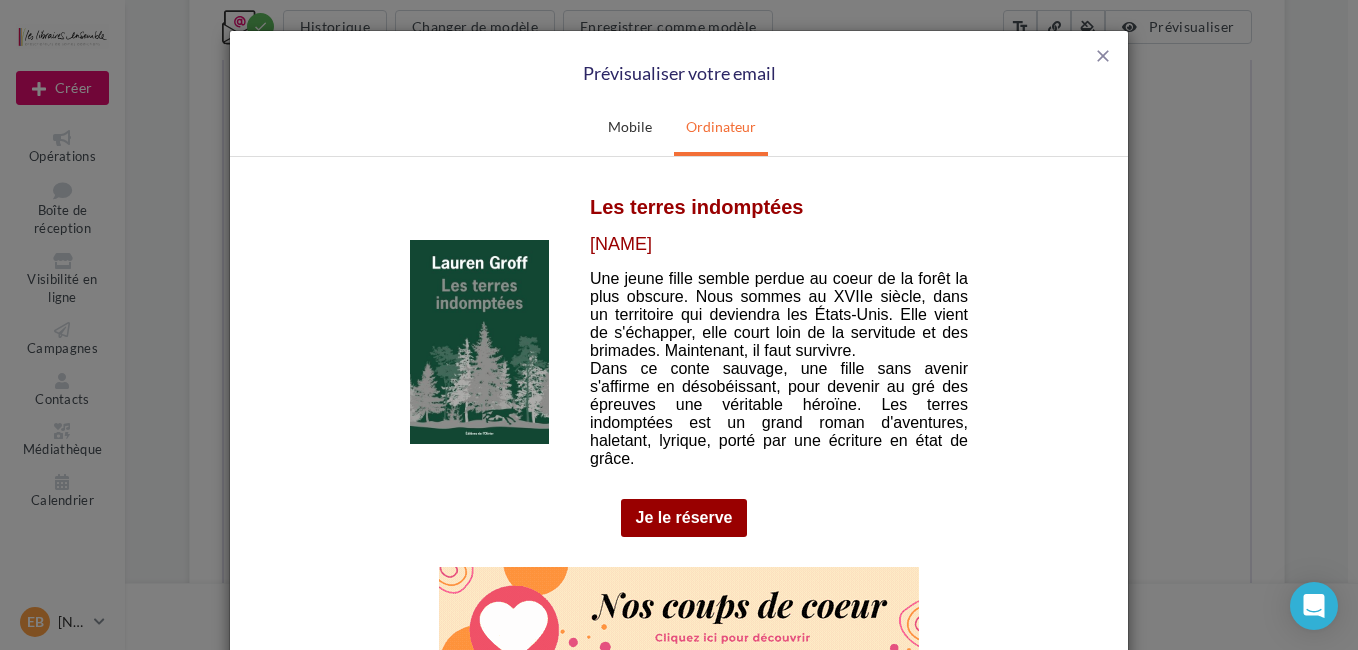 click at bounding box center [479, 341] 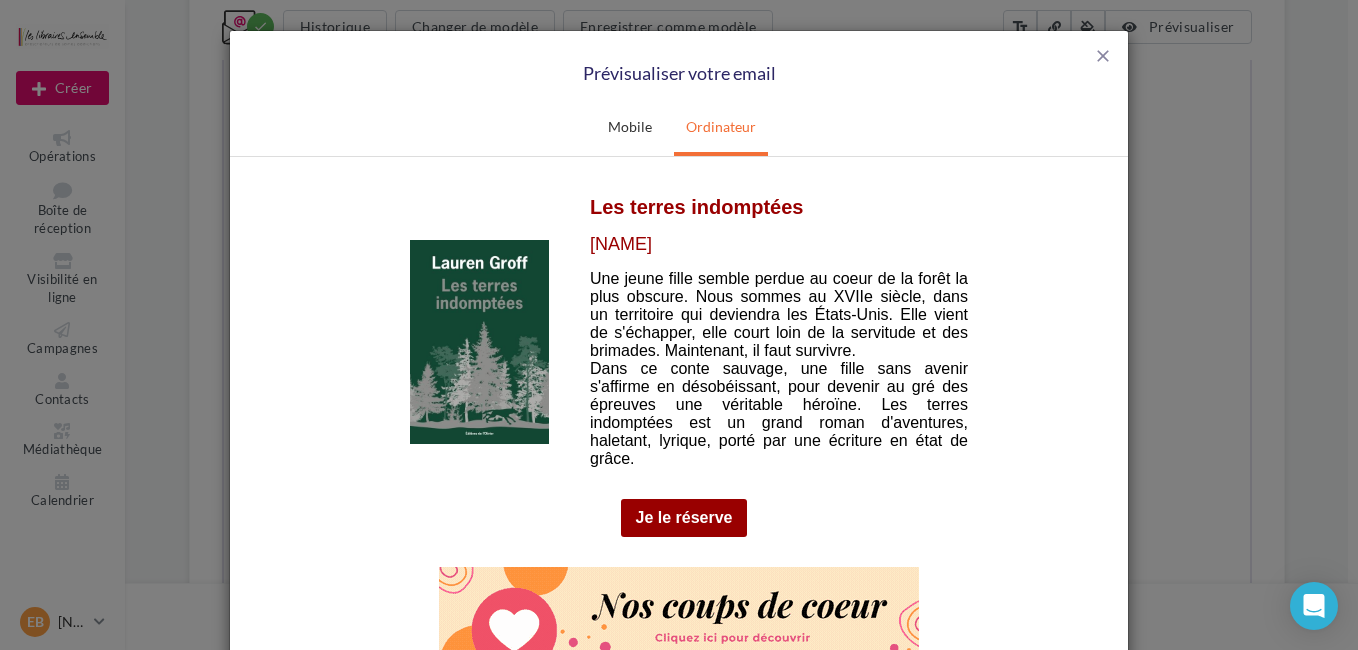 click on "Je le réserve" at bounding box center [684, 517] 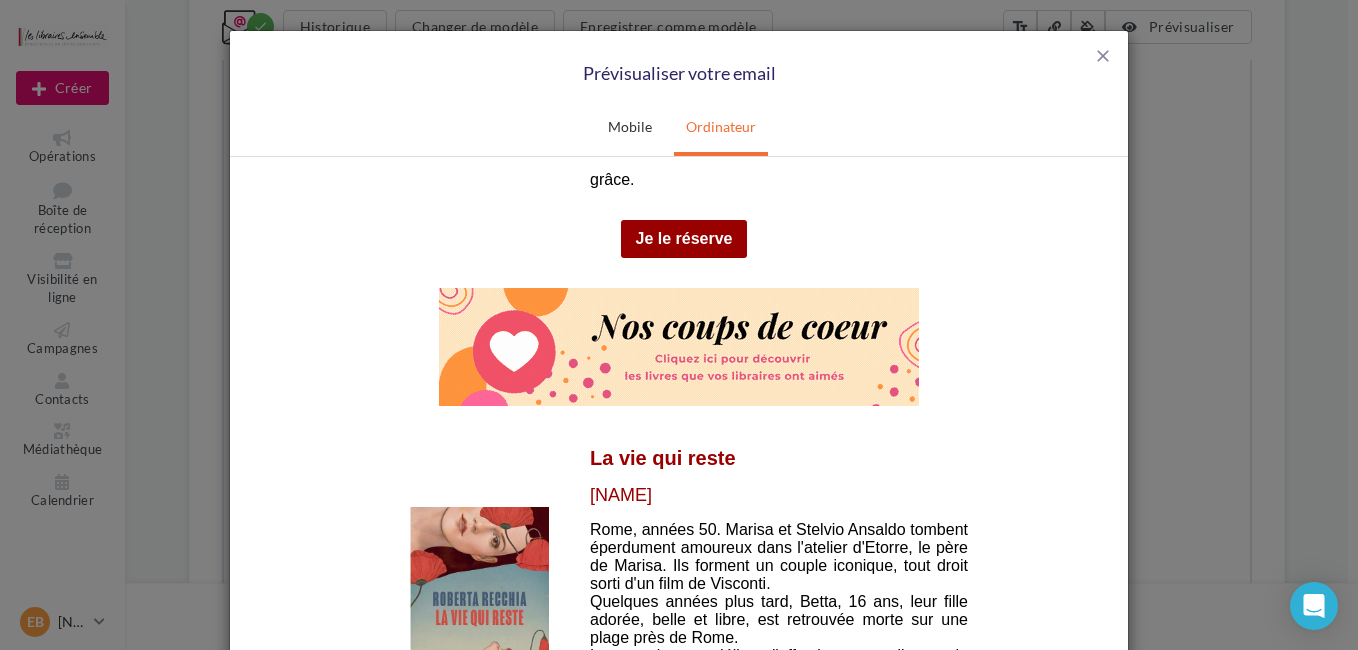 scroll, scrollTop: 3500, scrollLeft: 0, axis: vertical 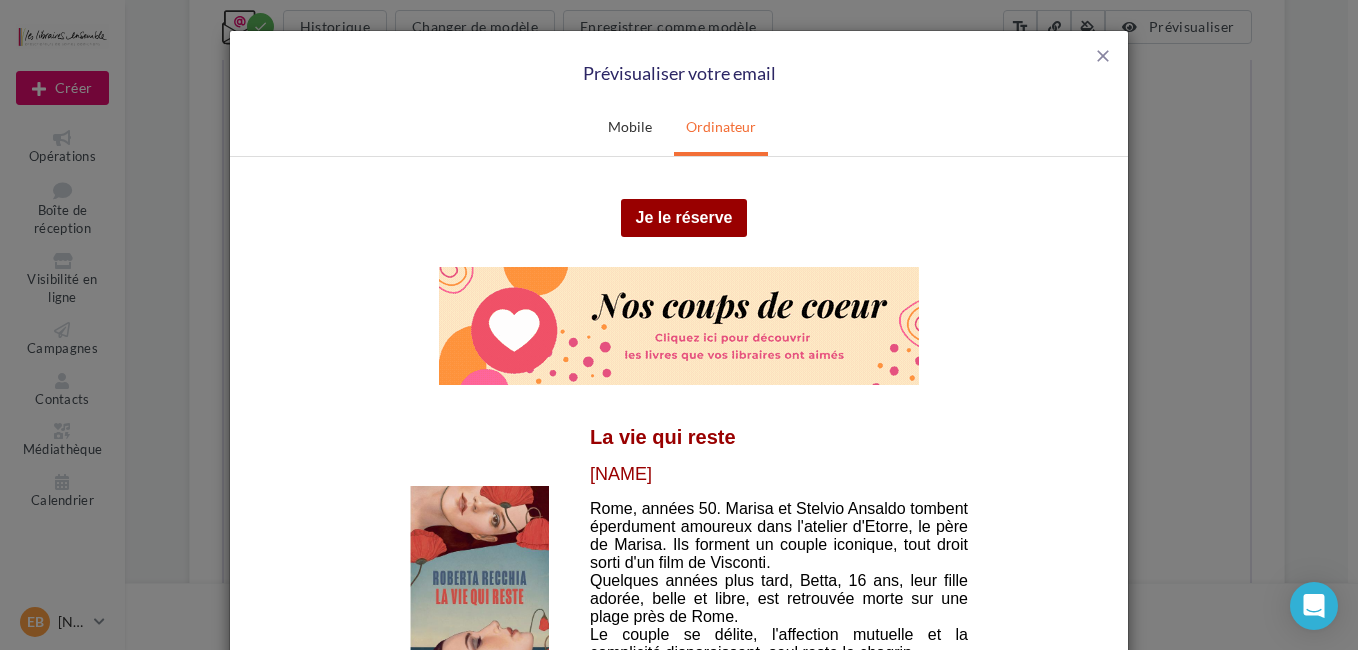 click at bounding box center [679, 325] 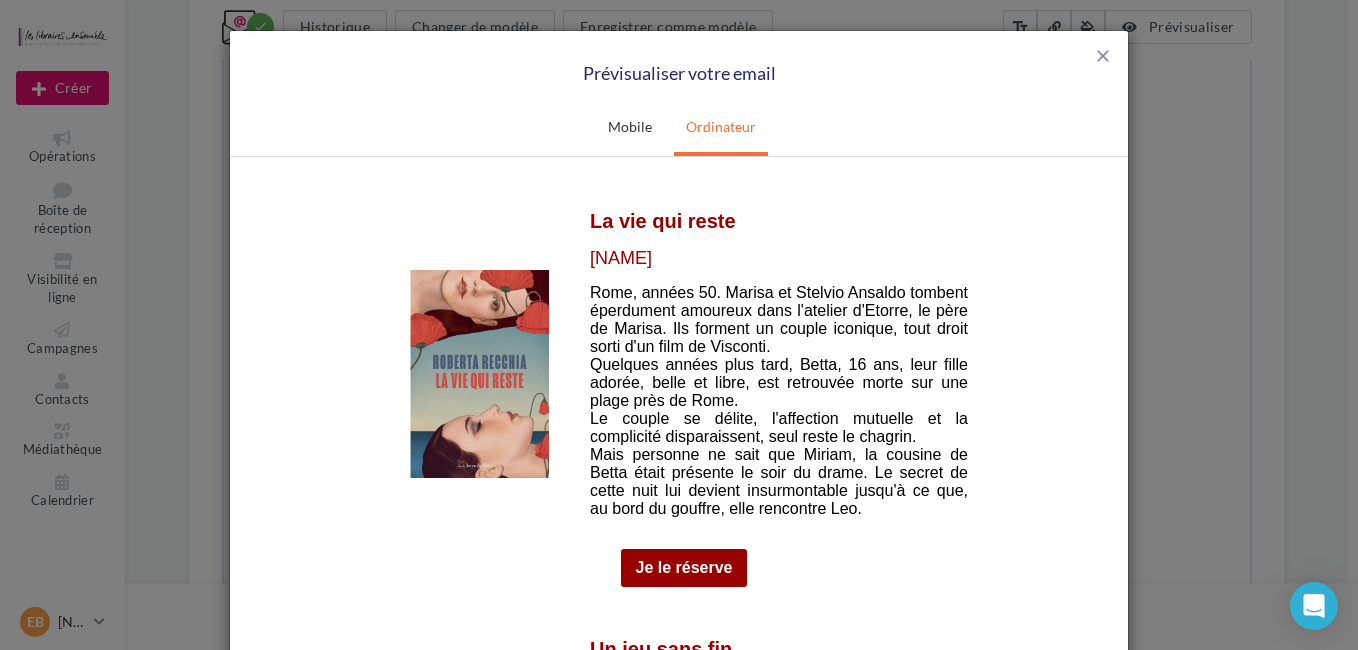 scroll, scrollTop: 3600, scrollLeft: 0, axis: vertical 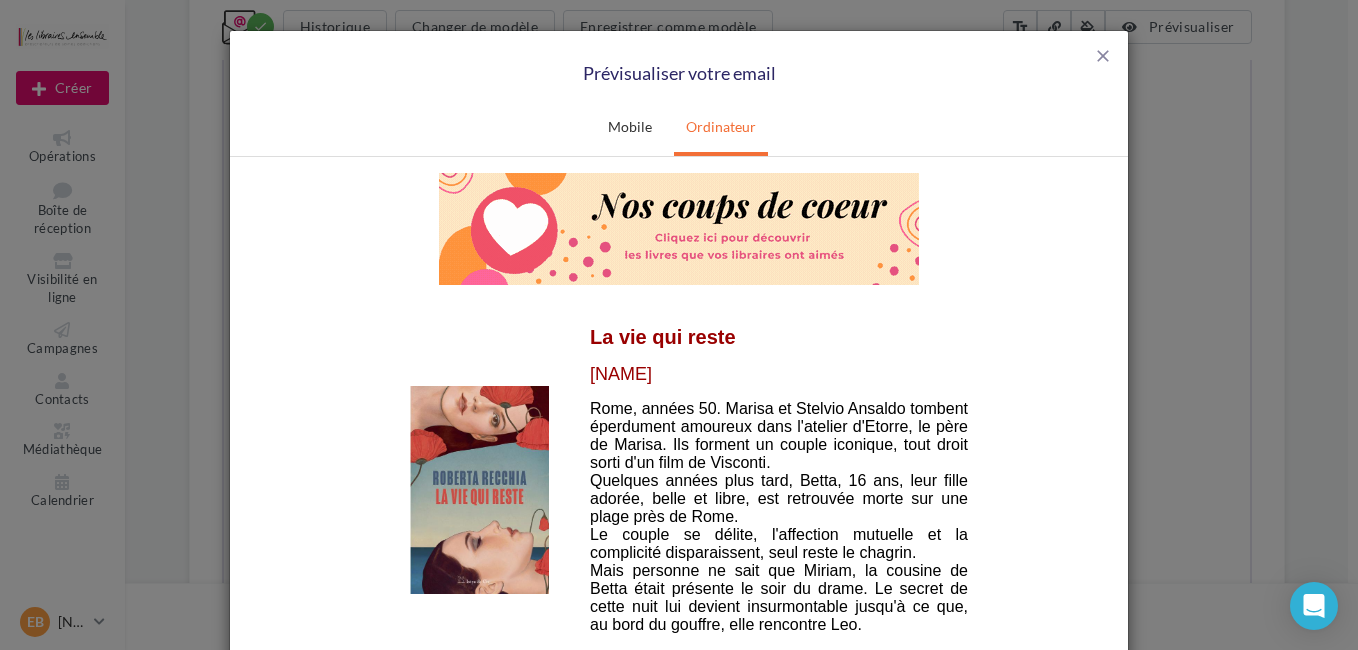 click at bounding box center (479, 489) 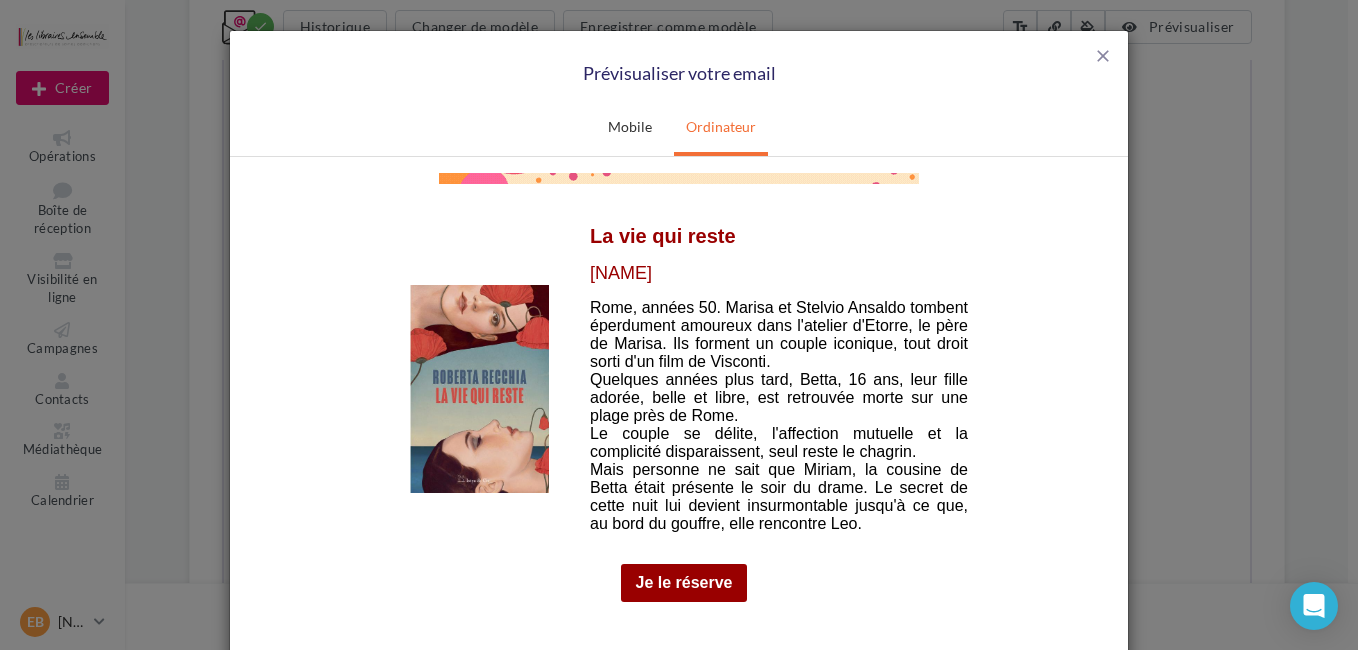 scroll, scrollTop: 3800, scrollLeft: 0, axis: vertical 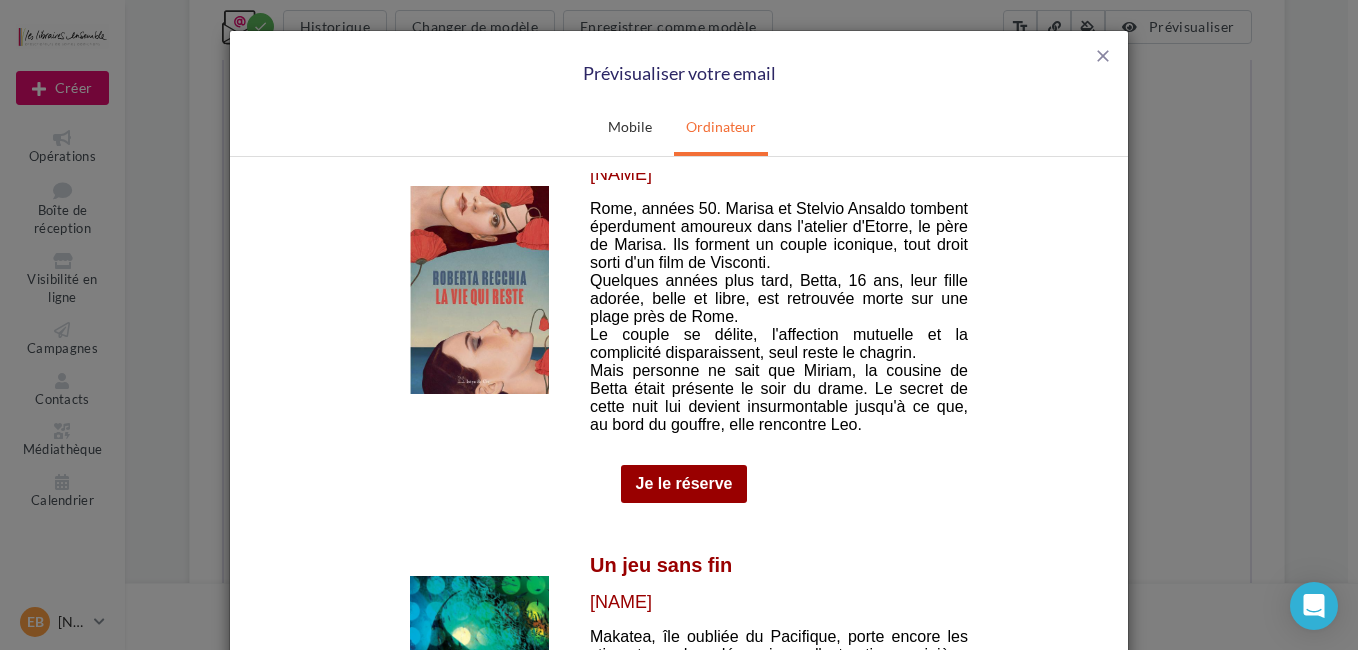 click on "Je le réserve" at bounding box center (684, 483) 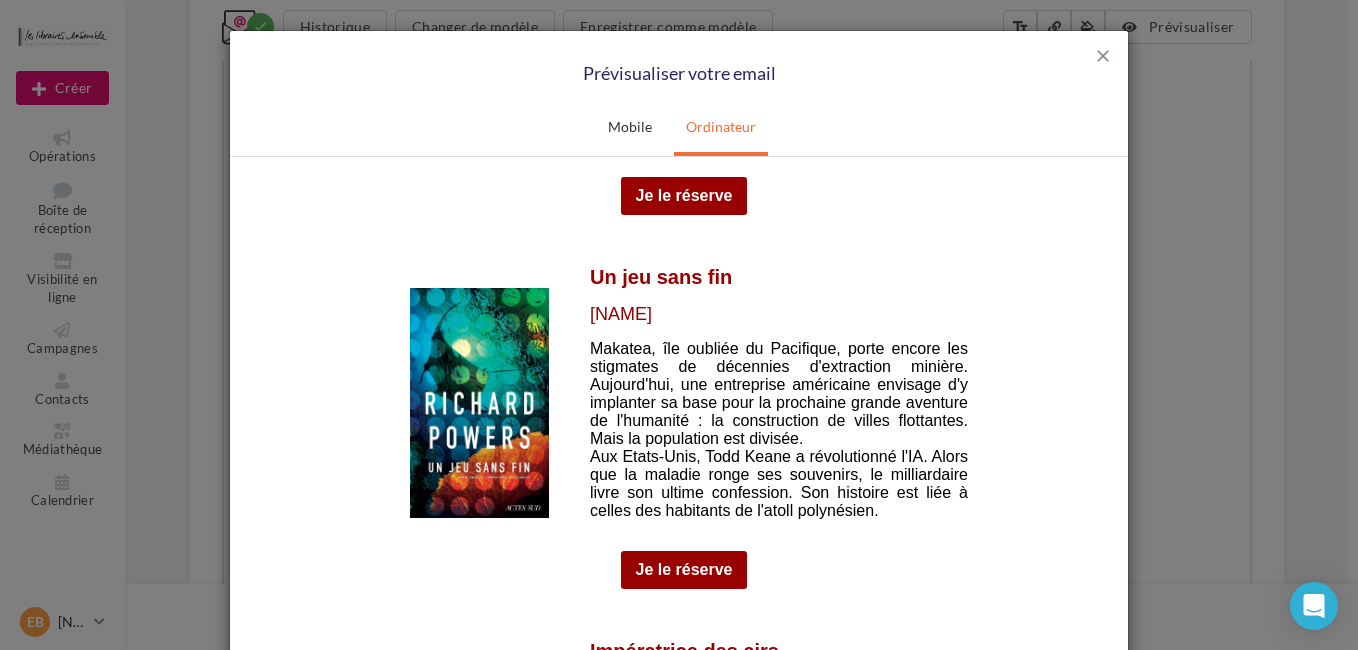 scroll, scrollTop: 4100, scrollLeft: 0, axis: vertical 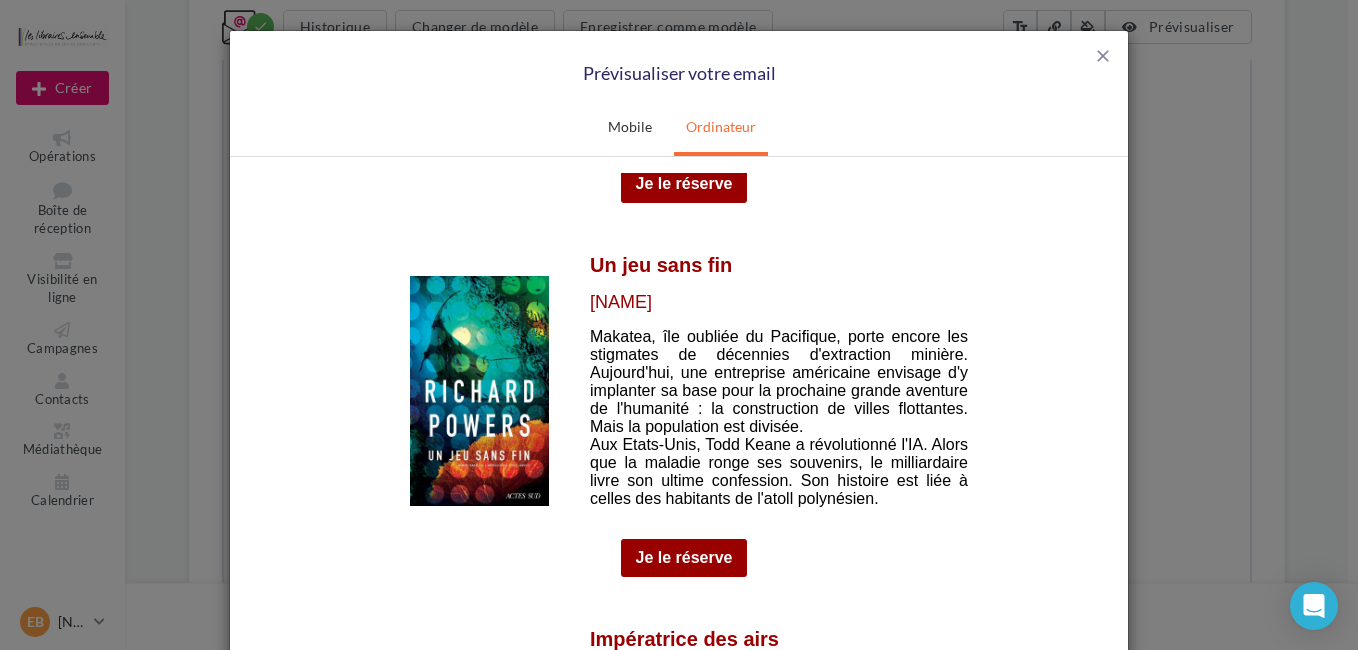 click at bounding box center (479, 390) 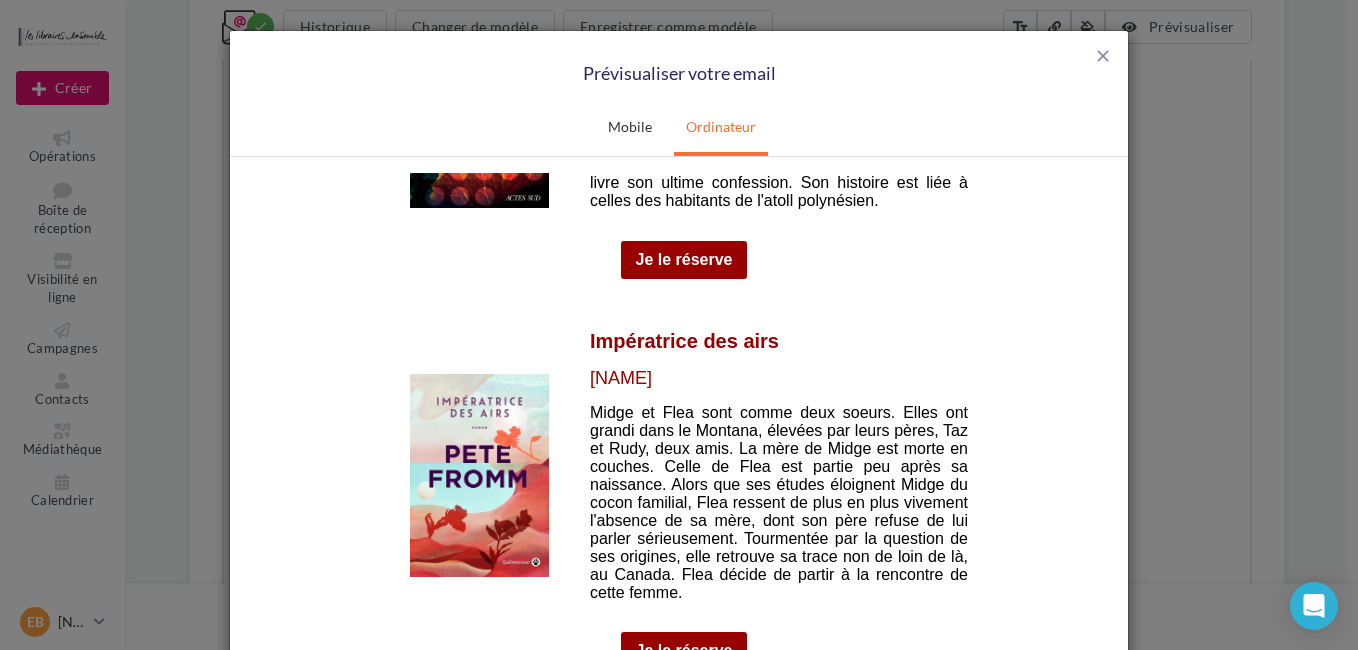 scroll, scrollTop: 4400, scrollLeft: 0, axis: vertical 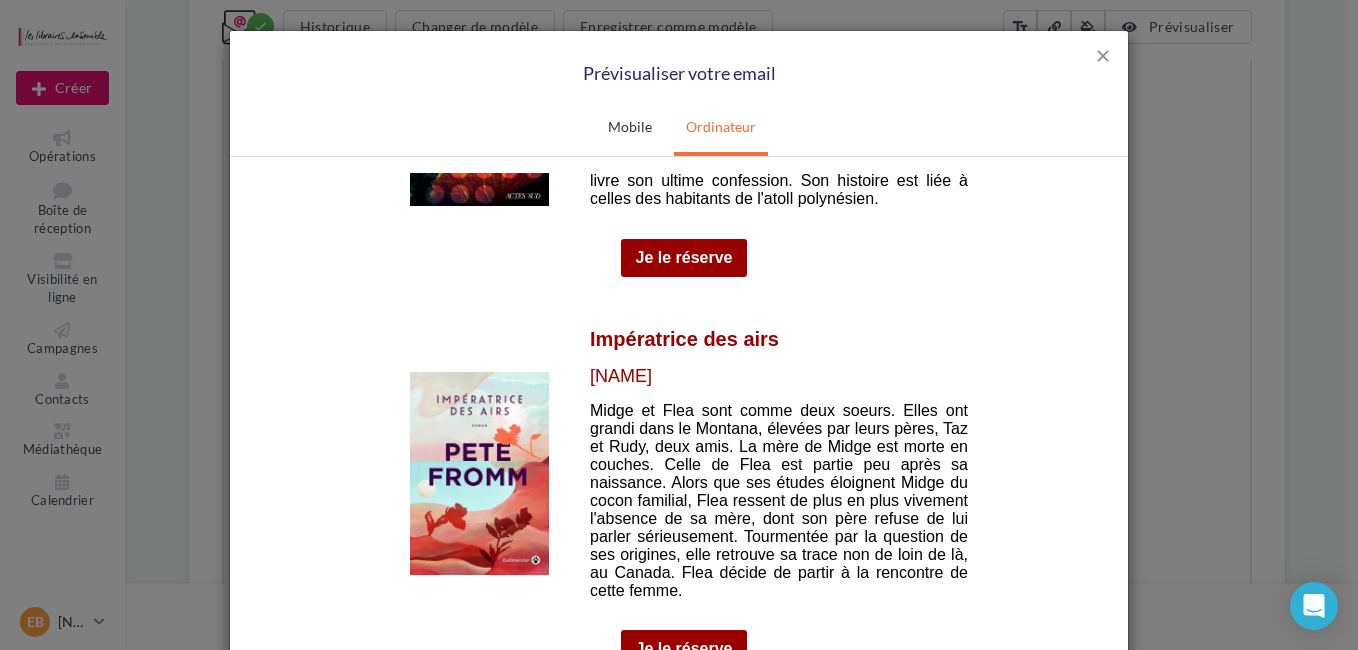 click at bounding box center [479, 472] 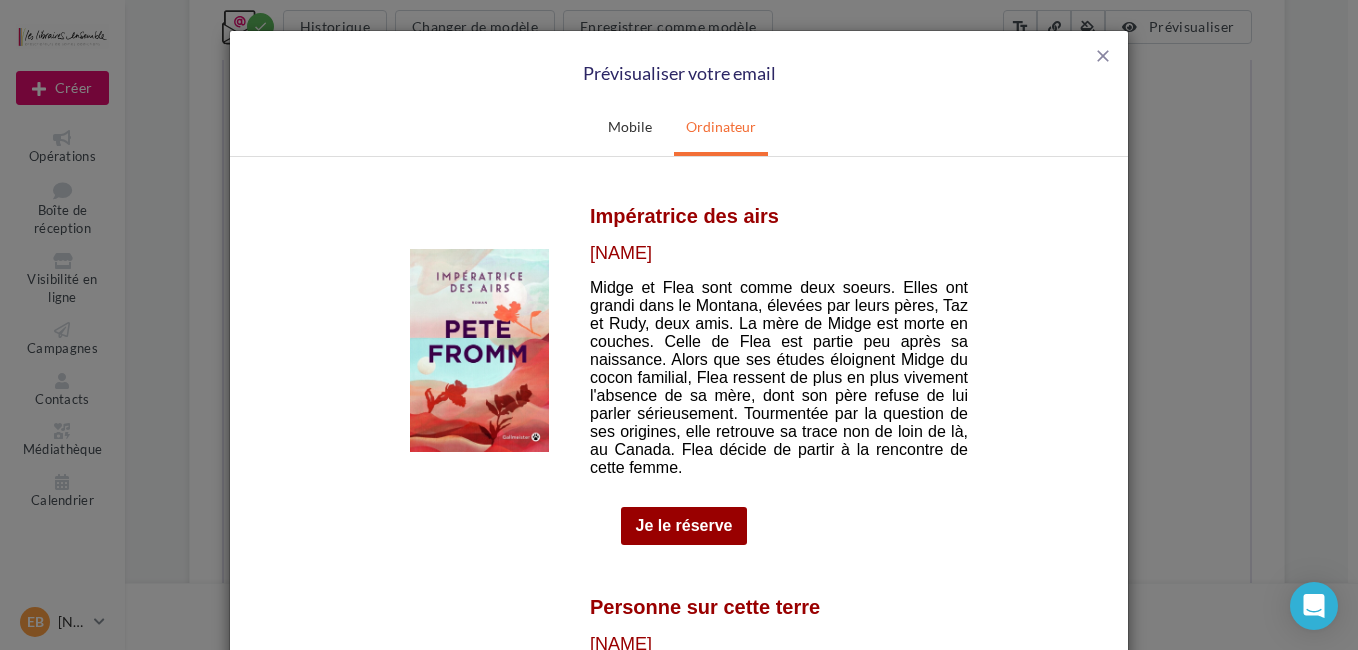 scroll, scrollTop: 4600, scrollLeft: 0, axis: vertical 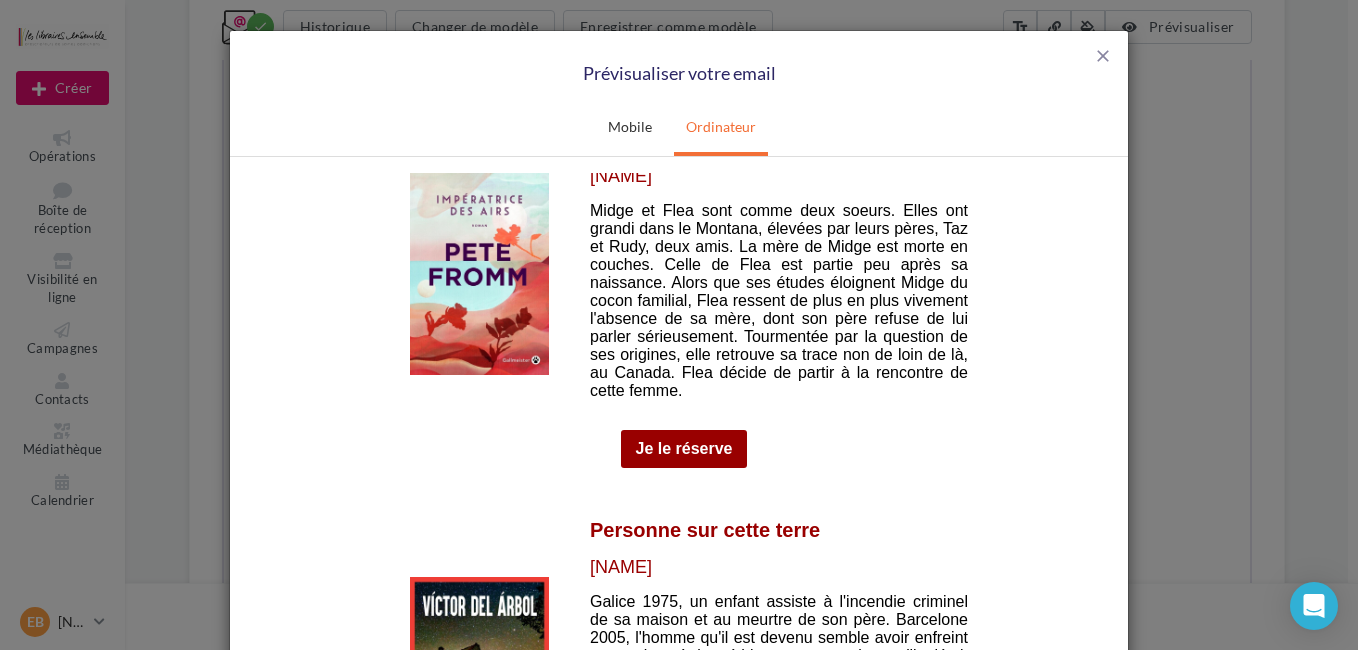 click on "Je le réserve" at bounding box center [684, 448] 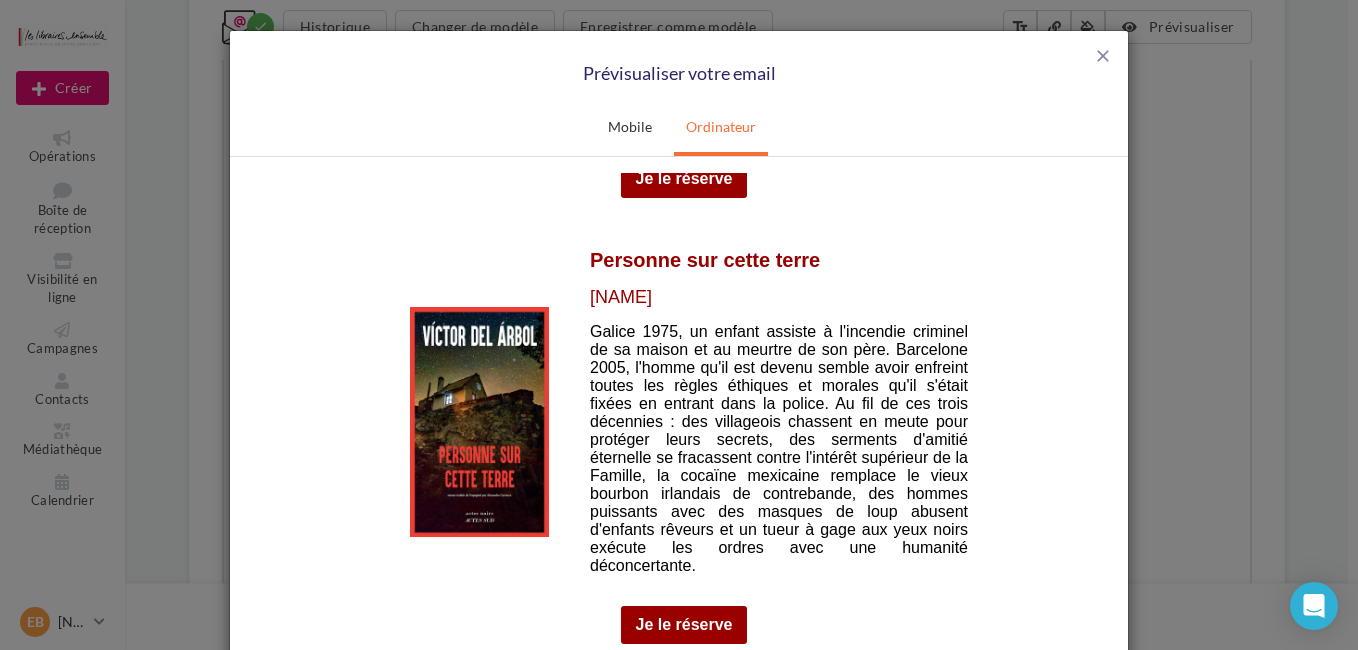 scroll, scrollTop: 4900, scrollLeft: 0, axis: vertical 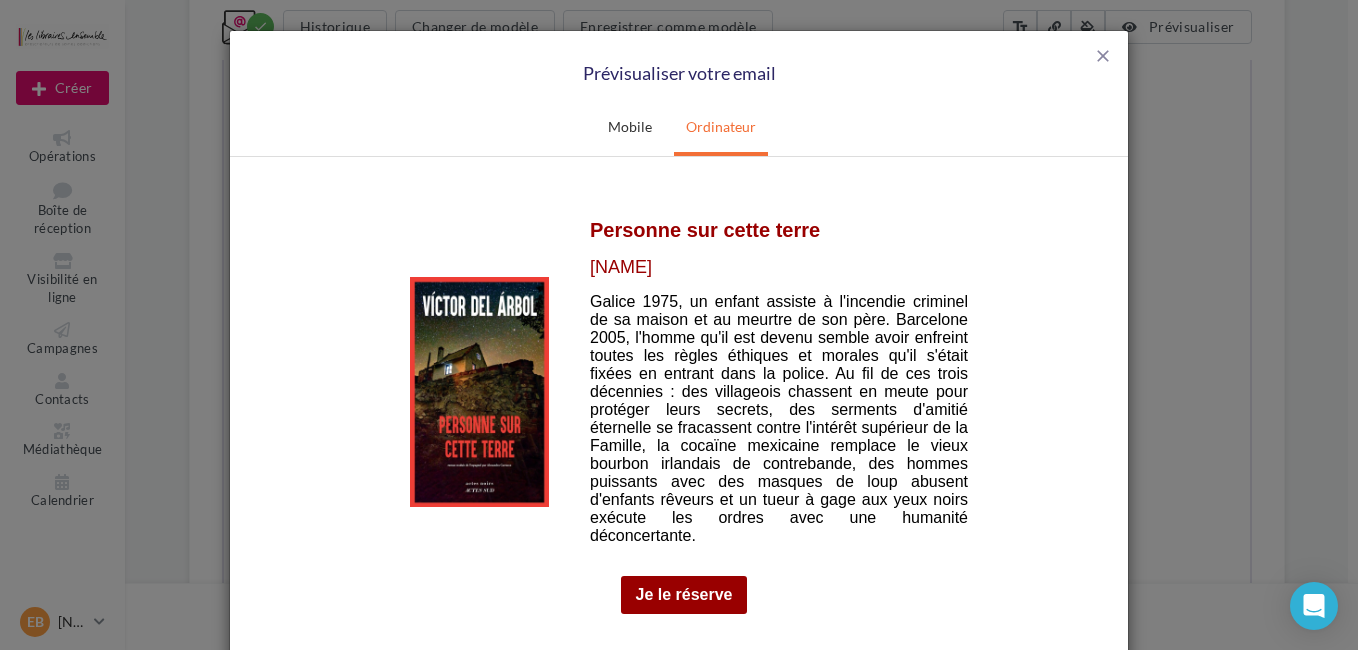 click at bounding box center [479, 391] 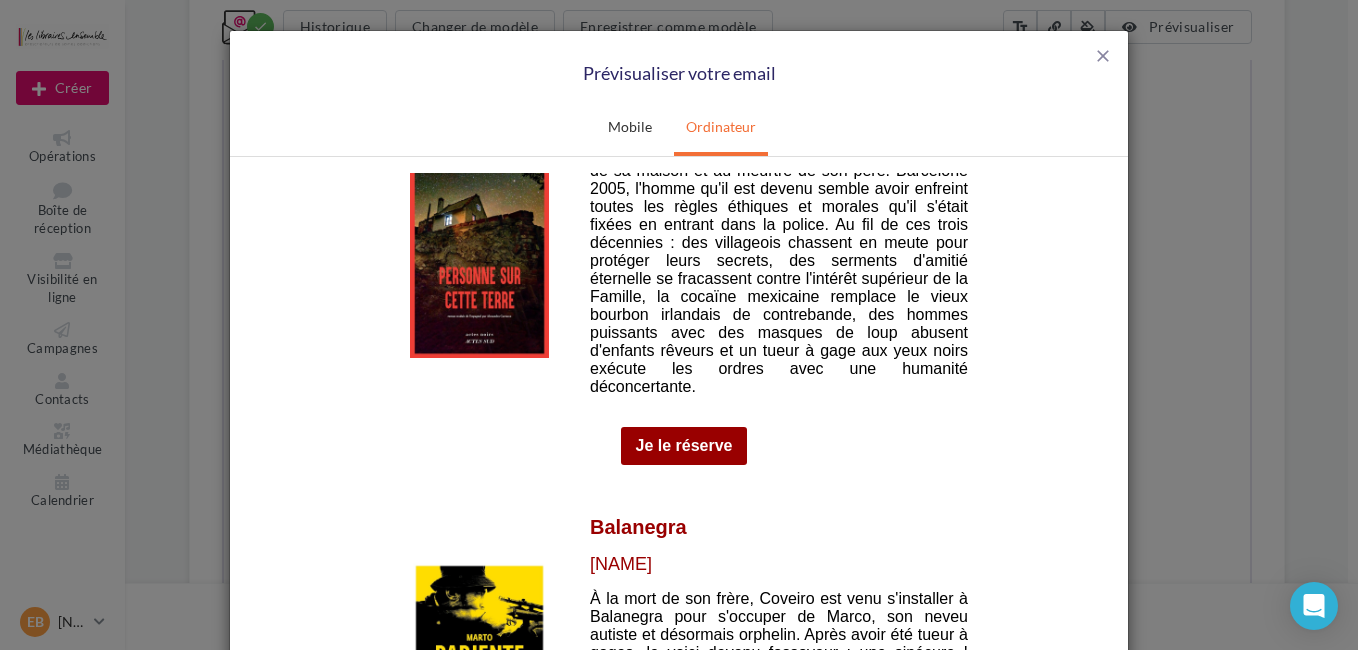 scroll, scrollTop: 5200, scrollLeft: 0, axis: vertical 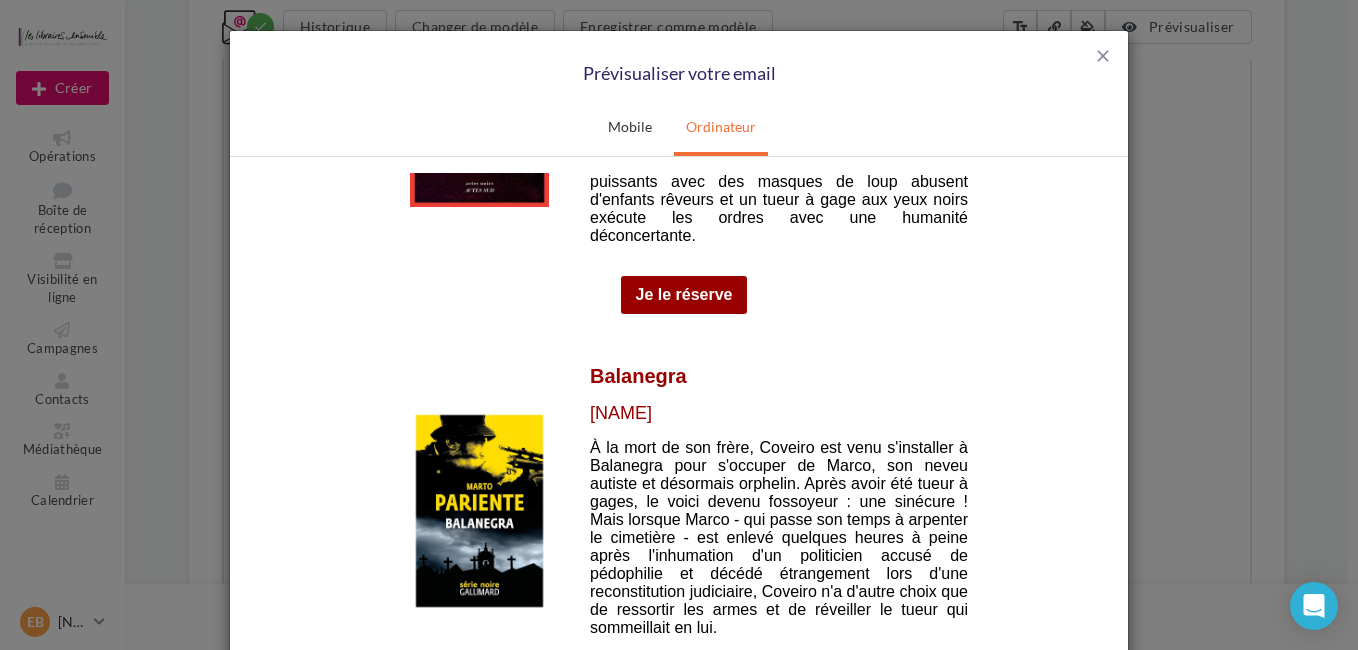 click at bounding box center (479, 509) 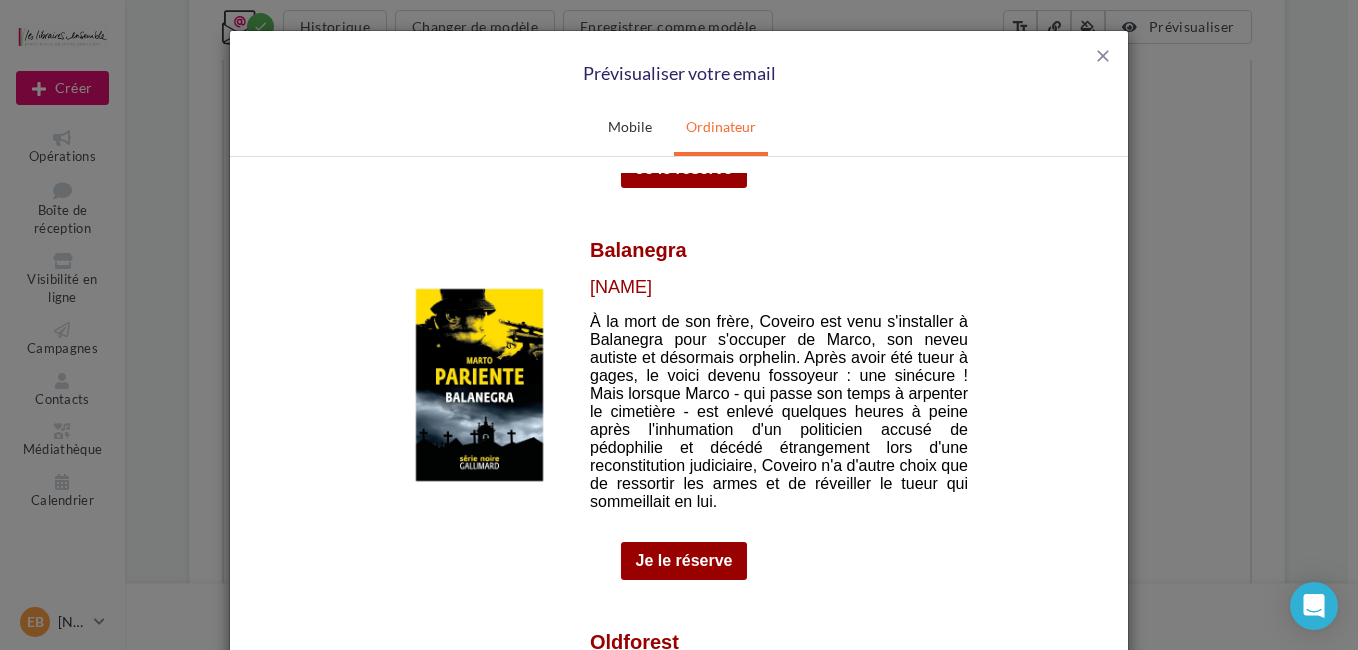 scroll, scrollTop: 5500, scrollLeft: 0, axis: vertical 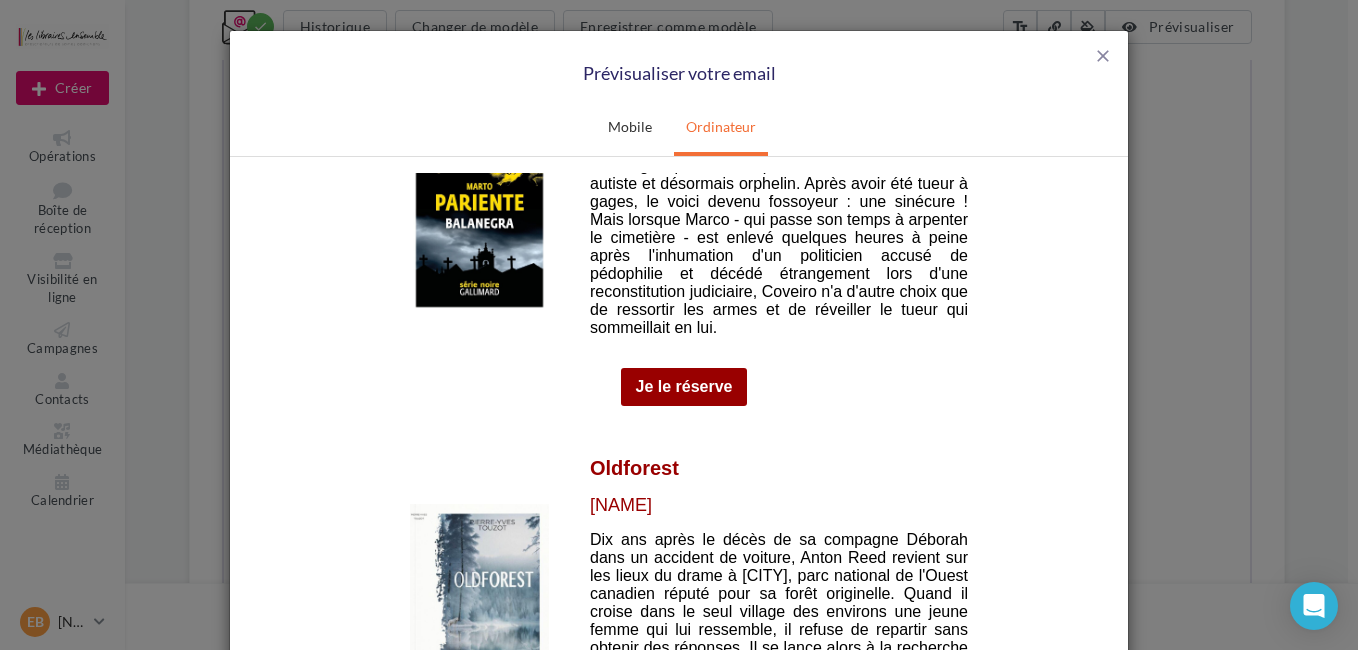 click on "Je le réserve" at bounding box center [684, 386] 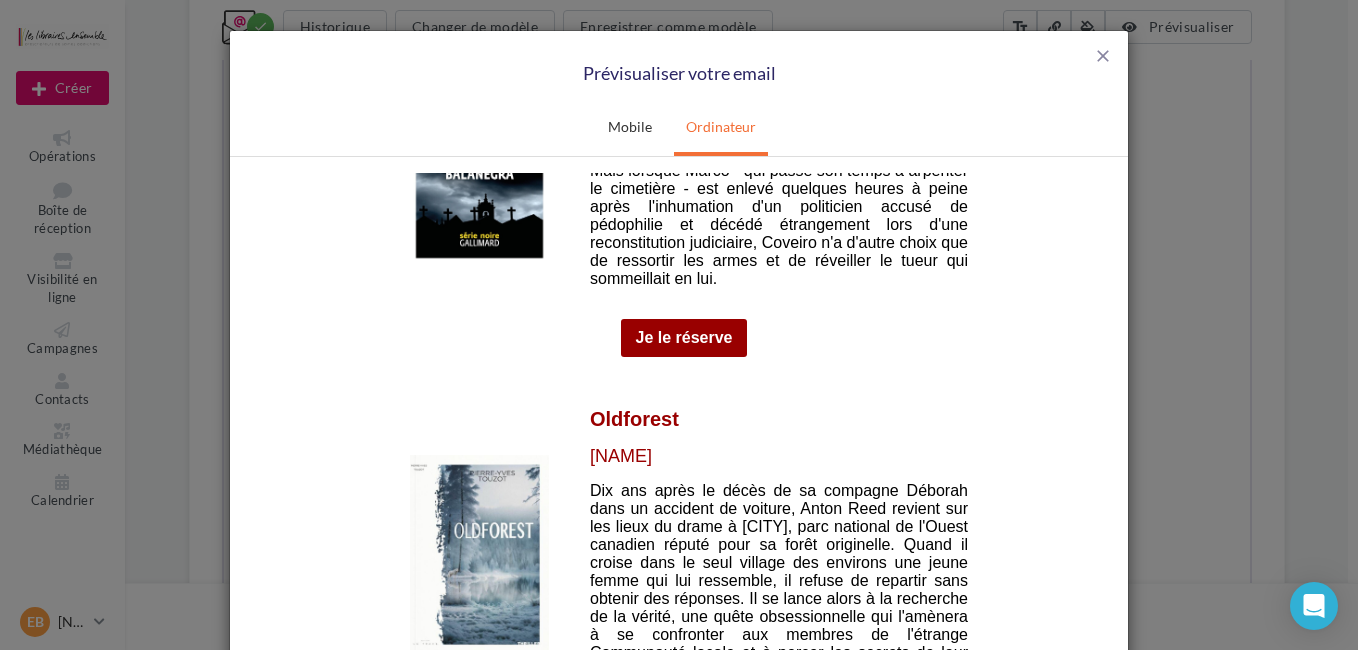 scroll, scrollTop: 5700, scrollLeft: 0, axis: vertical 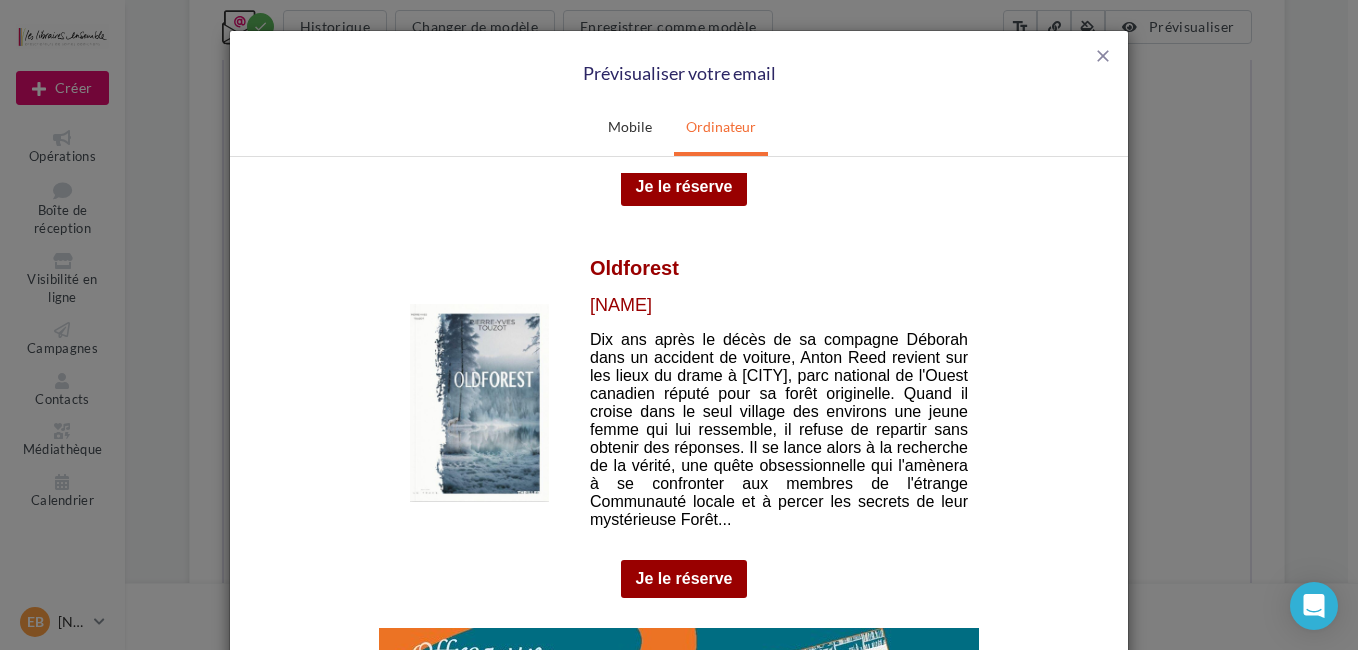 click at bounding box center (479, 402) 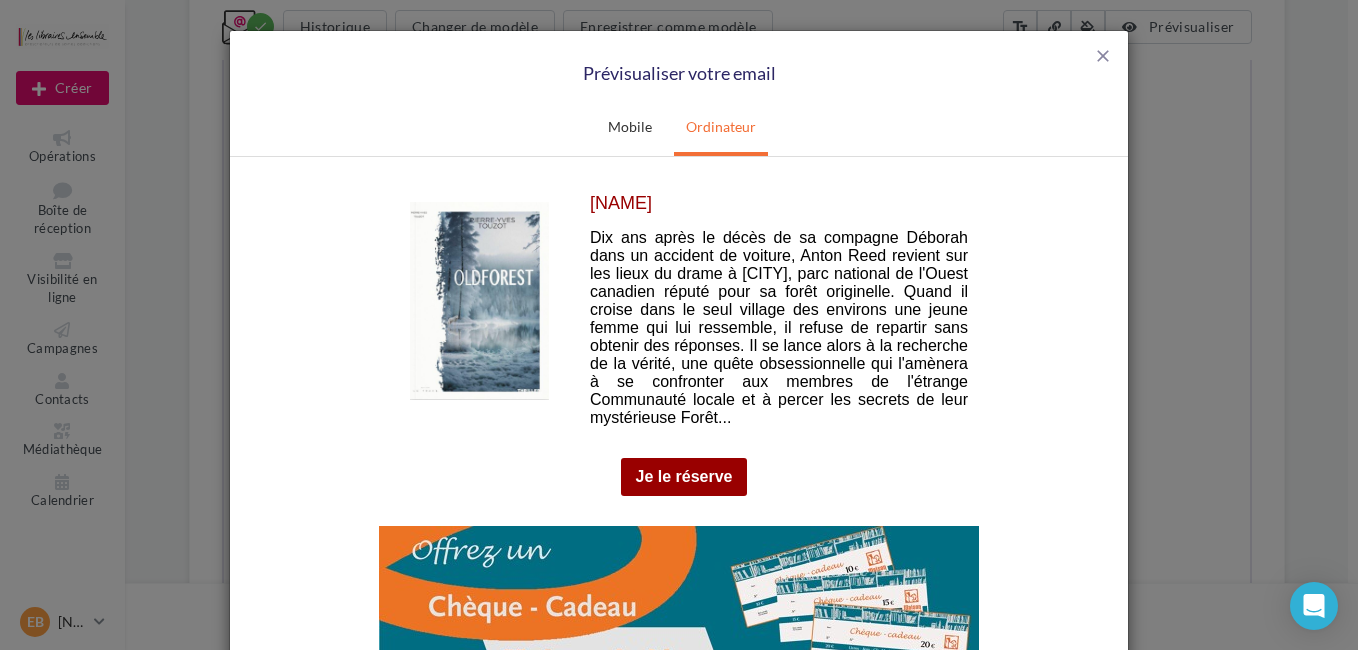 scroll, scrollTop: 5849, scrollLeft: 0, axis: vertical 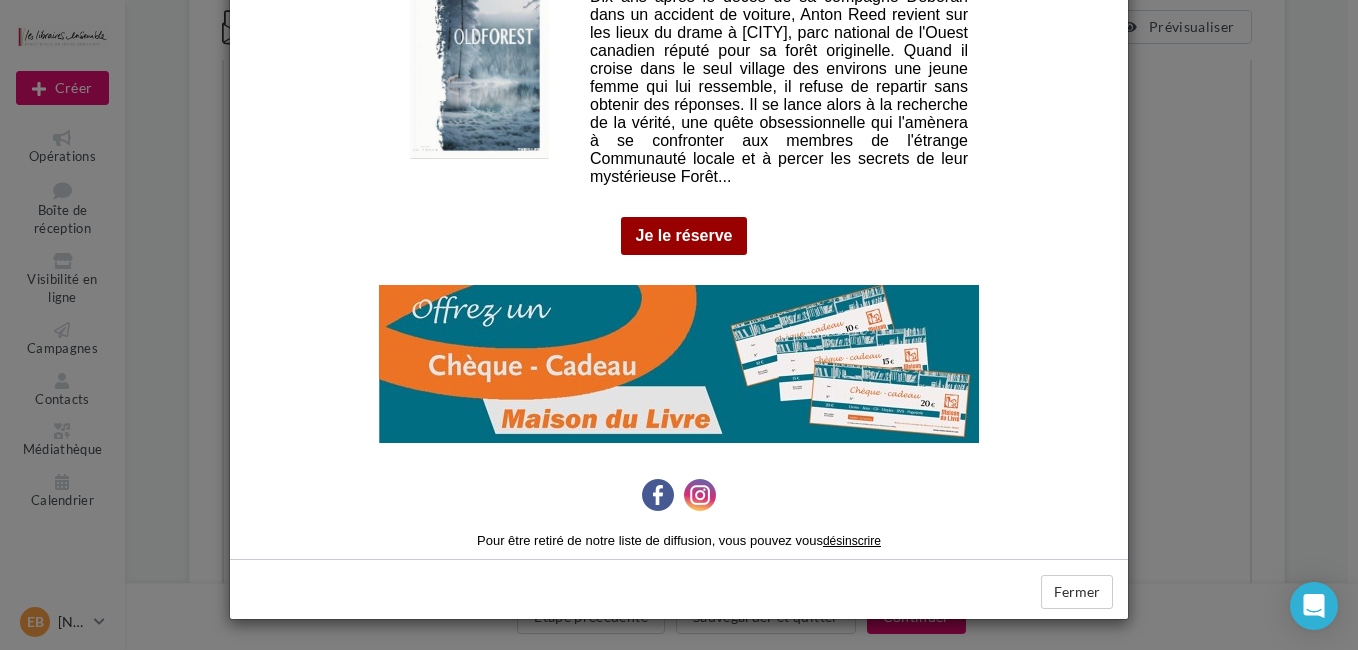 click at bounding box center (679, 364) 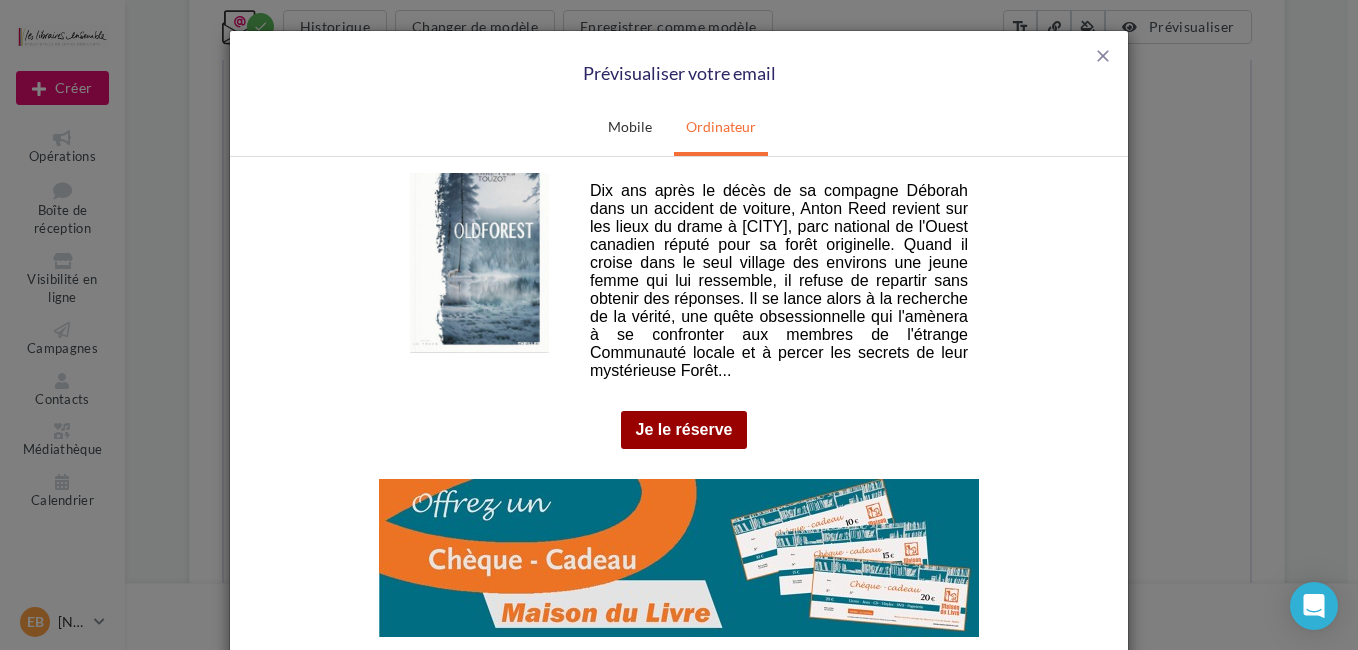 scroll, scrollTop: 194, scrollLeft: 0, axis: vertical 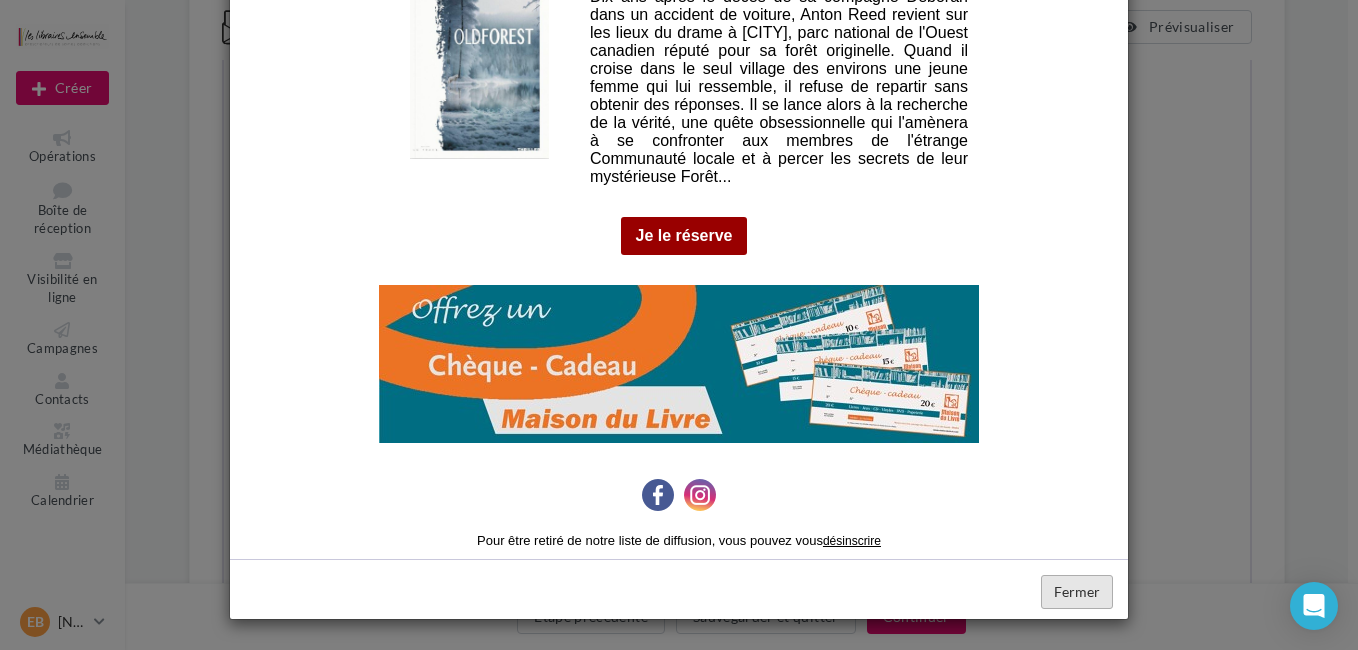 click on "Fermer" at bounding box center [1077, 592] 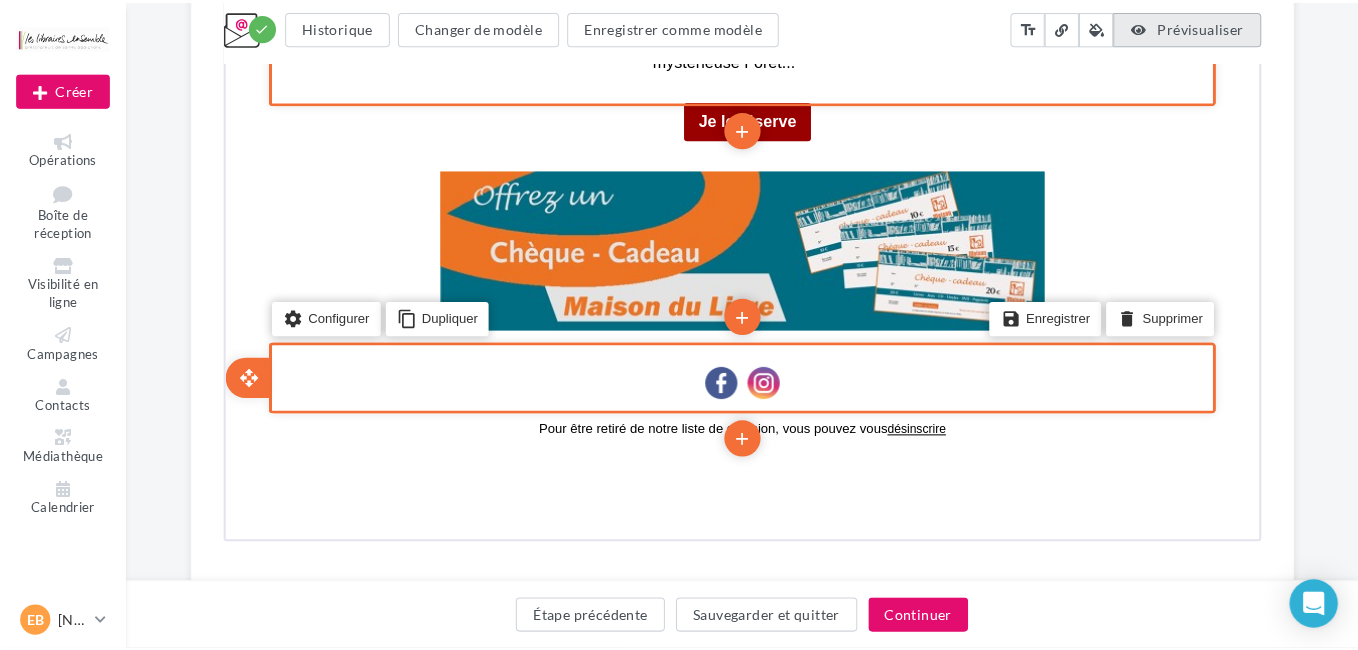 scroll, scrollTop: 6500, scrollLeft: 0, axis: vertical 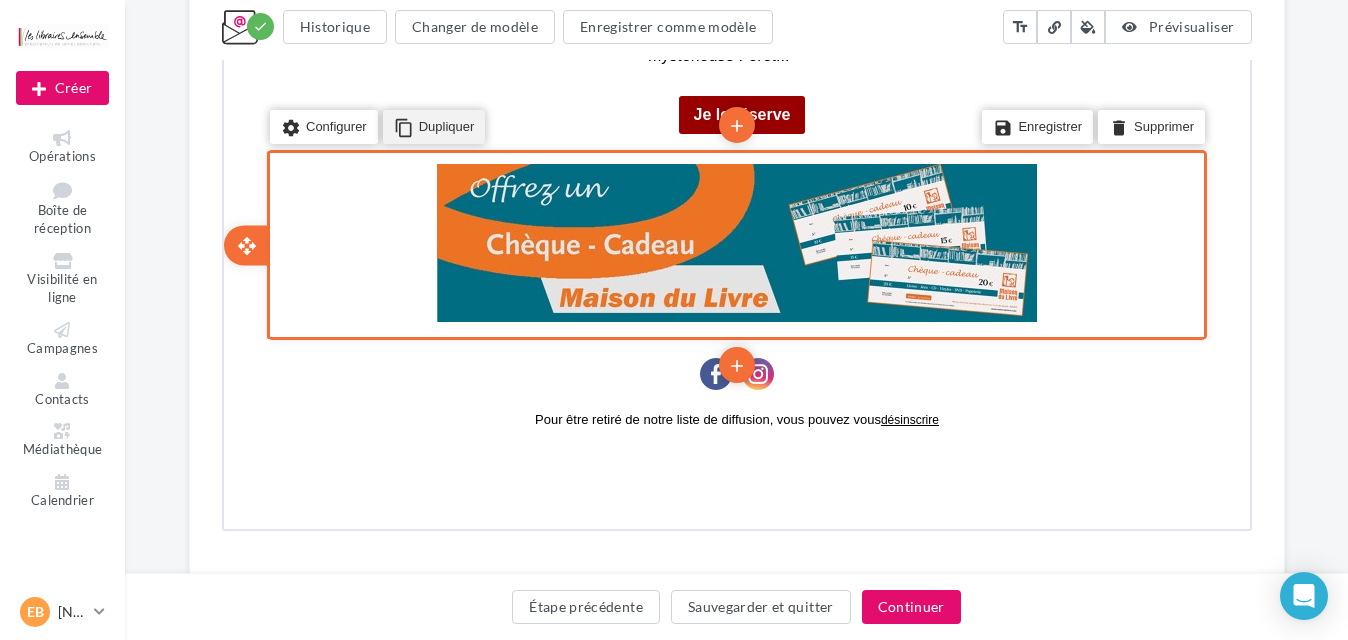 click on "content_copy Dupliquer" at bounding box center (431, 125) 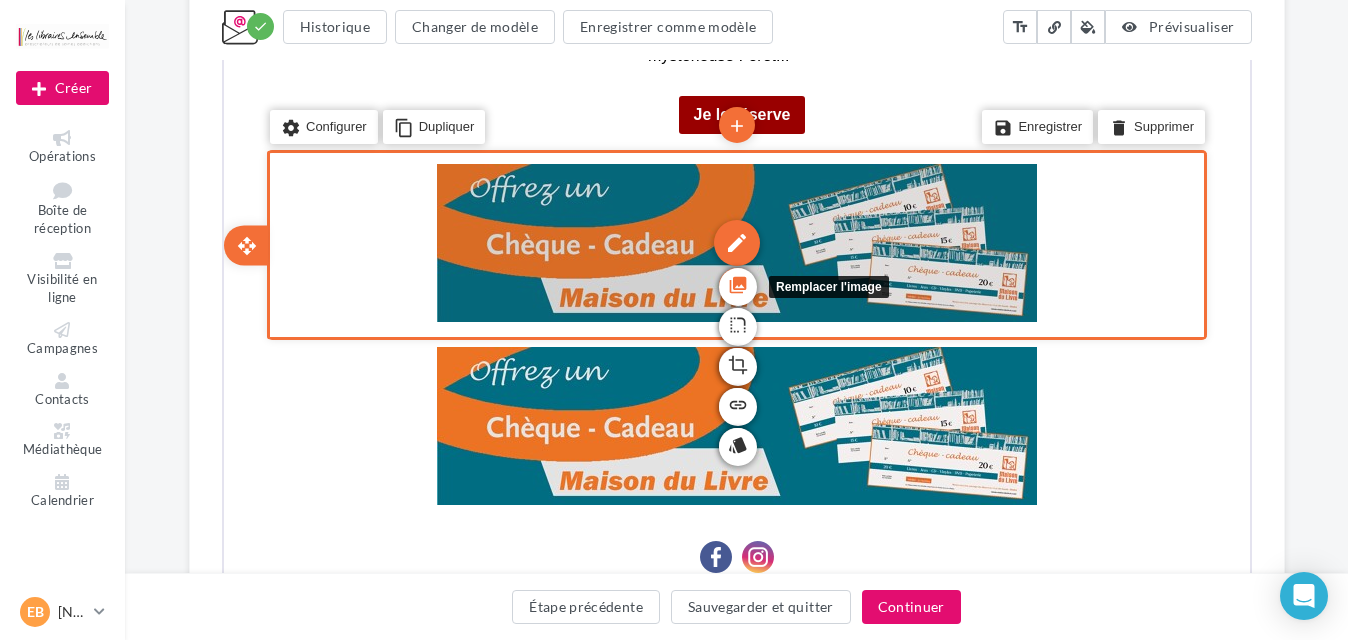 click on "photo_library" at bounding box center (735, 283) 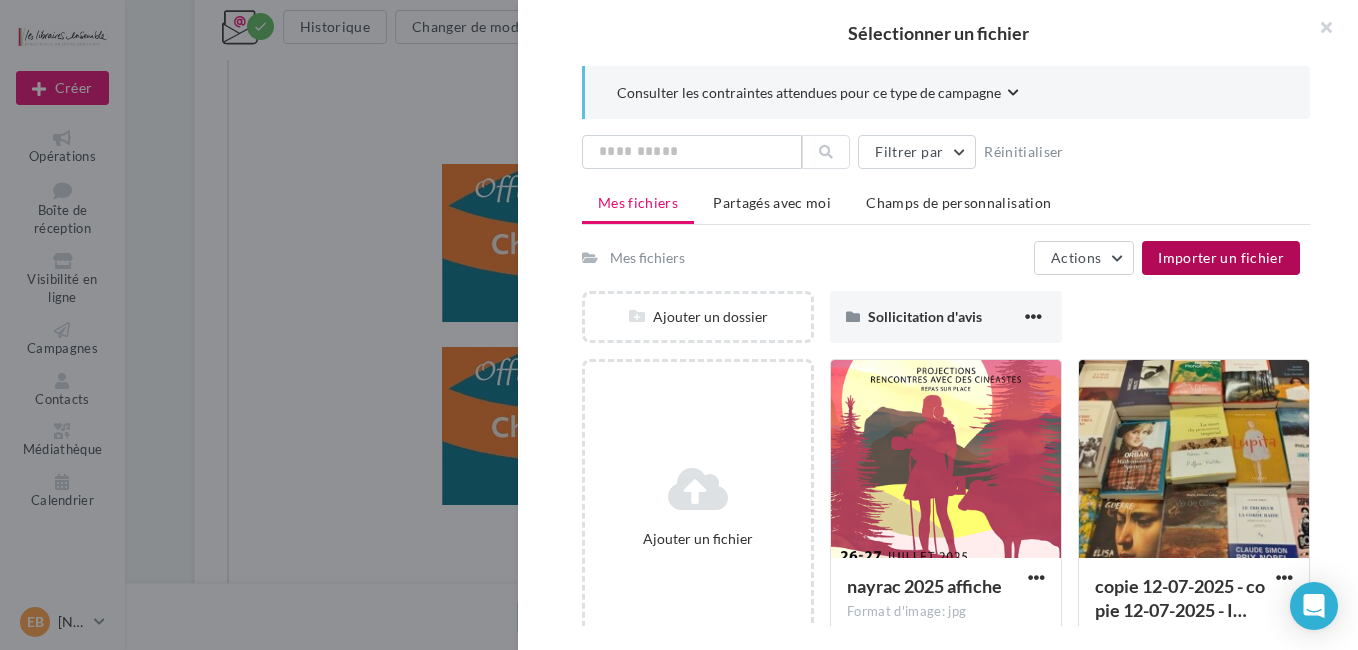 click on "Importer un fichier" at bounding box center (1221, 257) 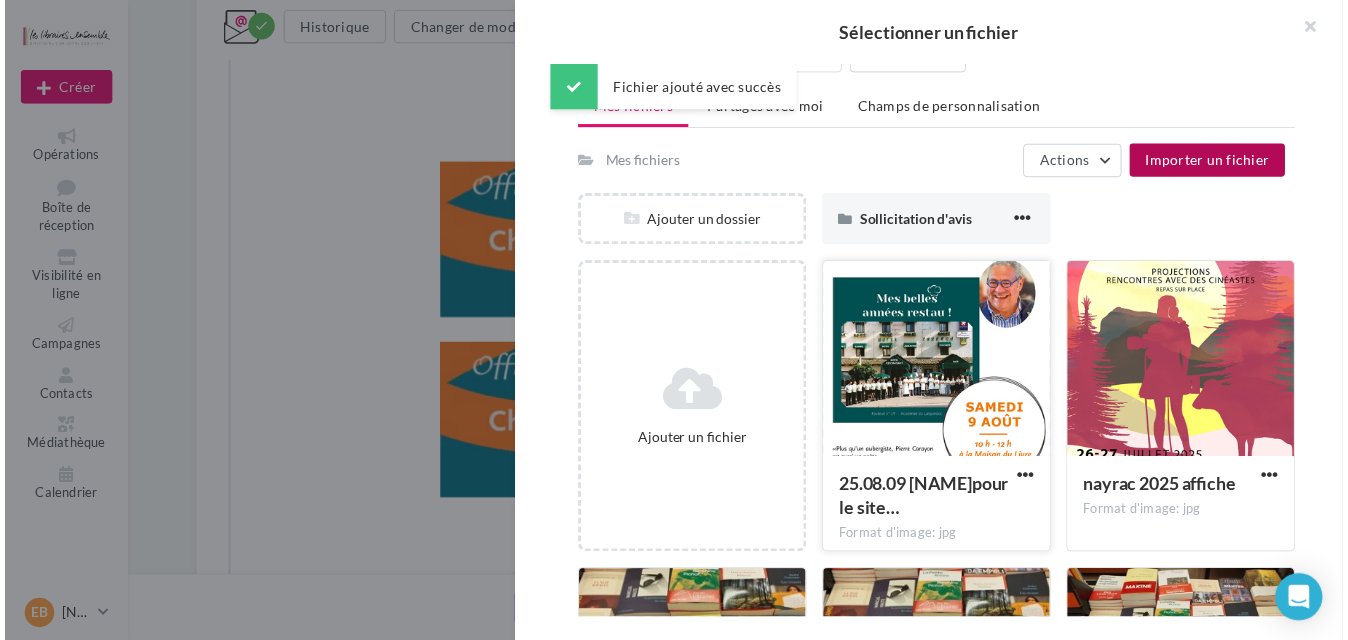scroll, scrollTop: 200, scrollLeft: 0, axis: vertical 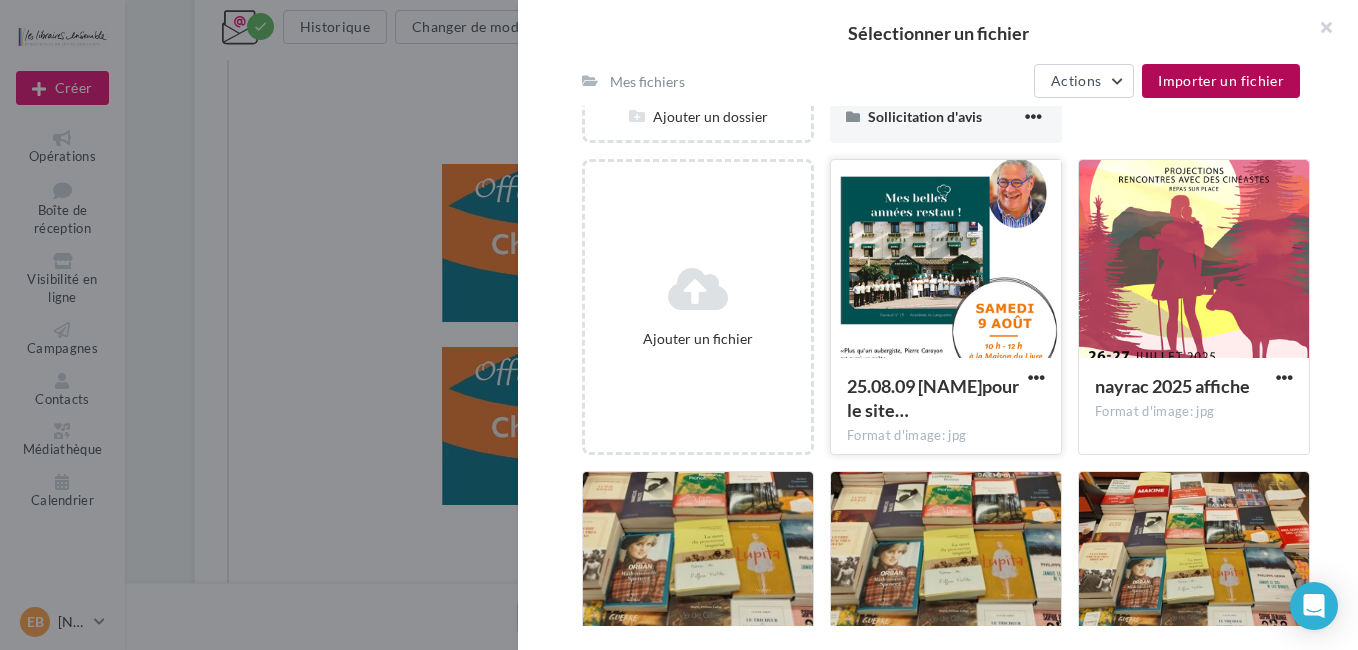 click at bounding box center [946, 260] 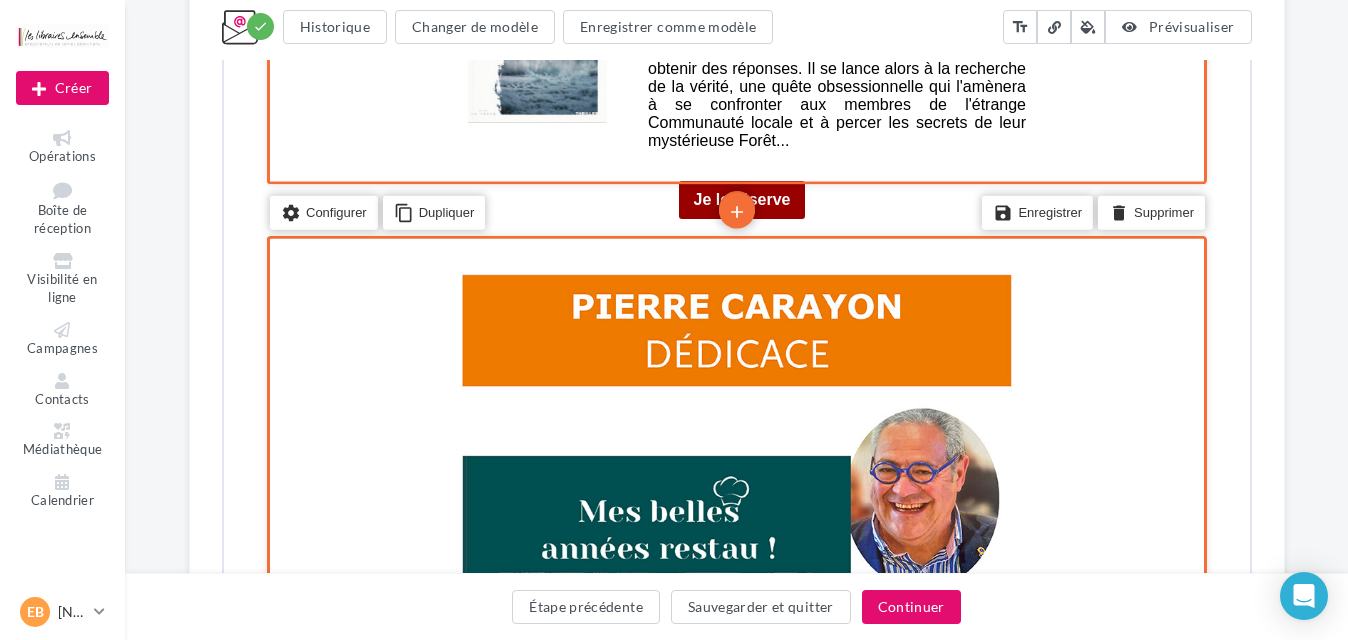 scroll, scrollTop: 6600, scrollLeft: 0, axis: vertical 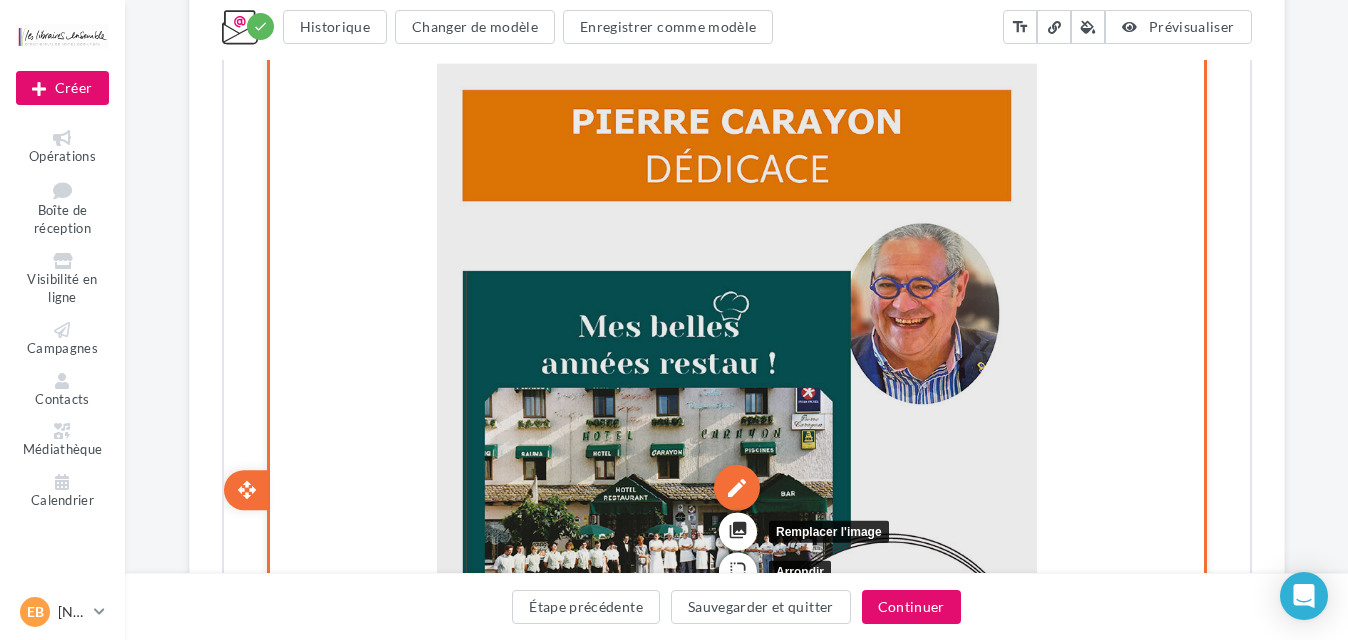 click on "edit" at bounding box center (734, 486) 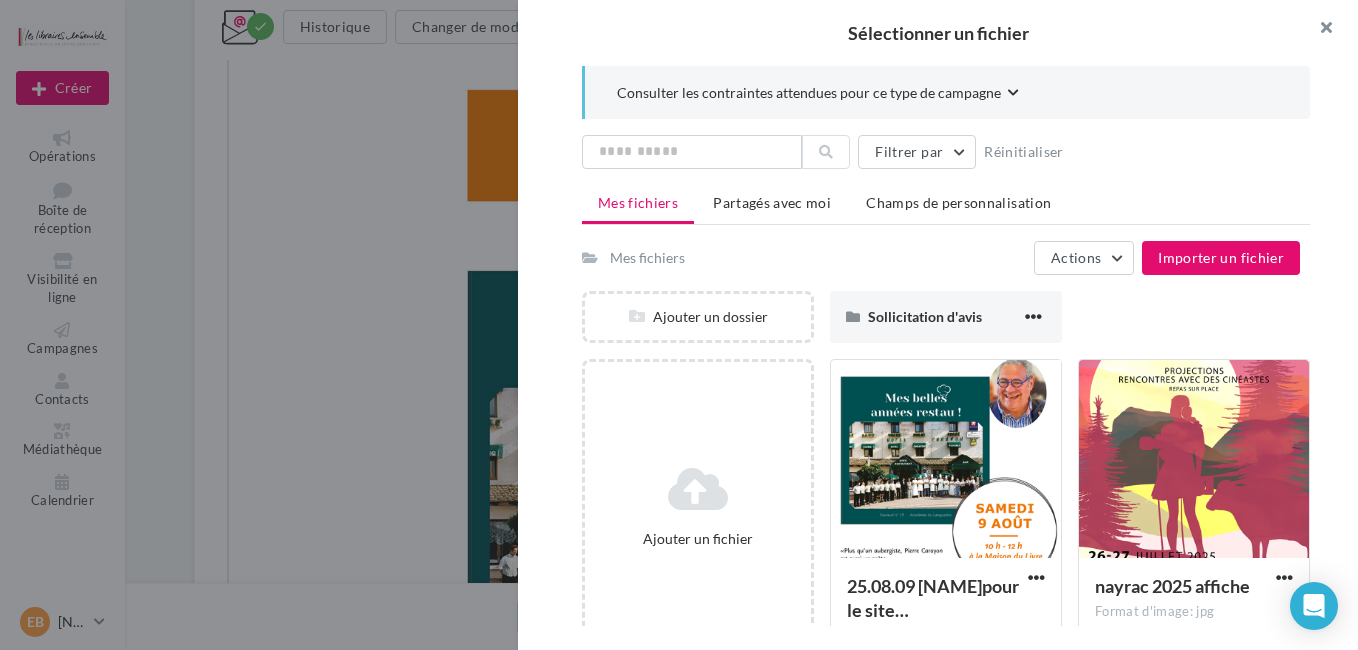 click at bounding box center (1318, 30) 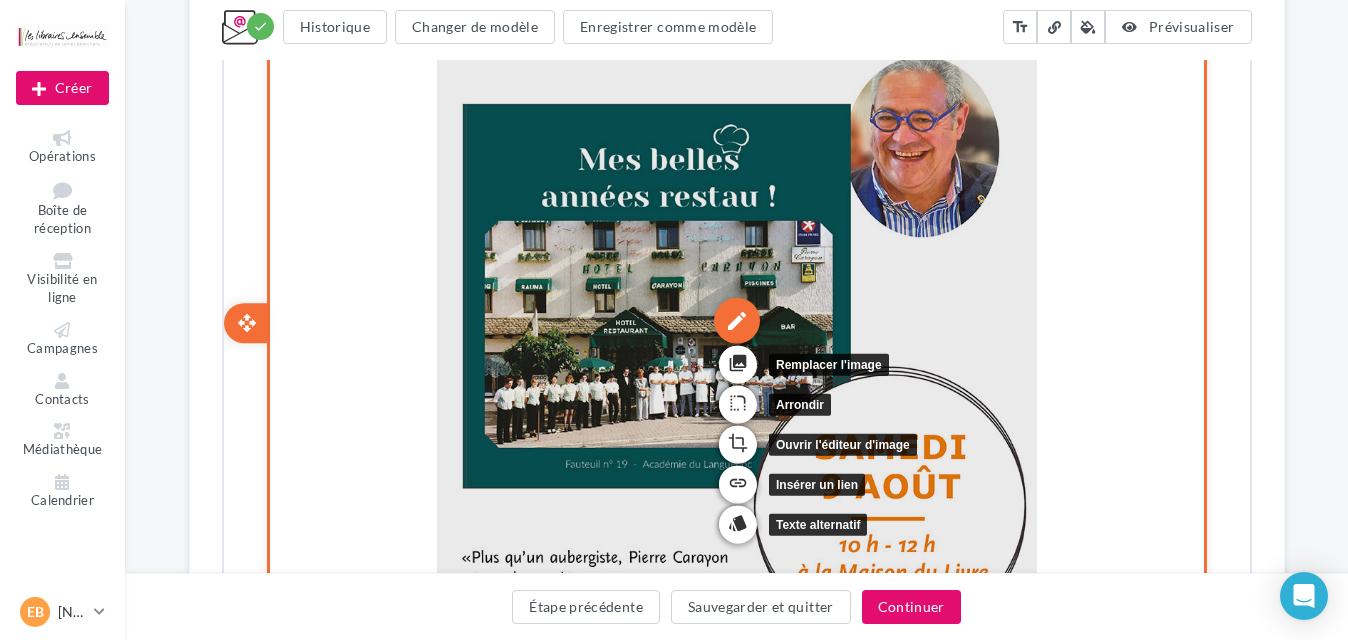 scroll, scrollTop: 6800, scrollLeft: 0, axis: vertical 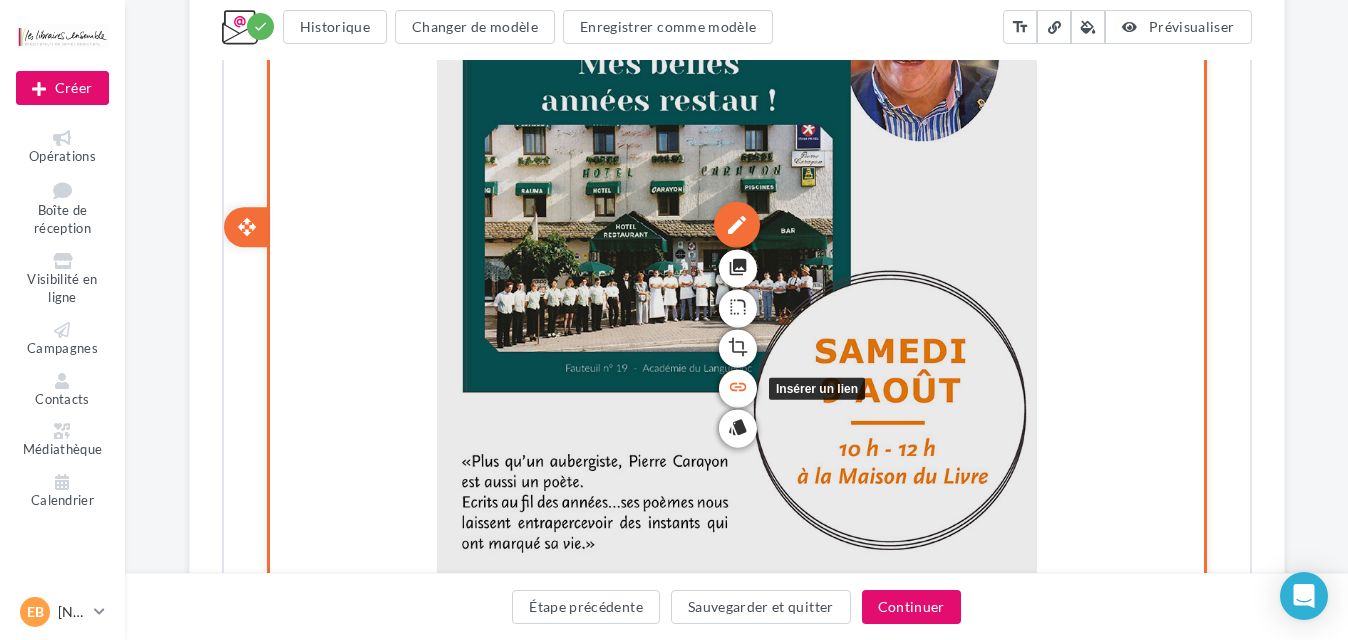 click on "link" at bounding box center (735, 385) 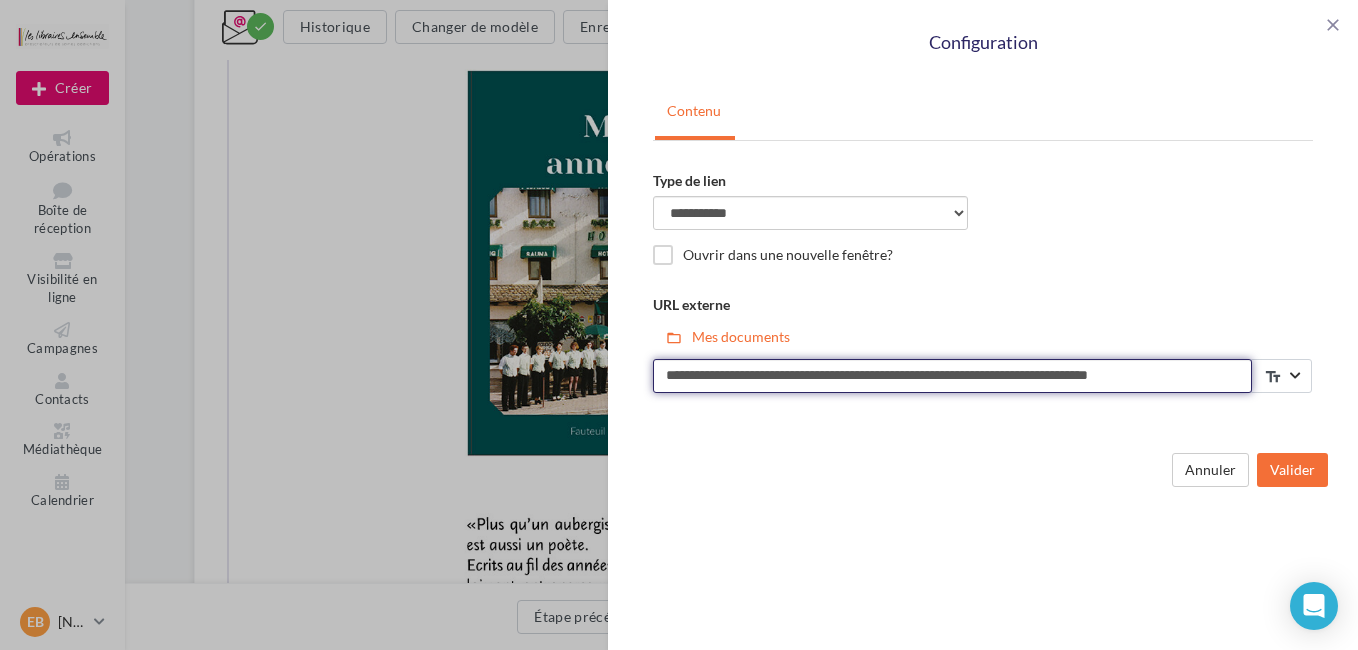 drag, startPoint x: 1230, startPoint y: 378, endPoint x: 338, endPoint y: 378, distance: 892 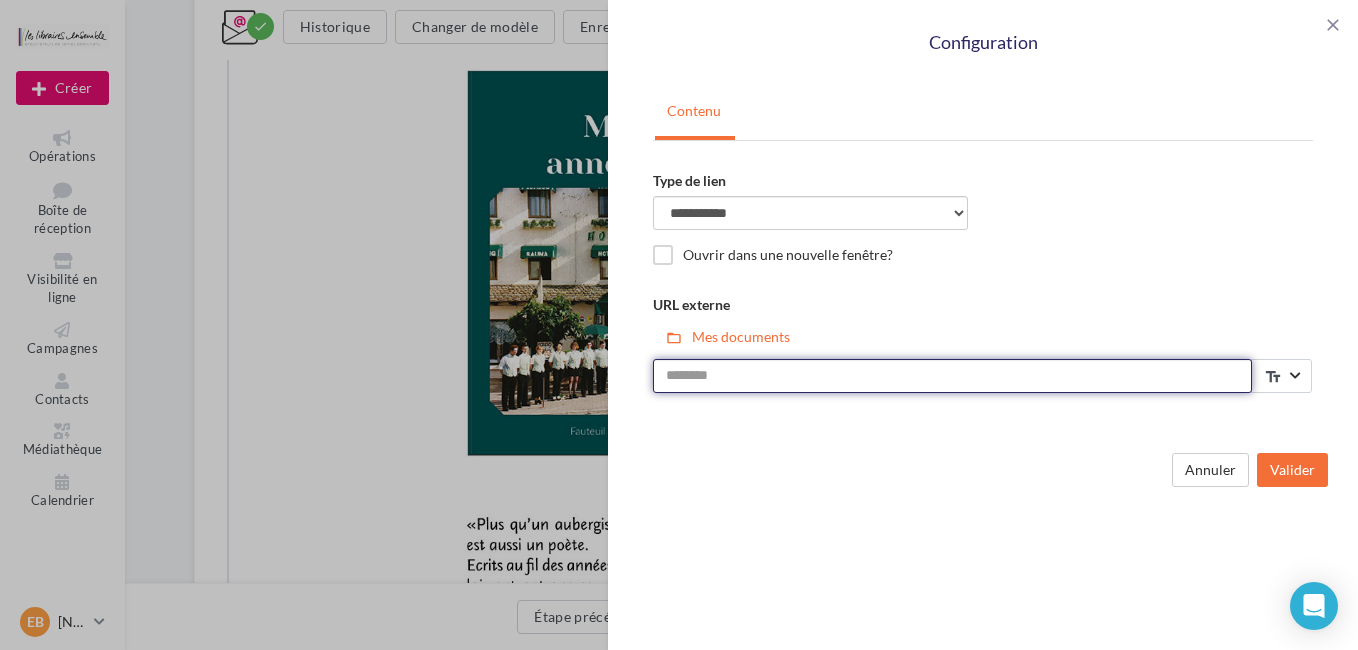 type 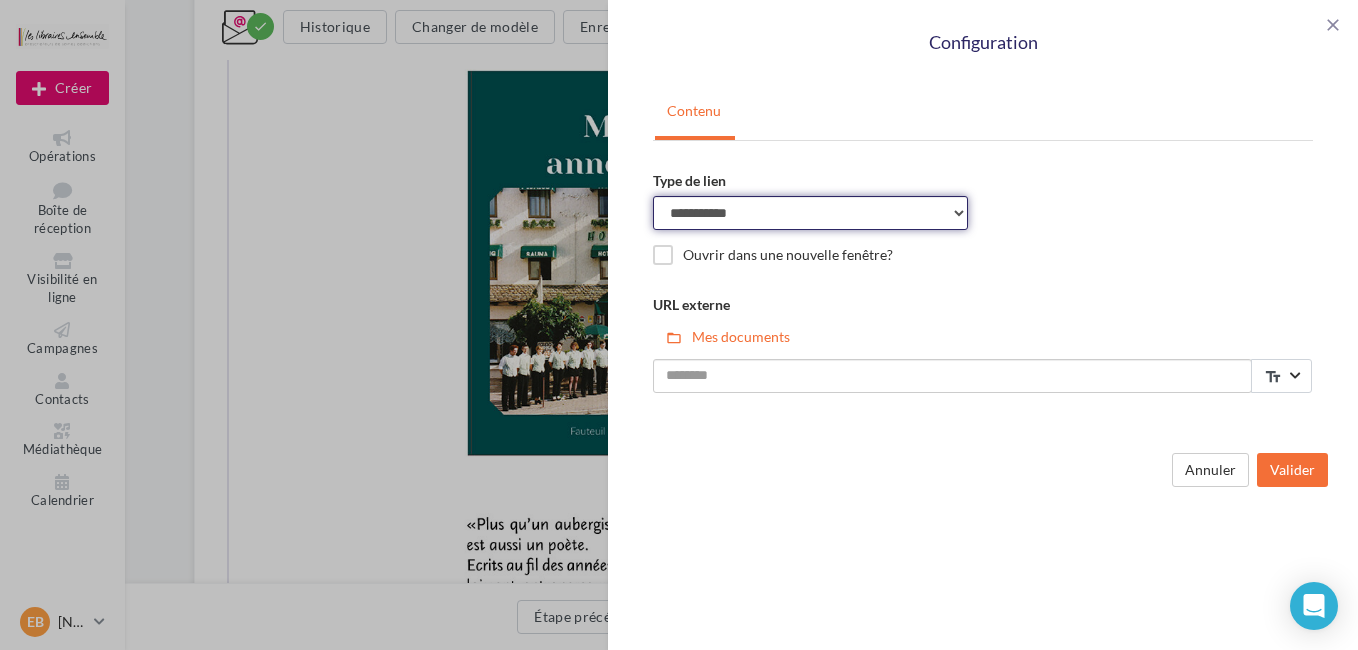 click on "**********" at bounding box center [810, 213] 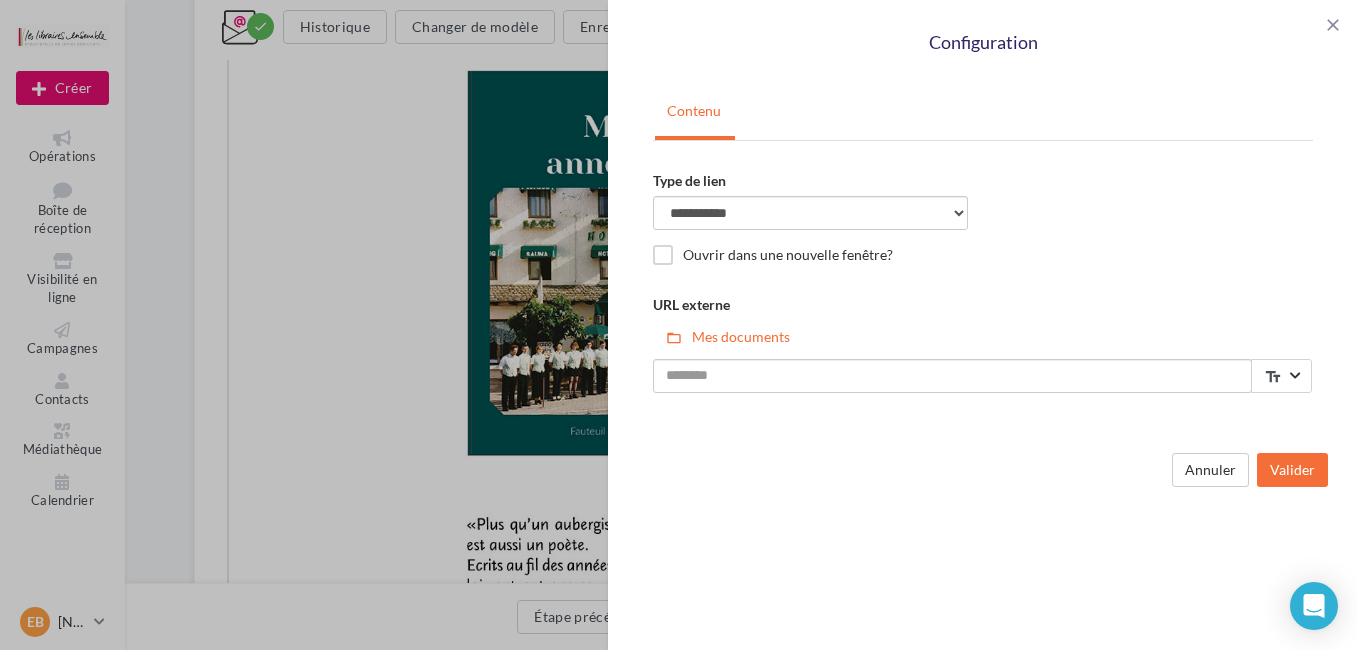 click on "**********" at bounding box center (983, 193) 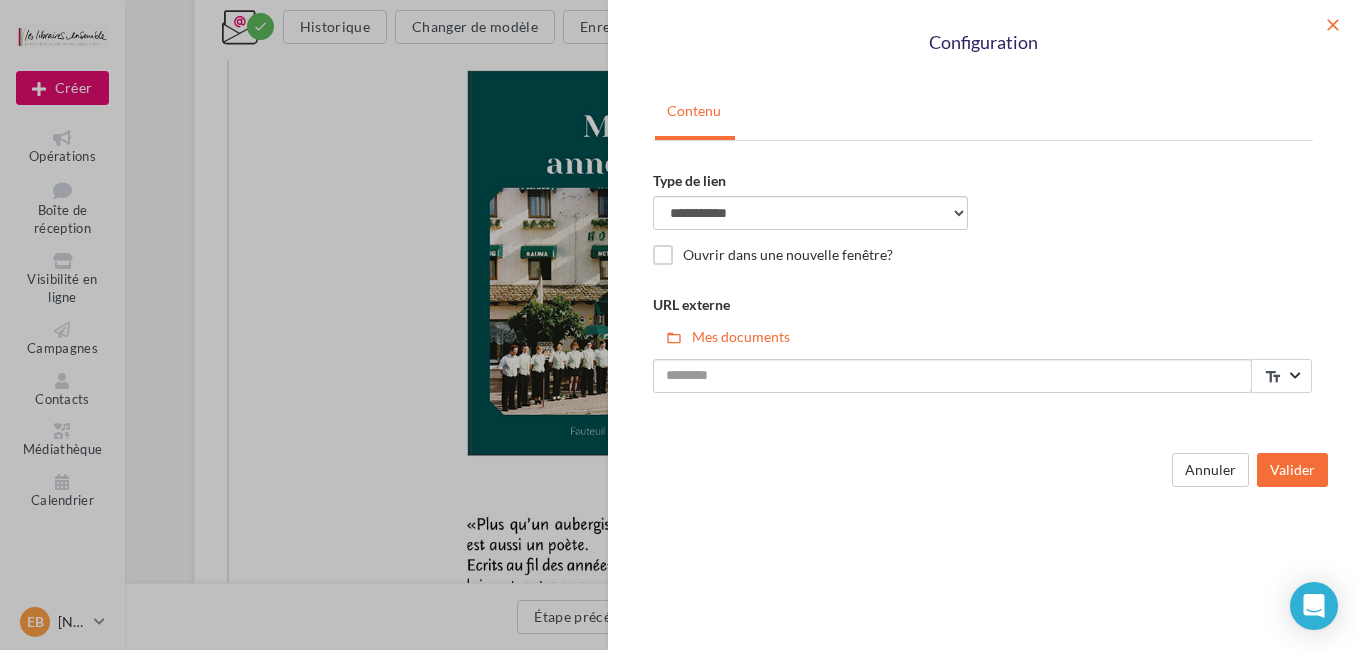 click on "close" at bounding box center [1333, 25] 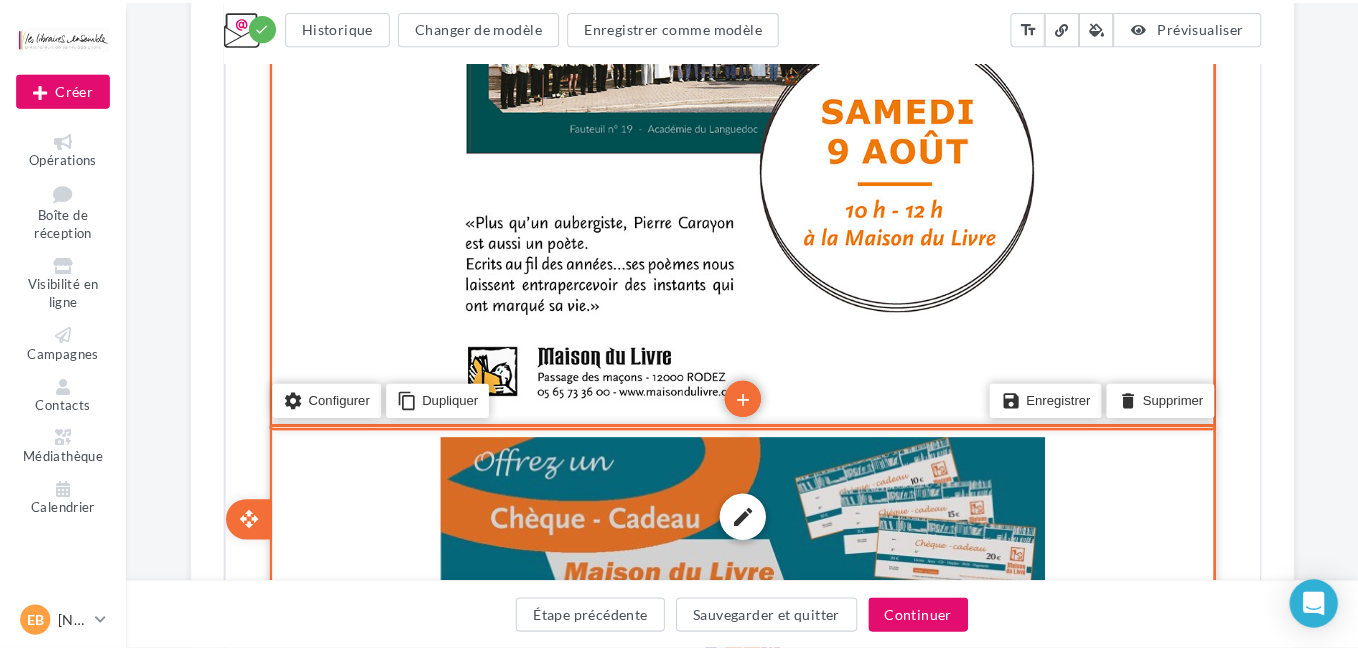 scroll, scrollTop: 7200, scrollLeft: 0, axis: vertical 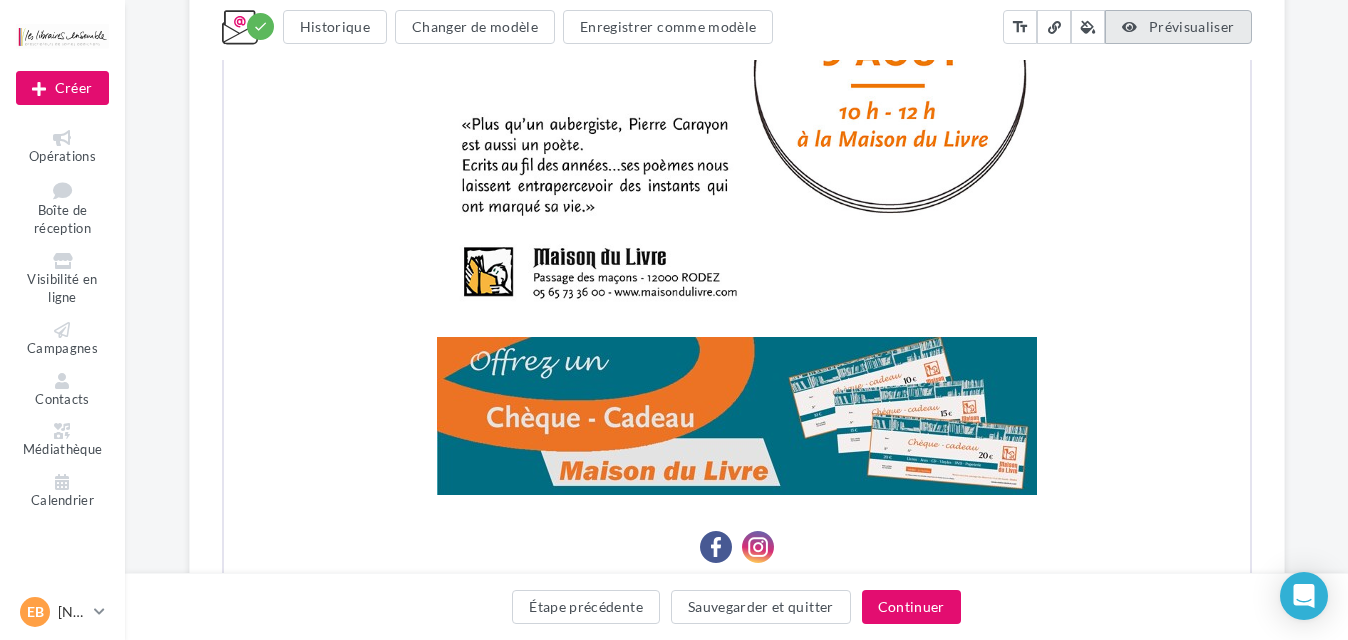 click on "Prévisualiser" at bounding box center [1192, 26] 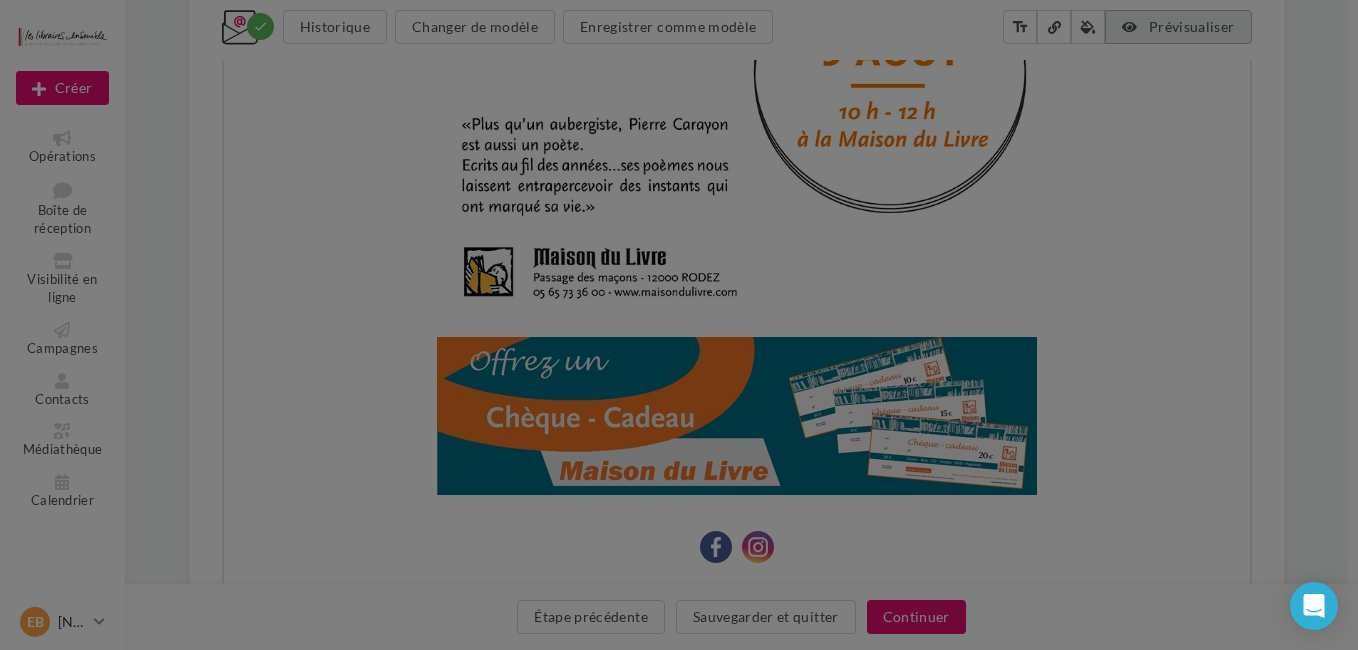 scroll, scrollTop: 0, scrollLeft: 0, axis: both 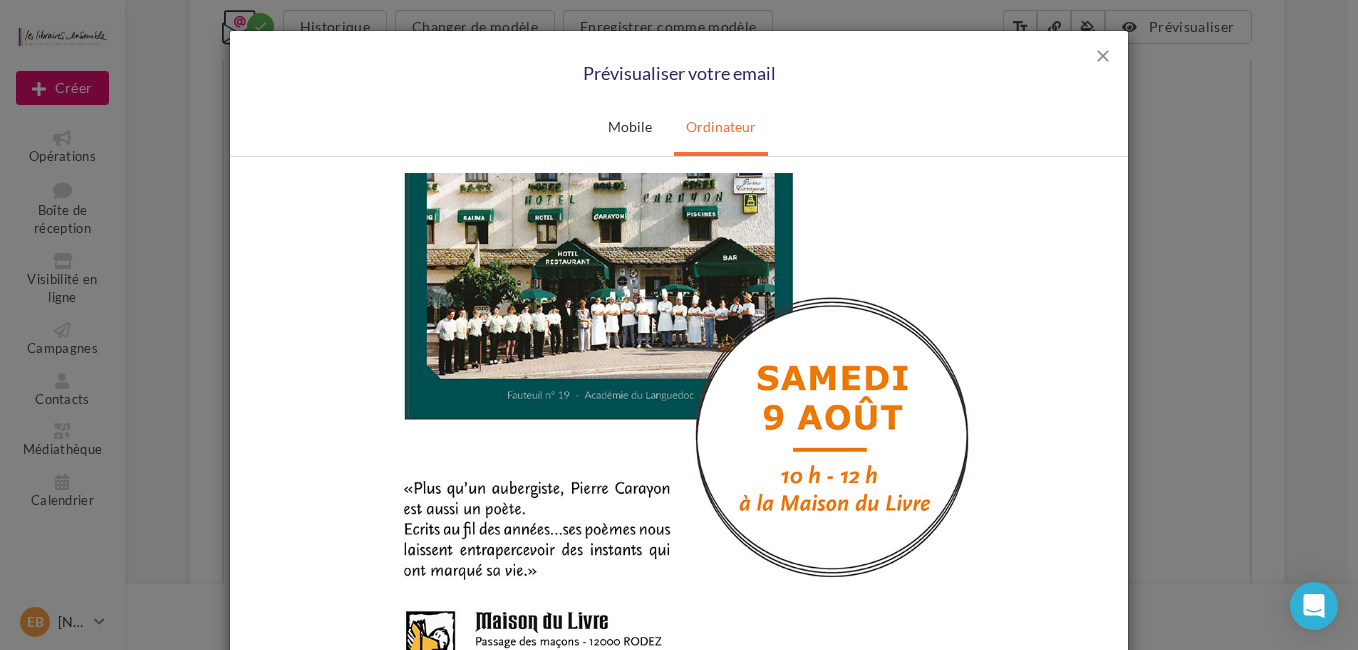click at bounding box center (679, 251) 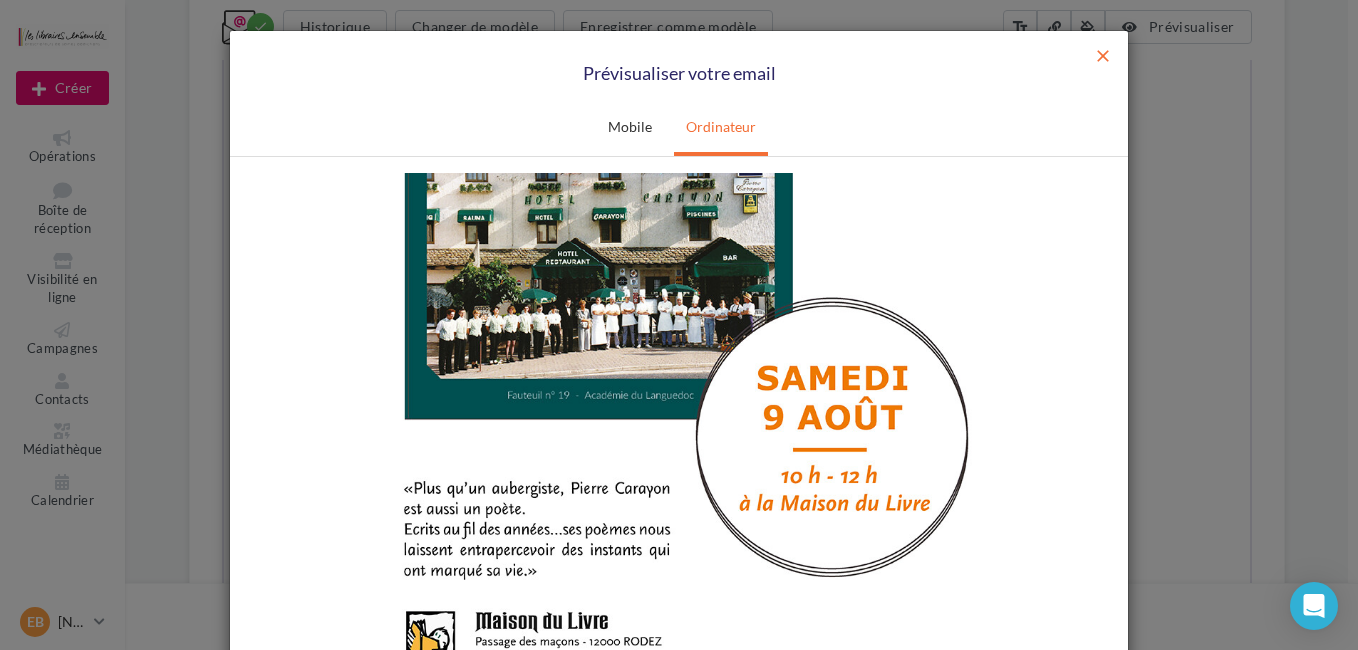 click on "close" at bounding box center (1103, 56) 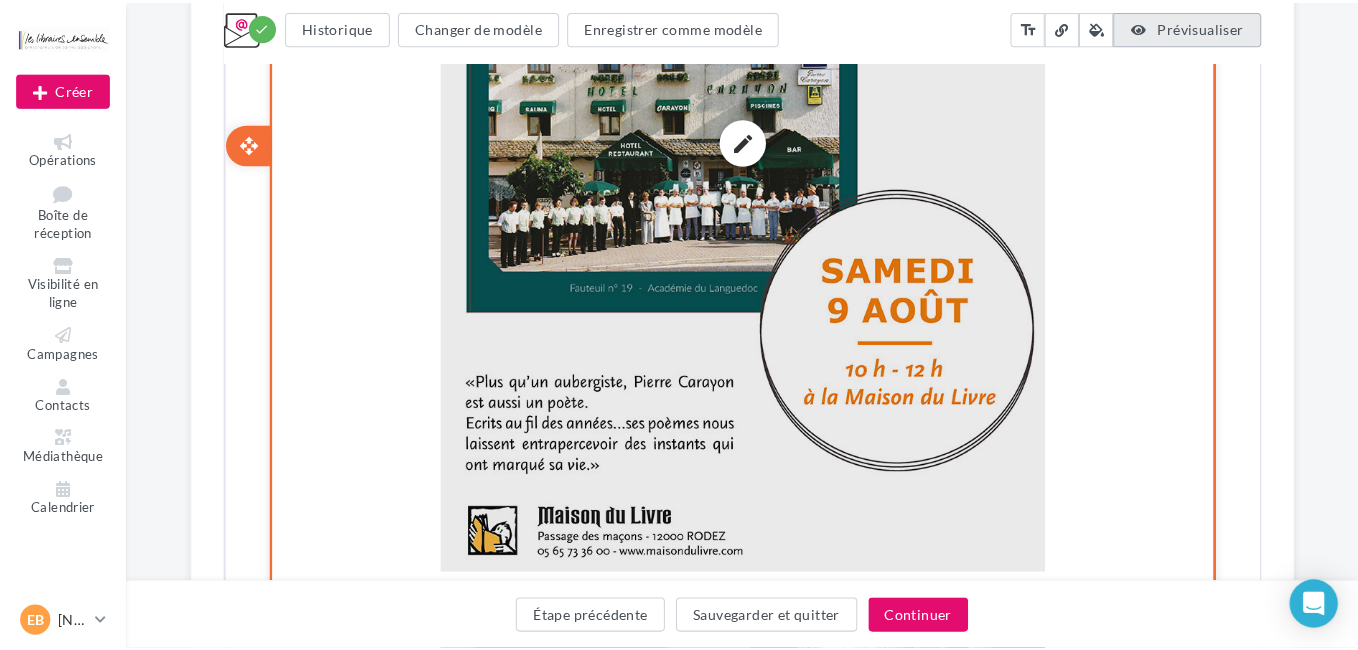 scroll, scrollTop: 6800, scrollLeft: 0, axis: vertical 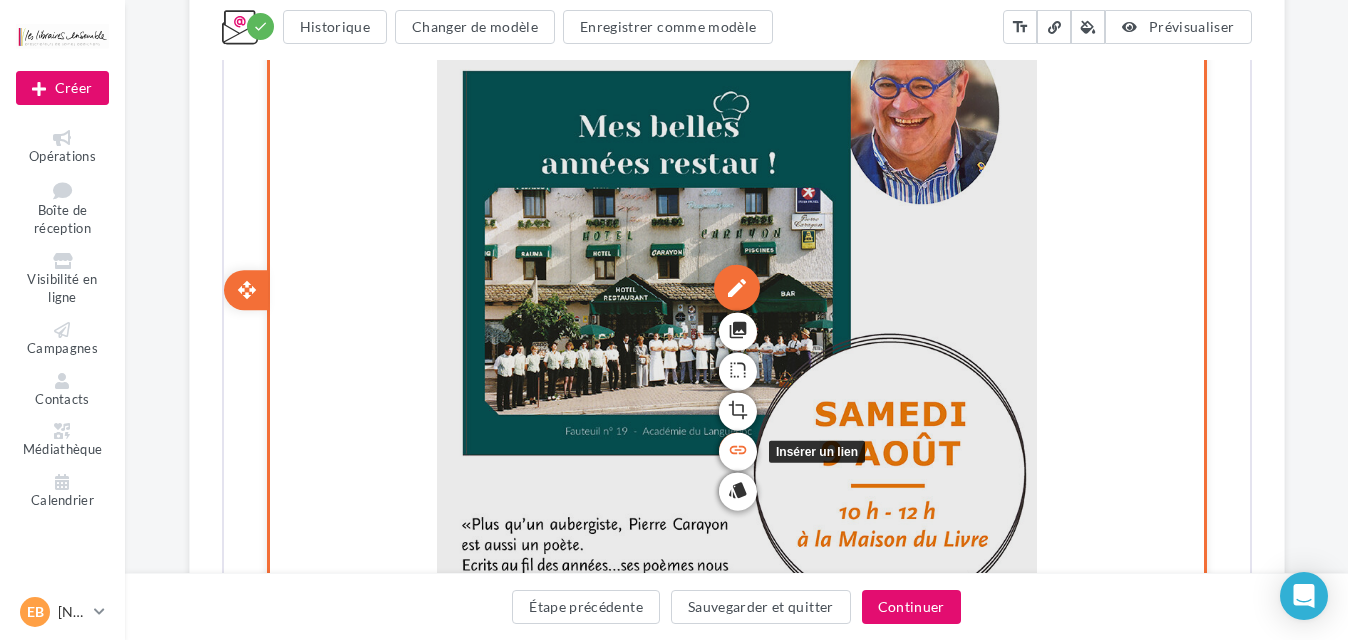 click on "link" at bounding box center [735, 448] 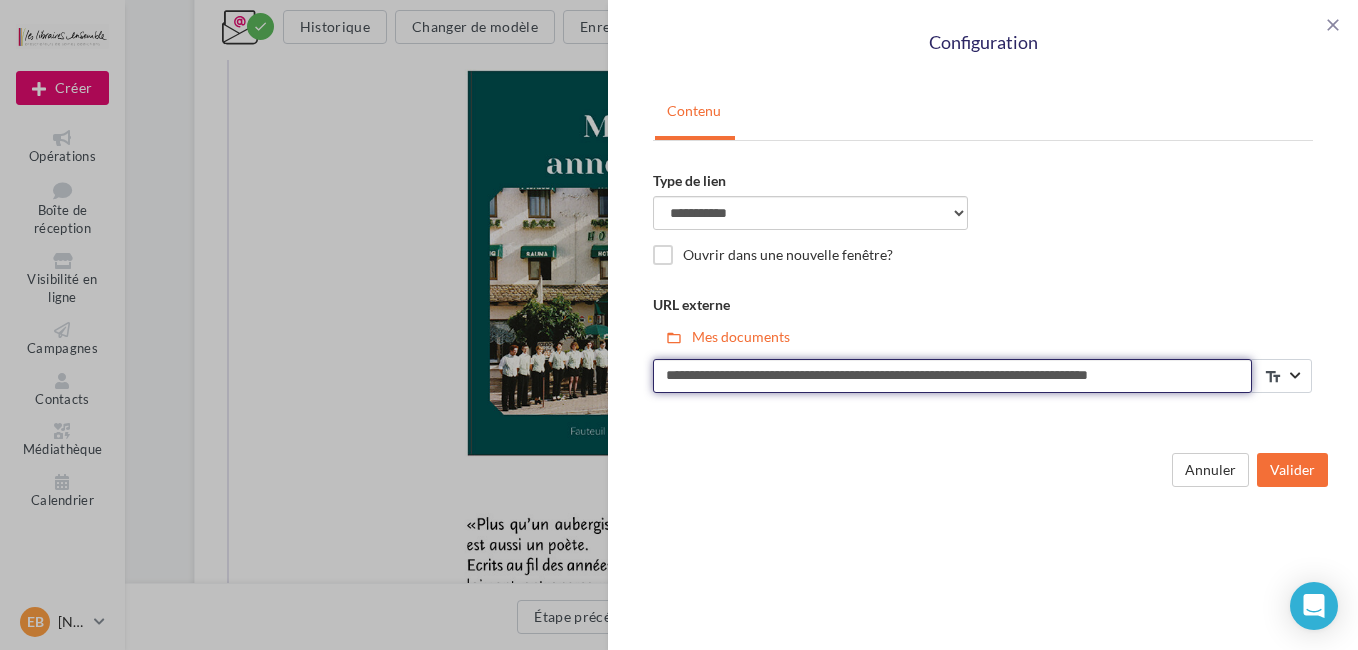 drag, startPoint x: 1232, startPoint y: 369, endPoint x: 421, endPoint y: 371, distance: 811.00244 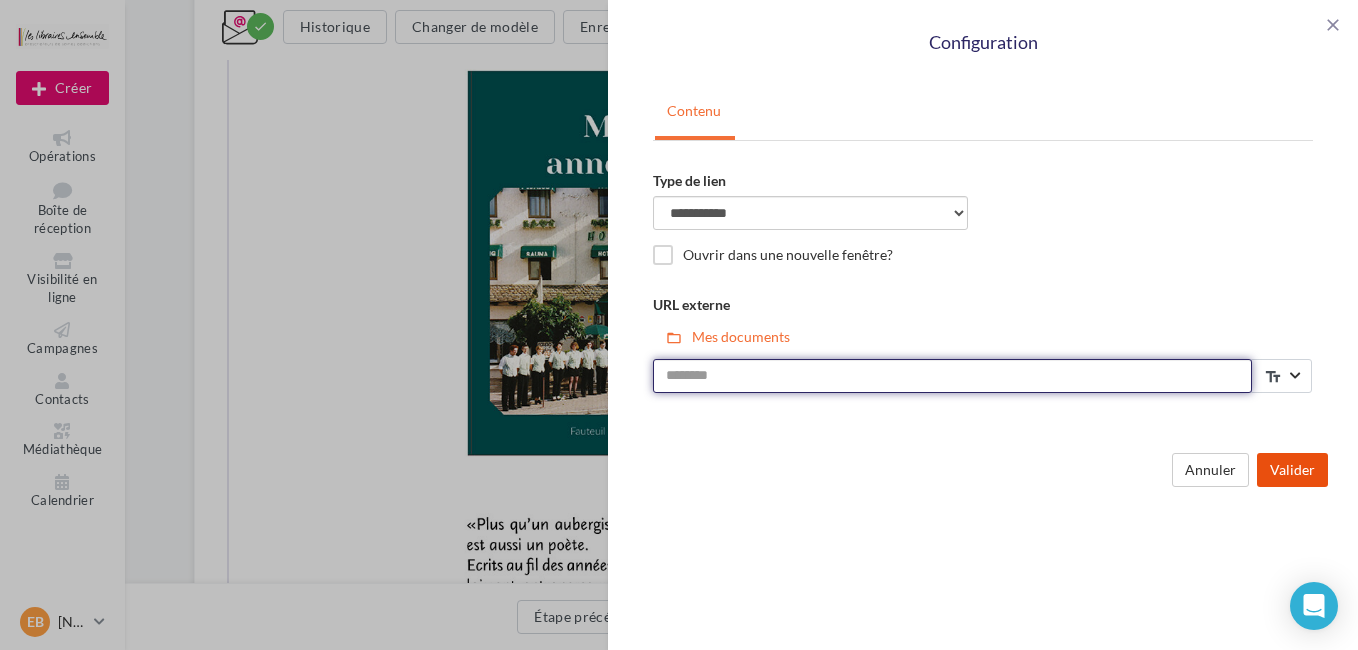 type 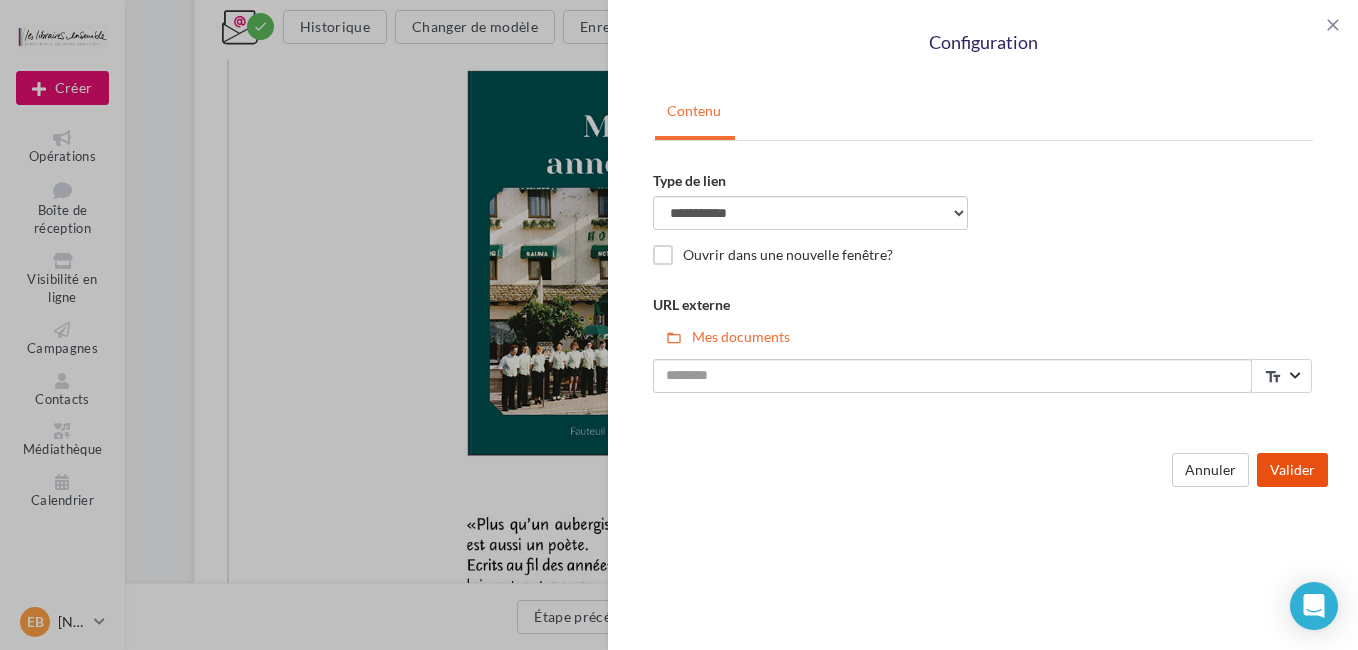click on "Valider" at bounding box center [1292, 470] 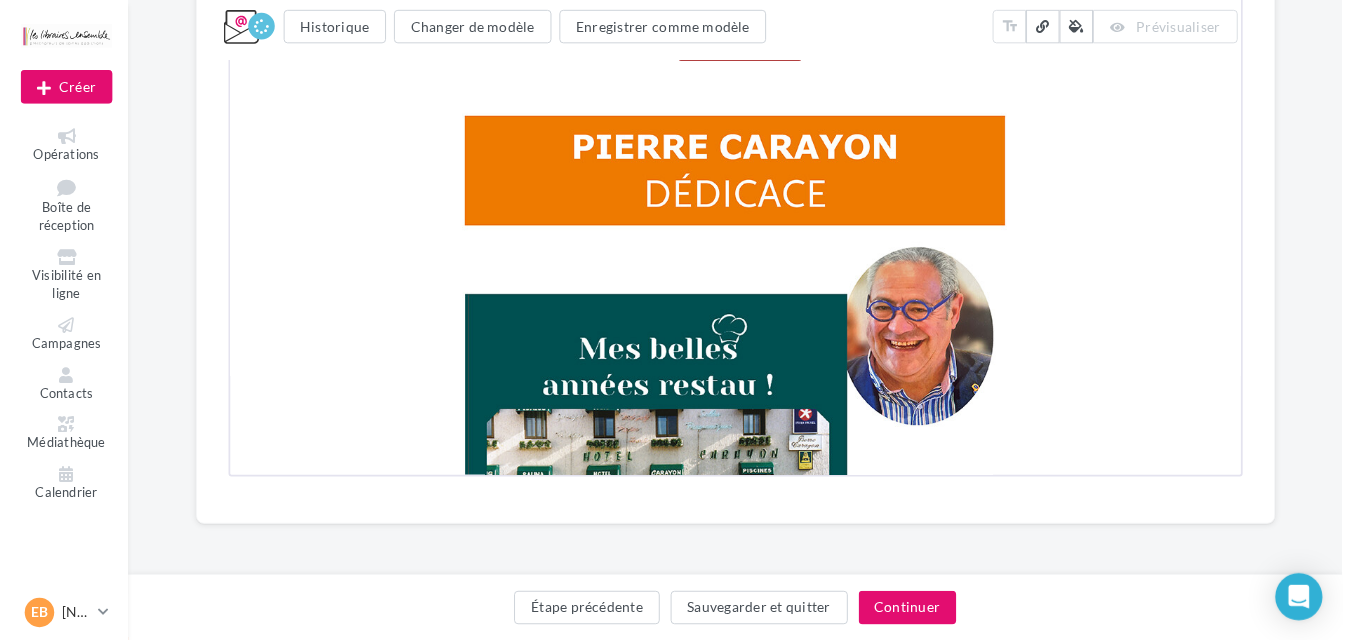 scroll, scrollTop: 6572, scrollLeft: 0, axis: vertical 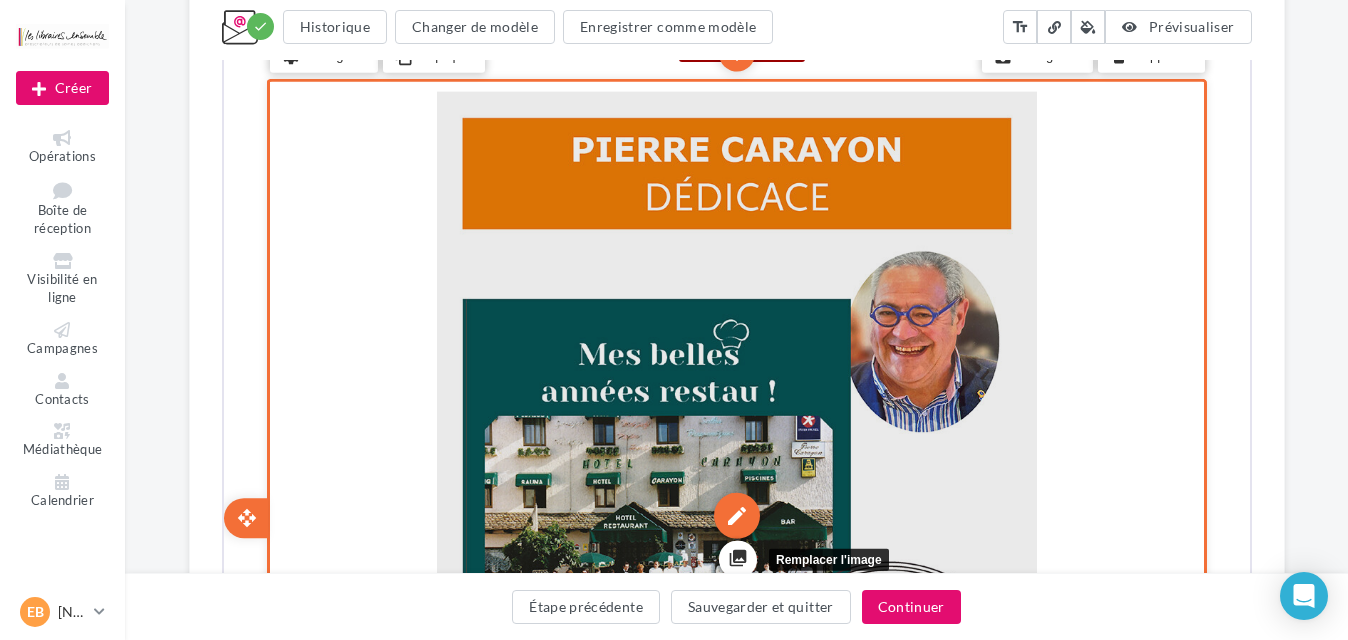 click on "edit" at bounding box center [734, 514] 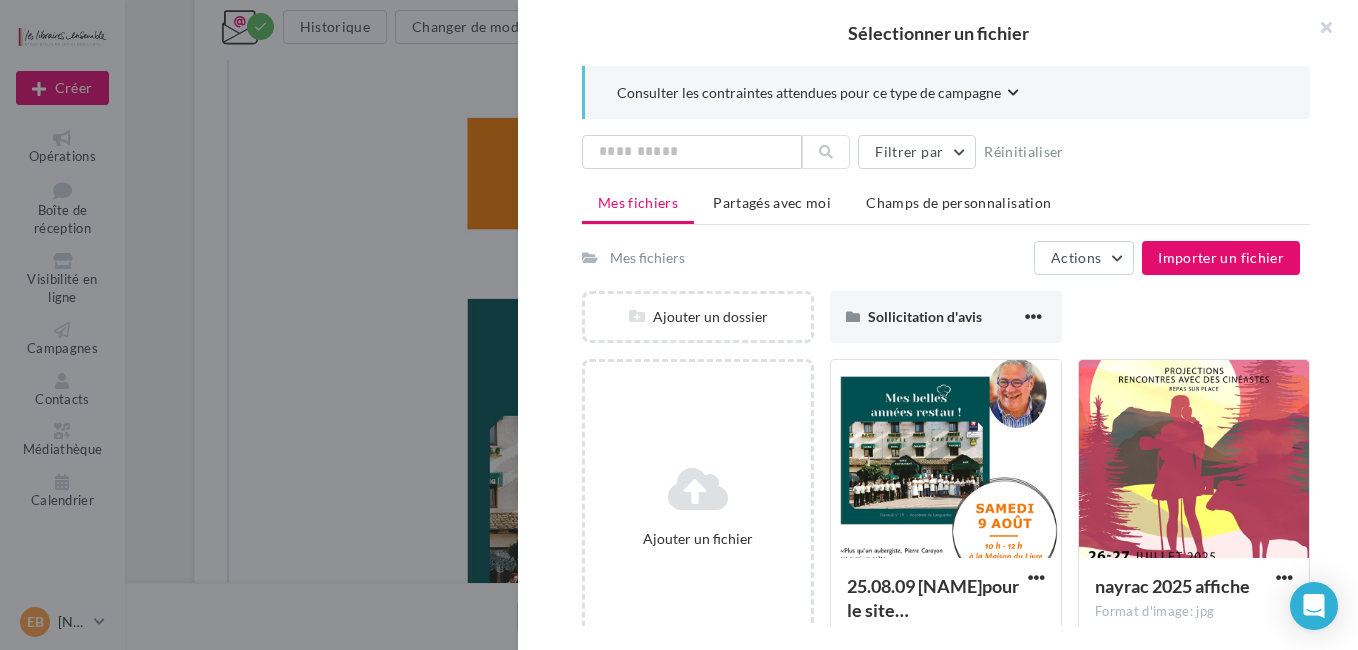 drag, startPoint x: 1324, startPoint y: 23, endPoint x: 1239, endPoint y: 45, distance: 87.80091 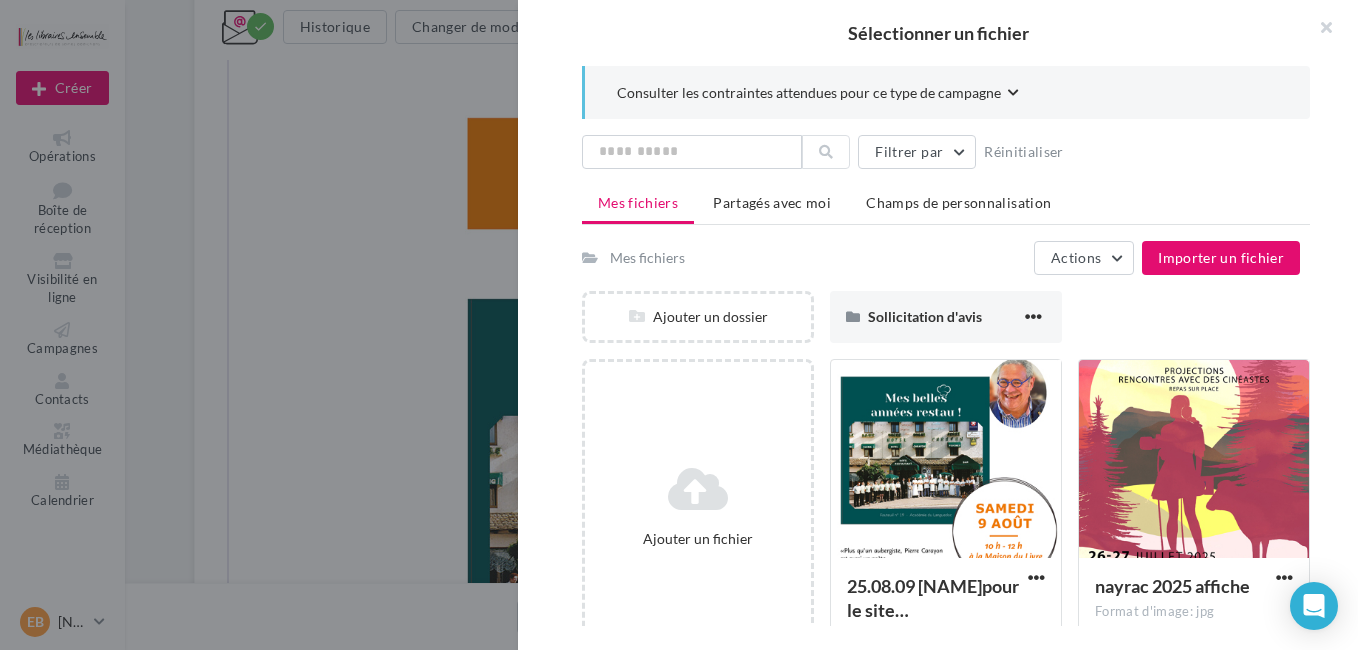 click at bounding box center [1318, 30] 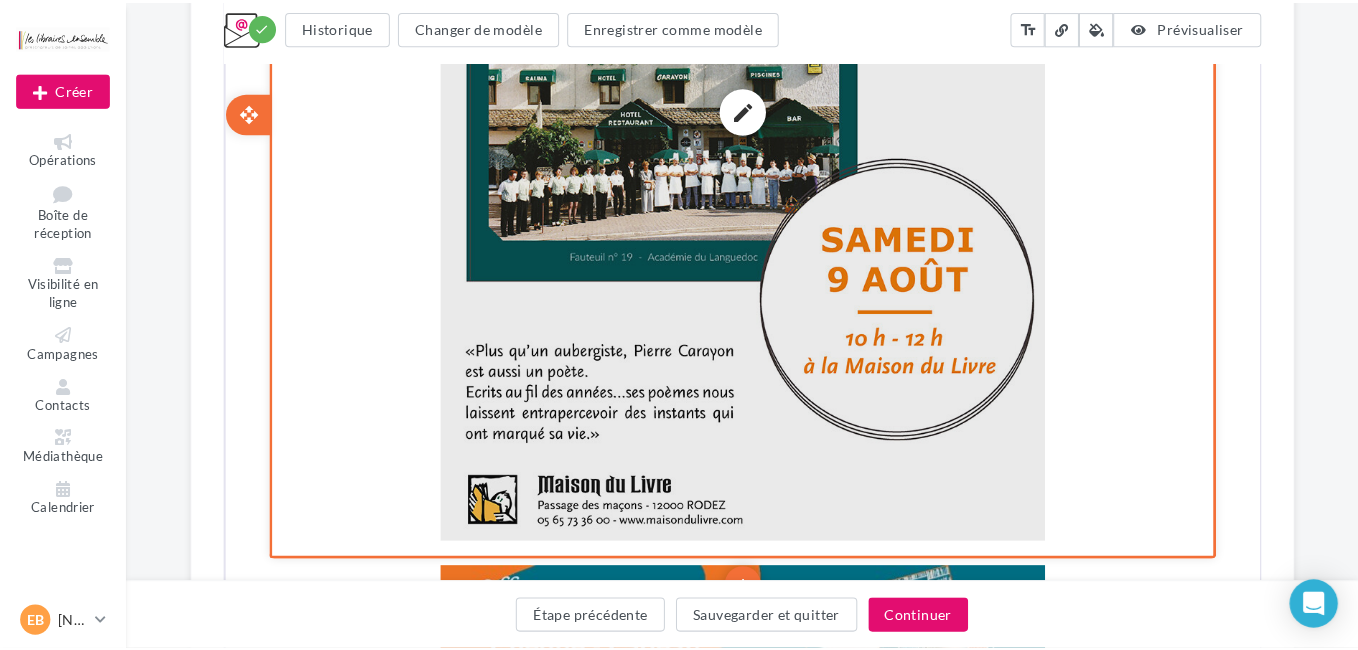 scroll, scrollTop: 0, scrollLeft: 0, axis: both 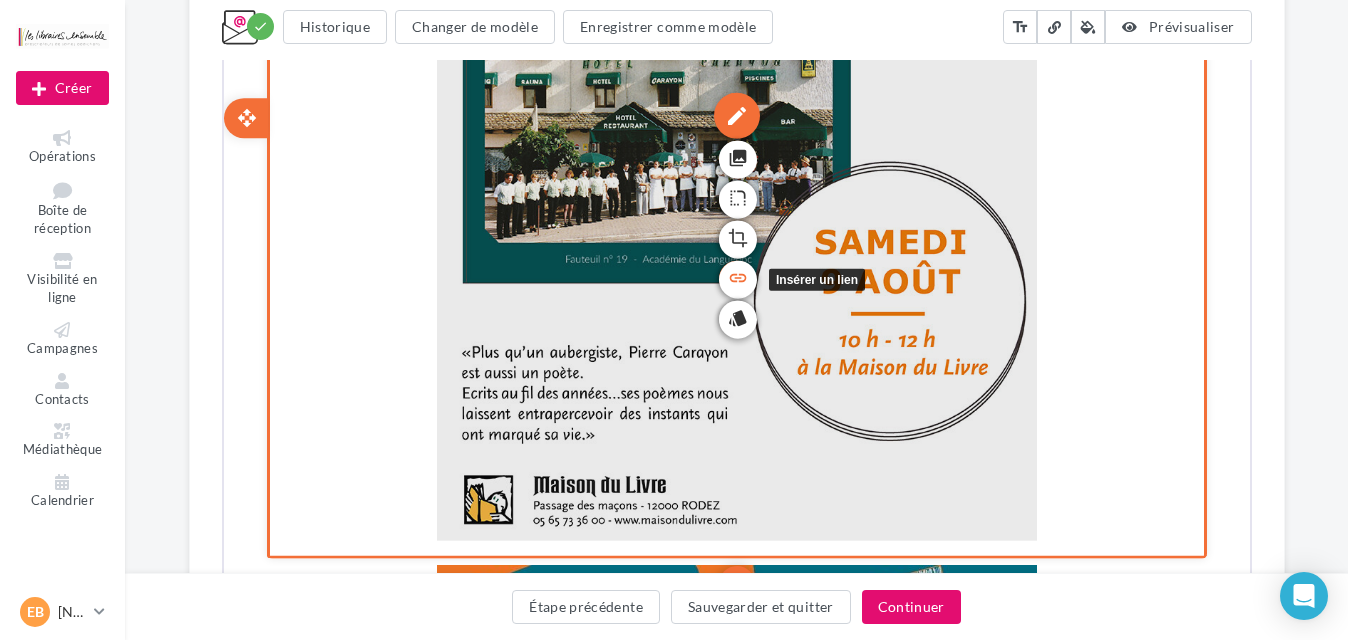 click on "link" at bounding box center [735, 276] 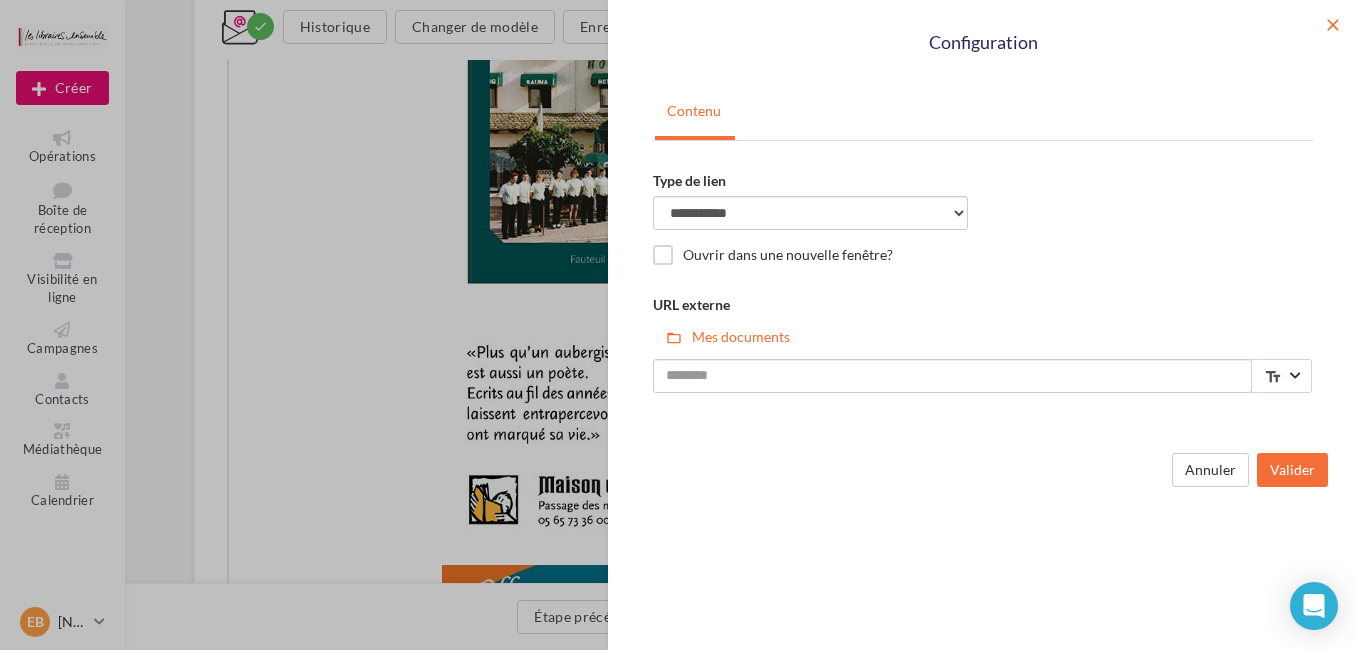 click on "close" at bounding box center (1333, 25) 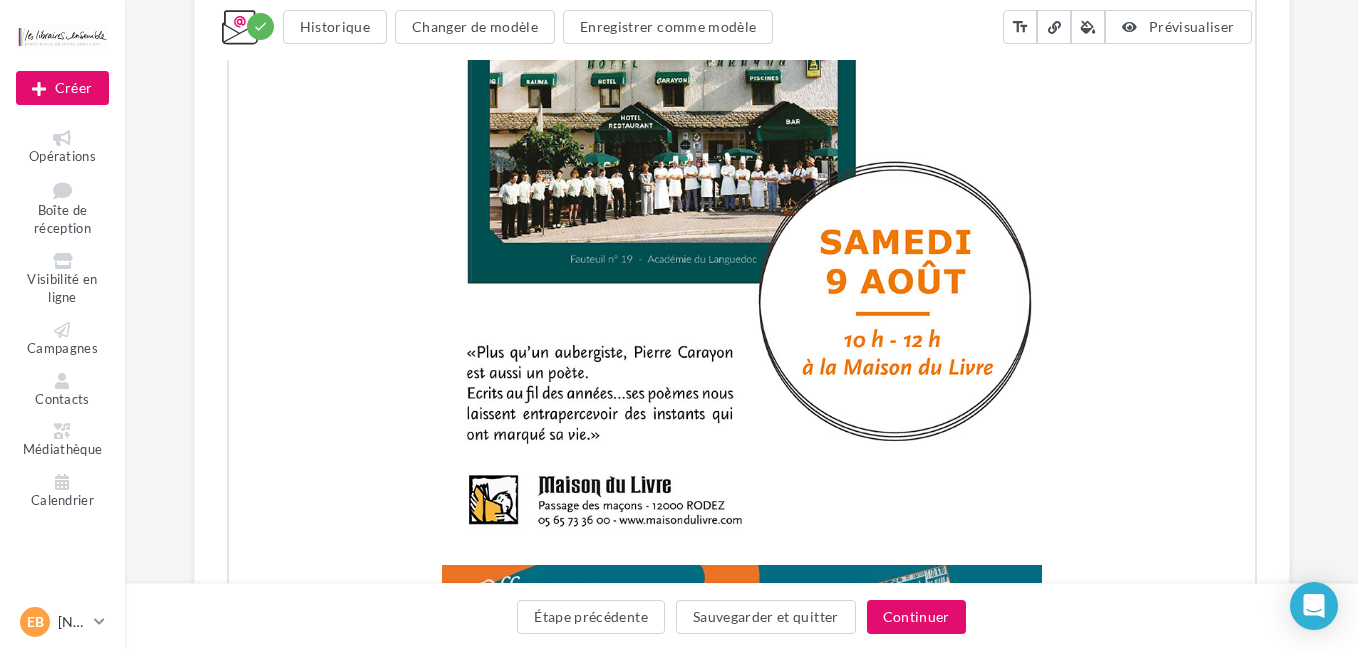 click on "**********" at bounding box center (679, 325) 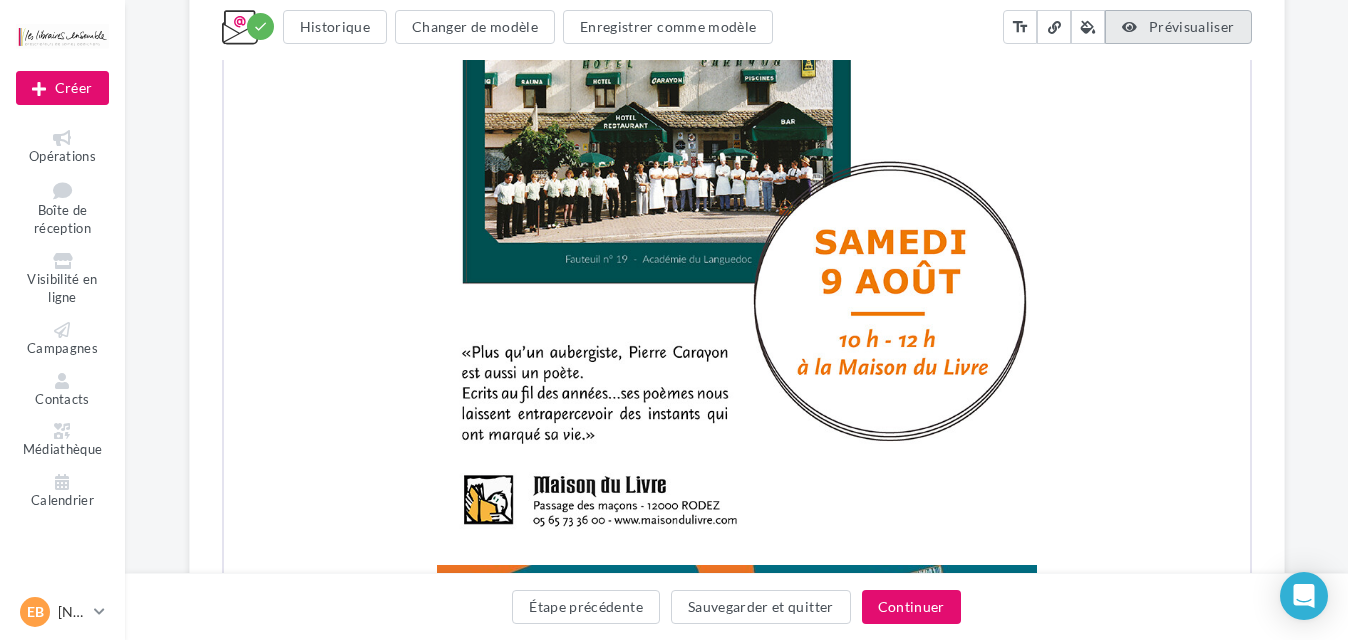 click on "Prévisualiser" at bounding box center [1192, 26] 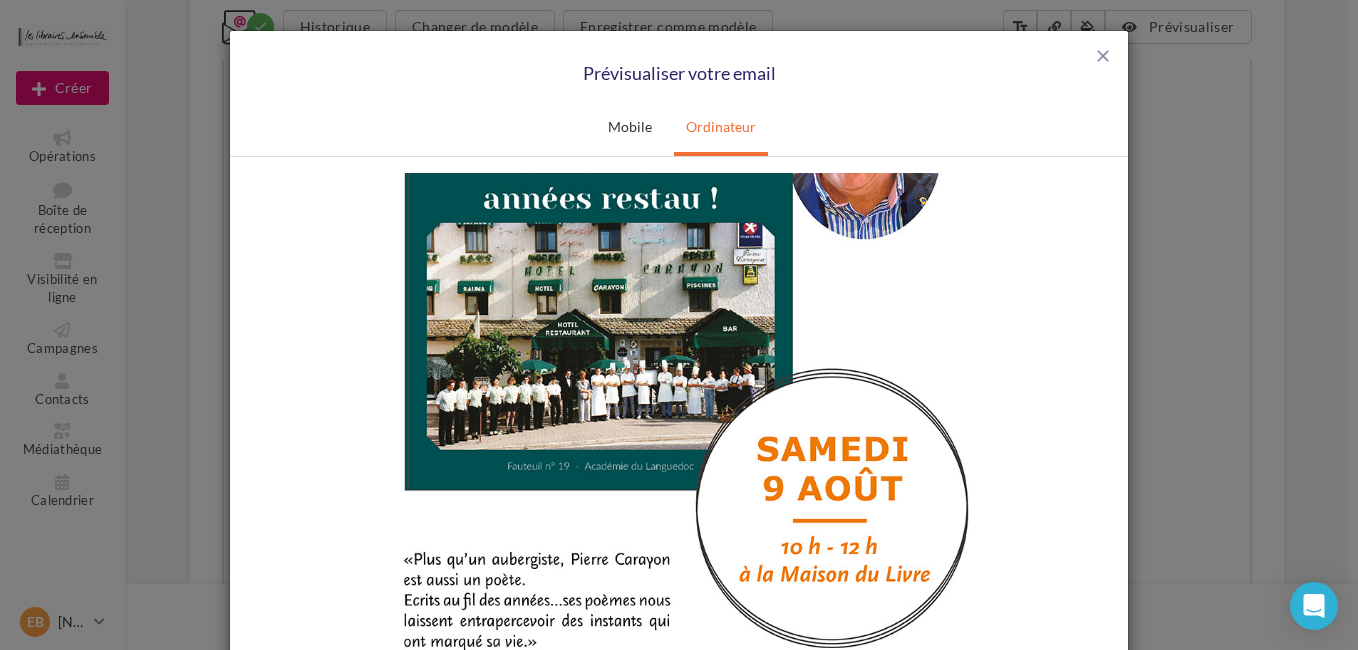scroll, scrollTop: 6200, scrollLeft: 0, axis: vertical 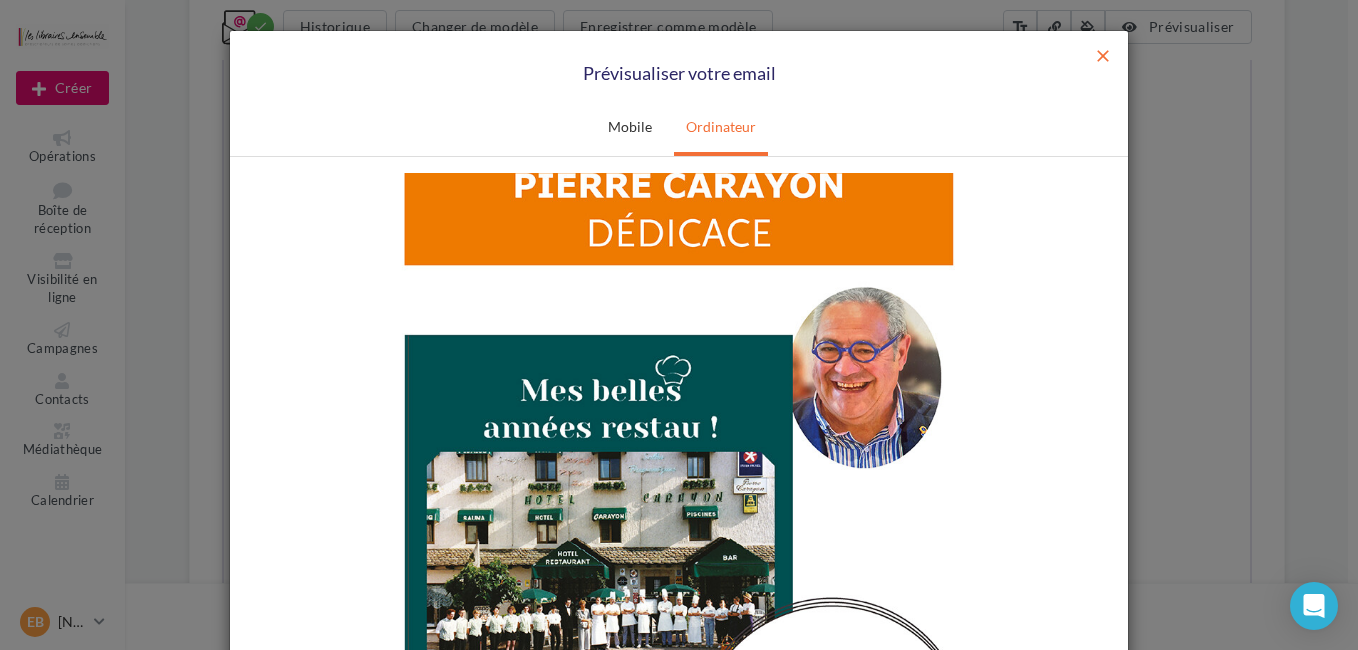 click on "close" at bounding box center [1103, 56] 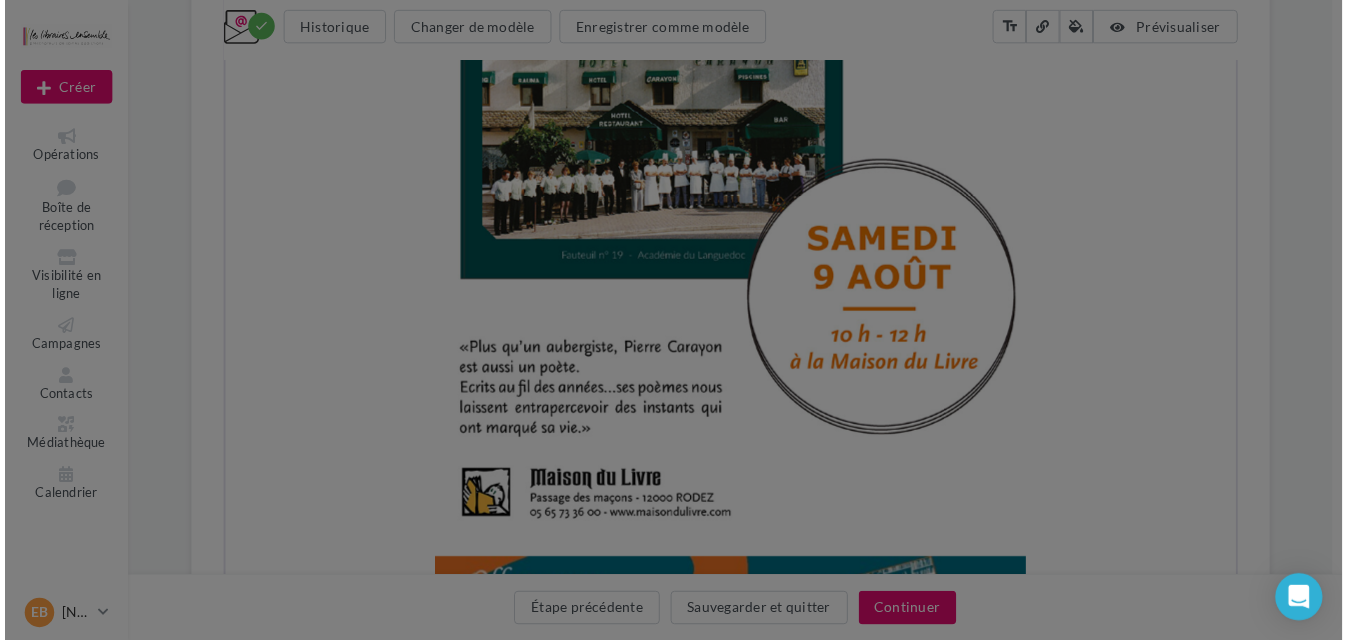 scroll, scrollTop: 0, scrollLeft: 0, axis: both 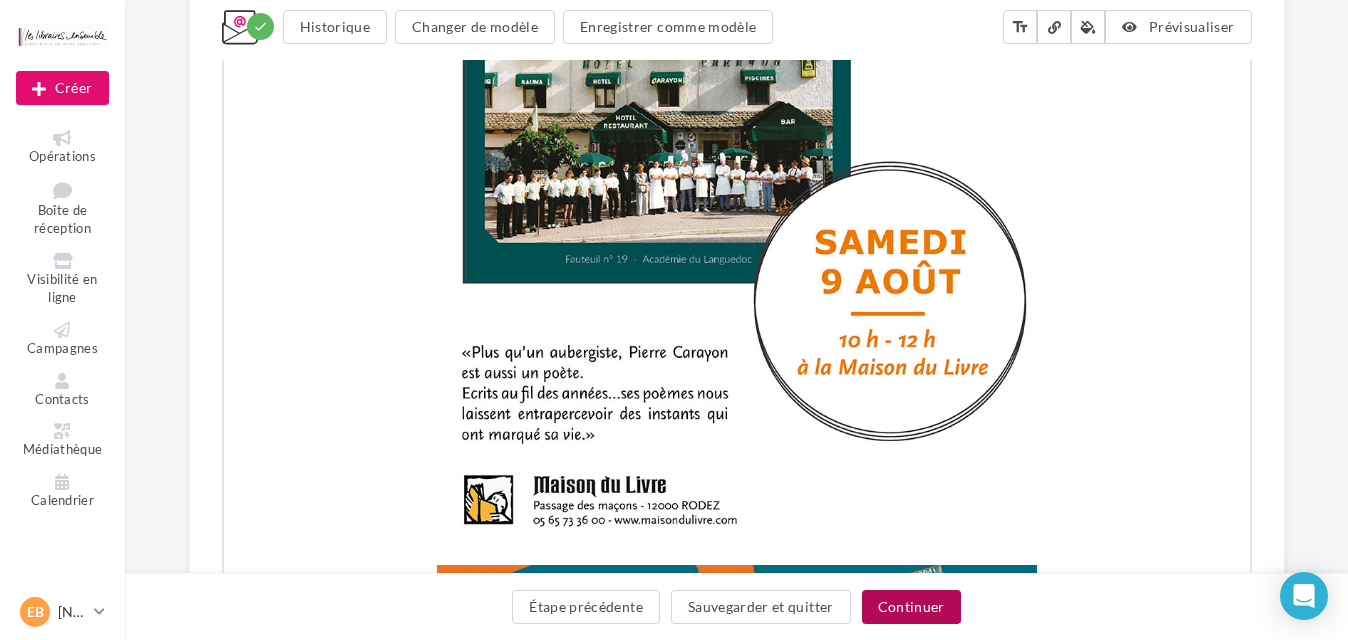 click on "Continuer" at bounding box center (911, 607) 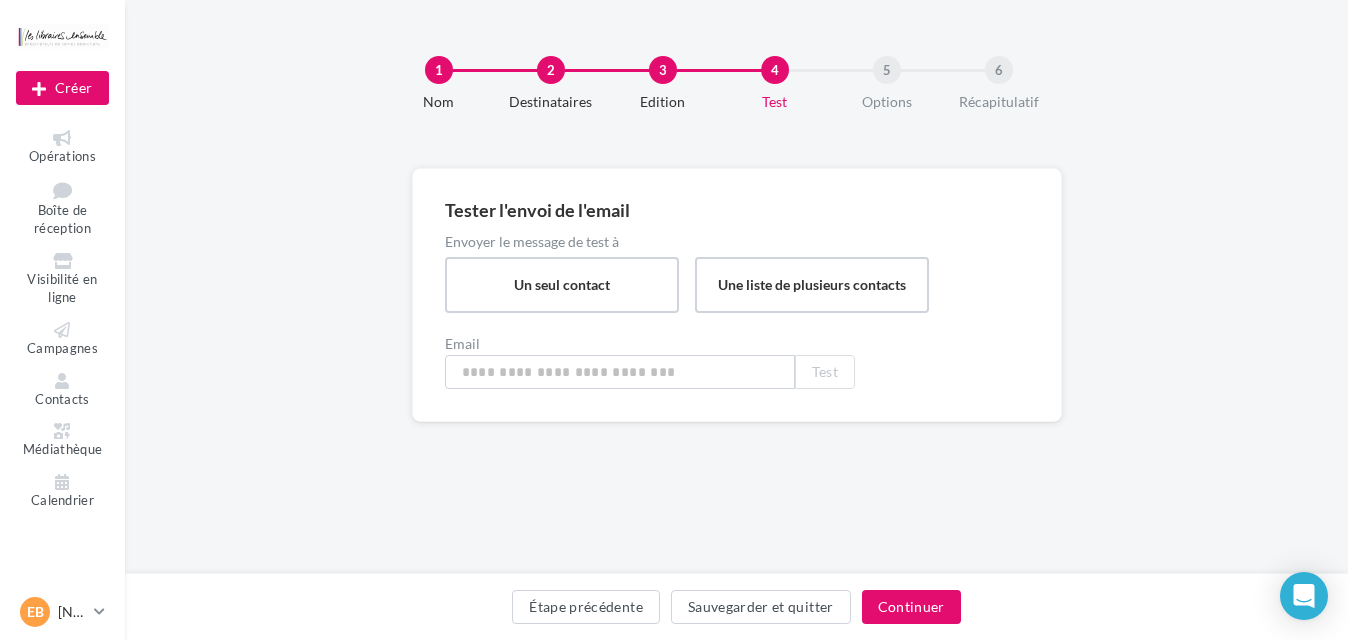 type on "**********" 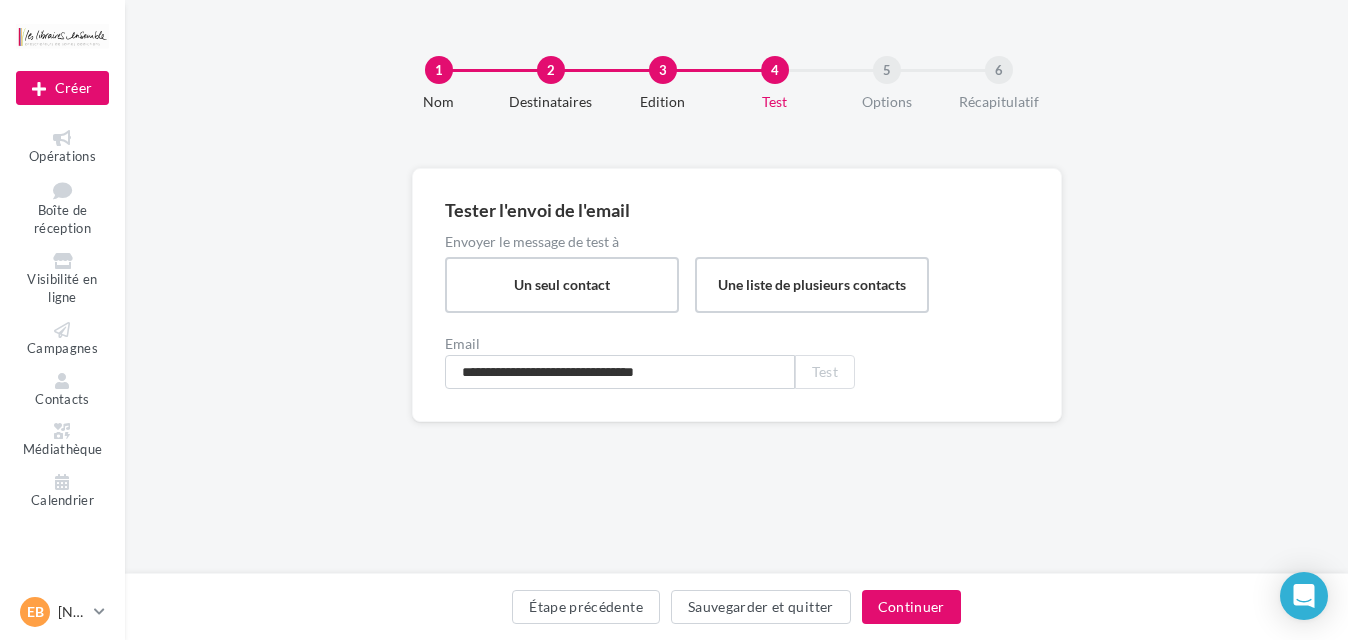 scroll, scrollTop: 0, scrollLeft: 0, axis: both 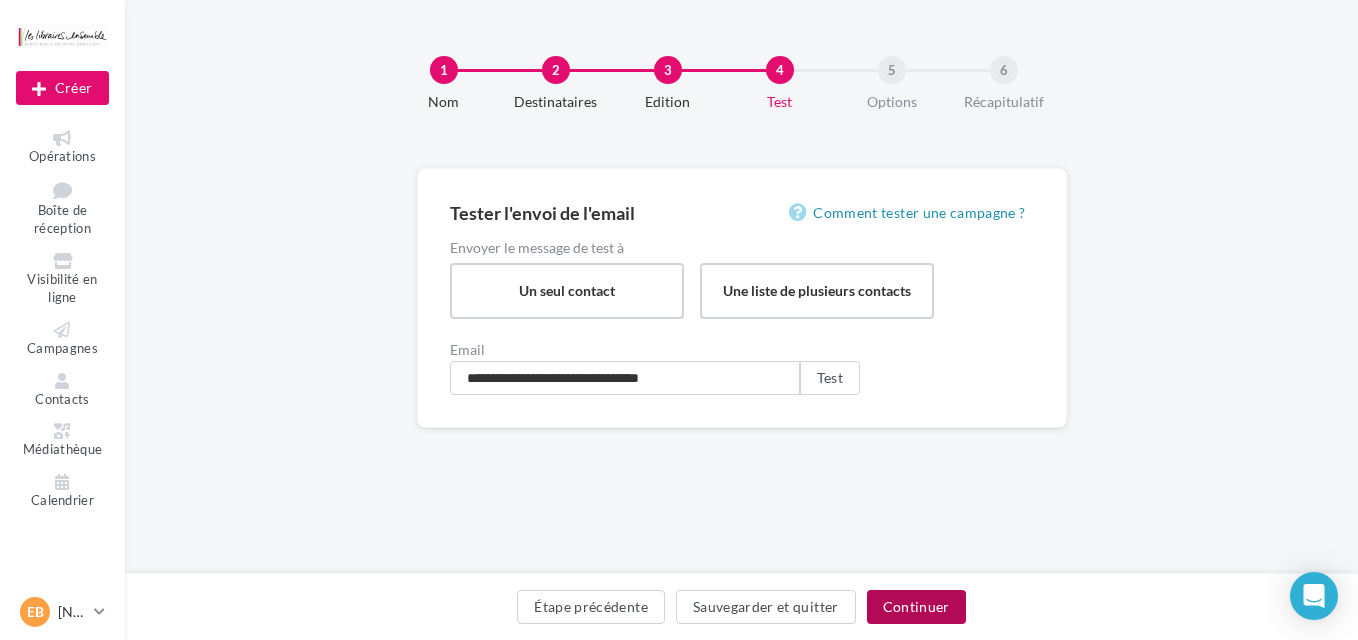 click on "Continuer" at bounding box center (916, 607) 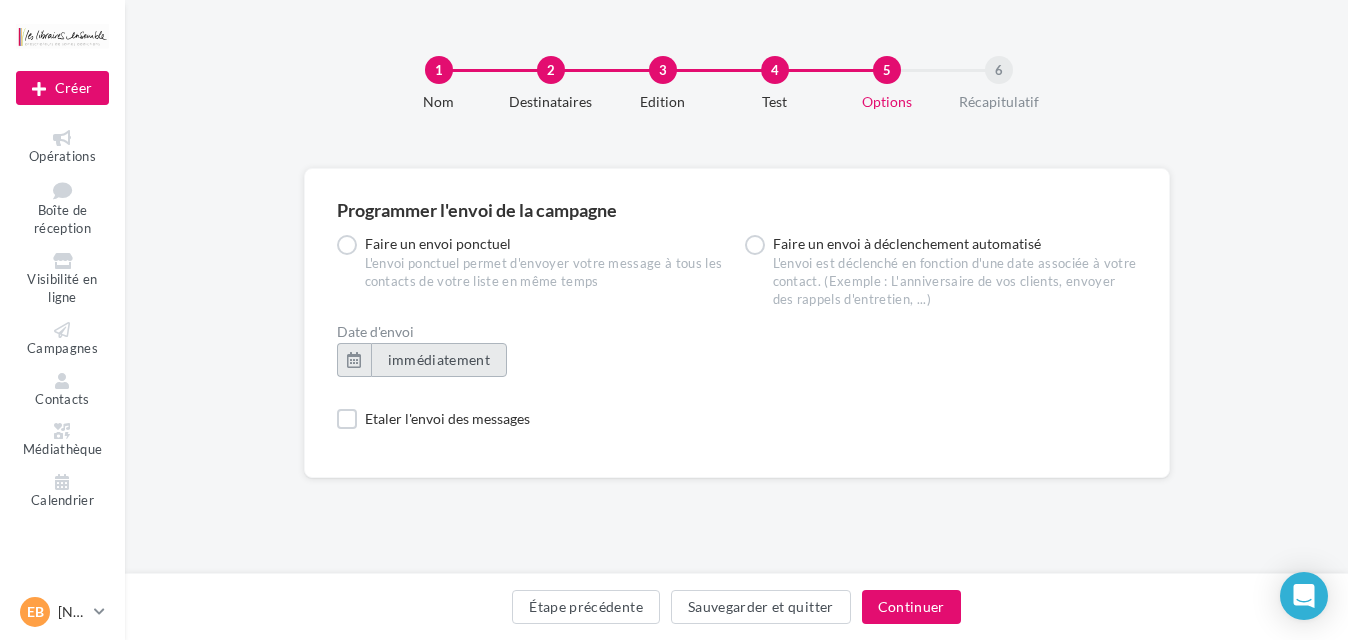click on "immédiatement" at bounding box center [439, 359] 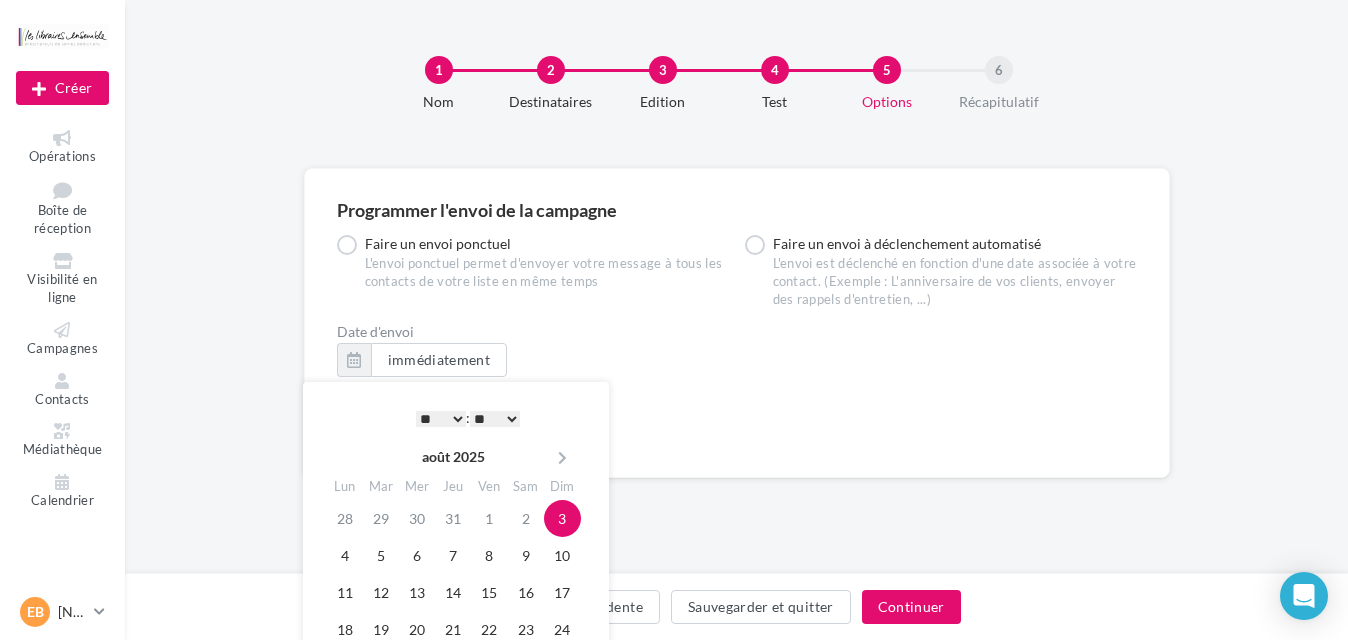 click on "3" at bounding box center (562, 518) 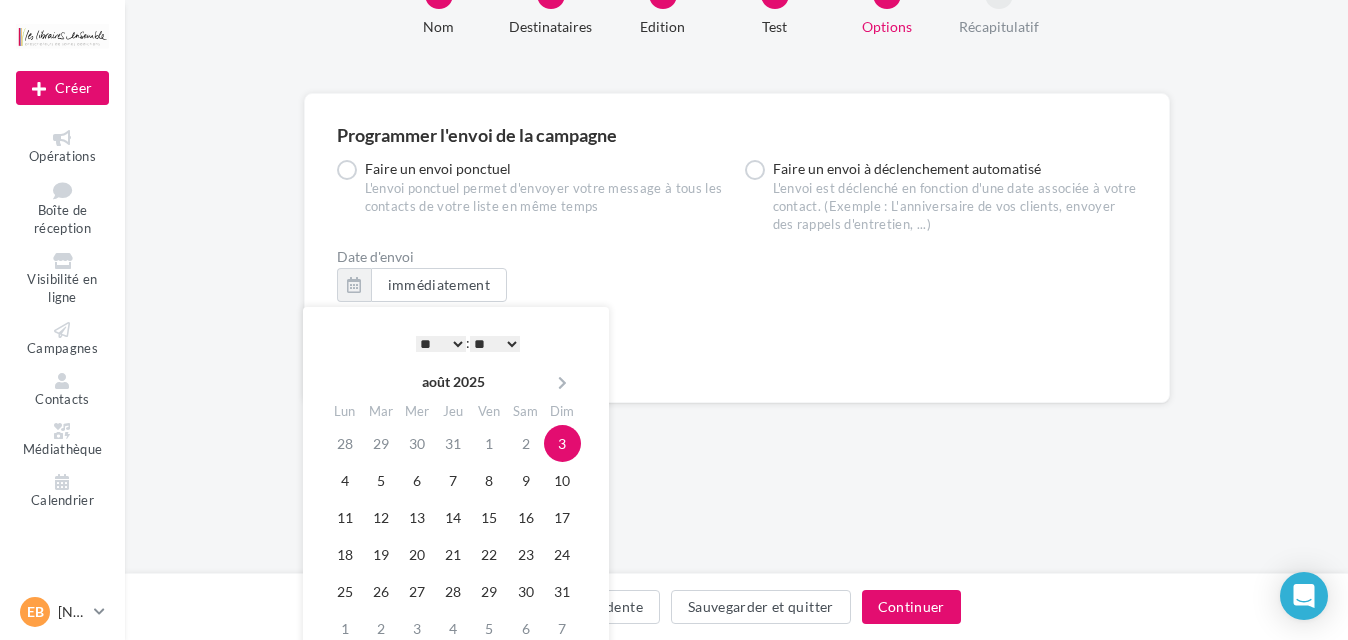 scroll, scrollTop: 200, scrollLeft: 0, axis: vertical 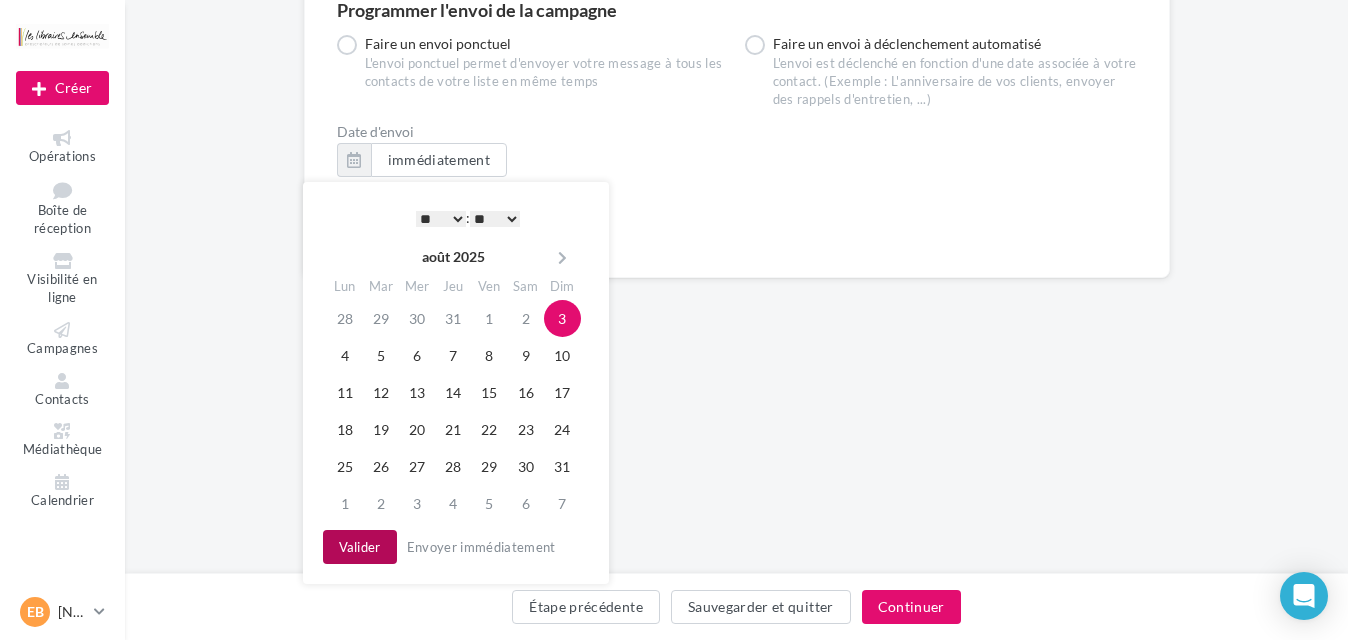 click on "Valider" at bounding box center (360, 547) 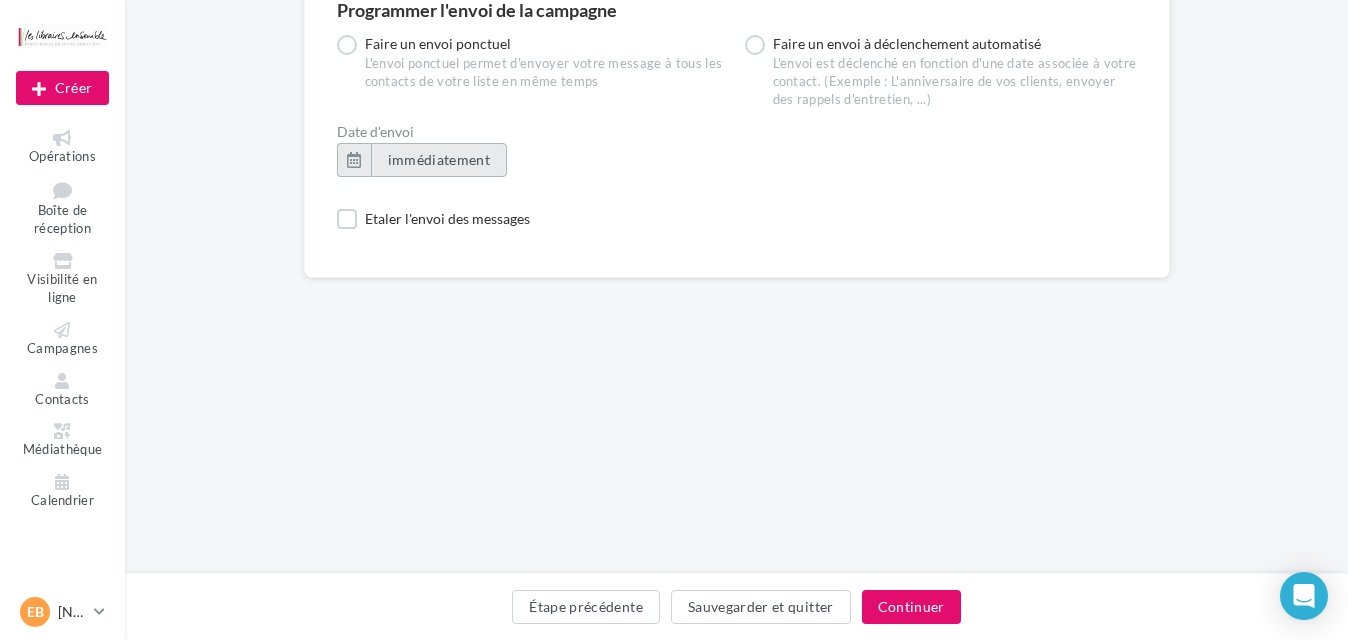 click on "immédiatement" at bounding box center (439, 159) 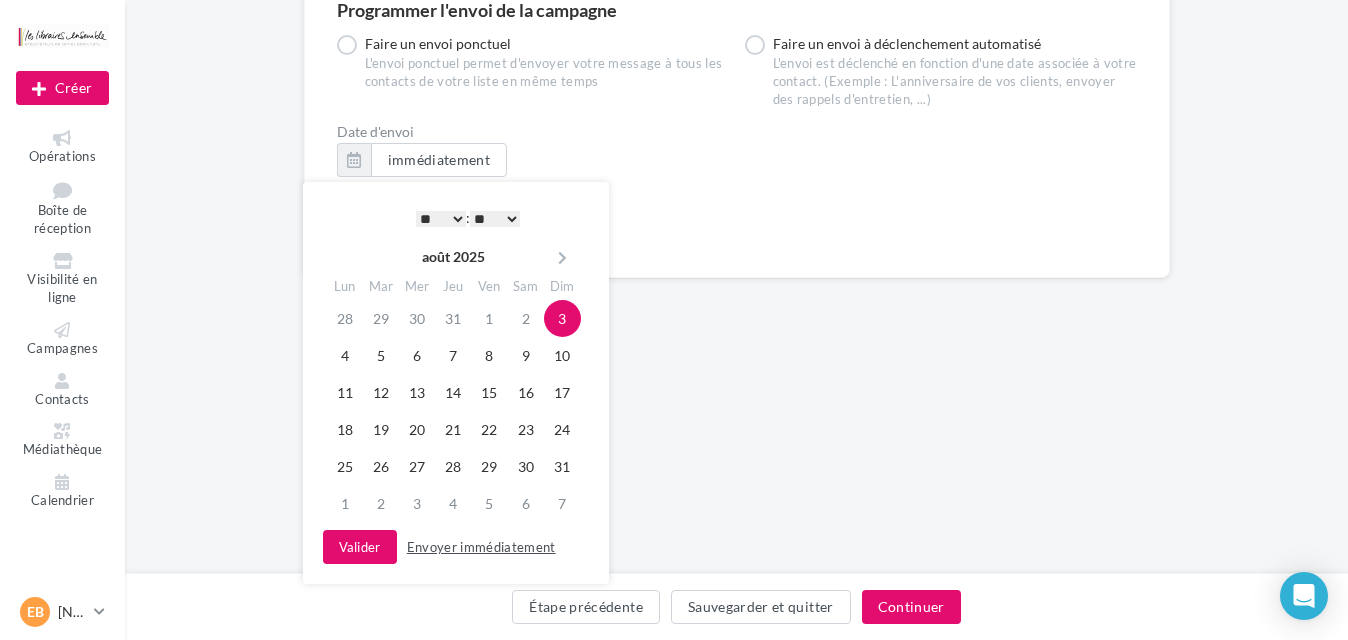 click on "Envoyer immédiatement" at bounding box center [481, 547] 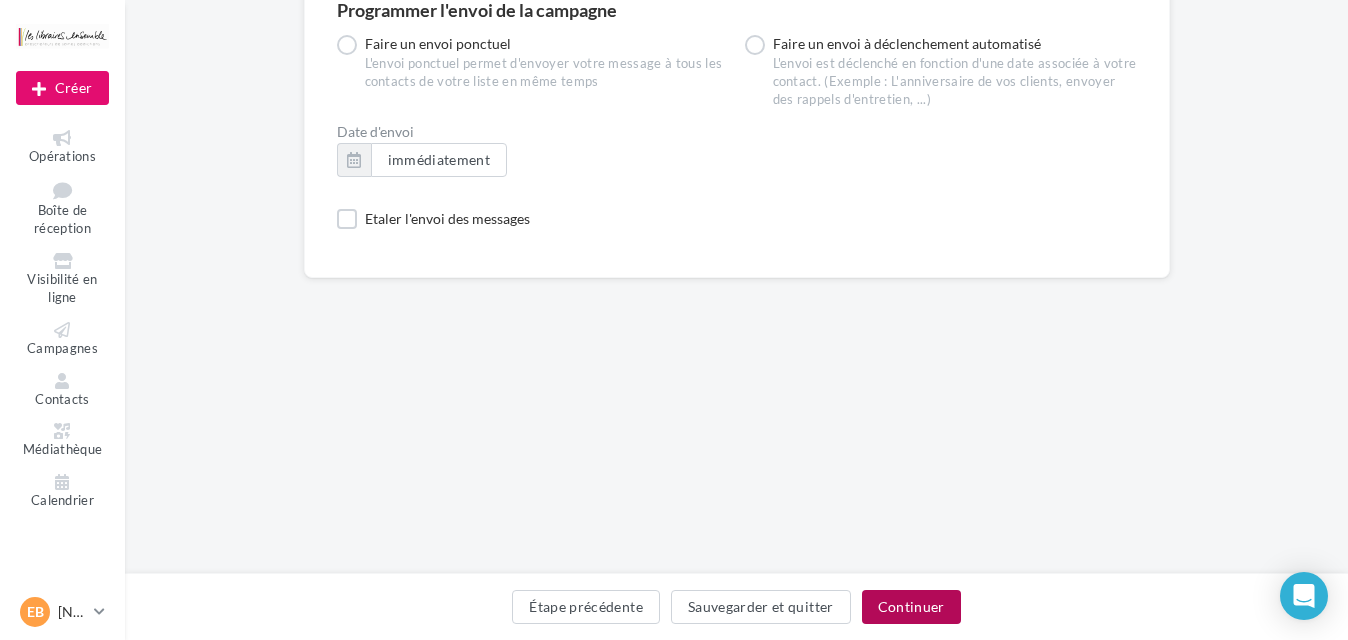 click on "Continuer" at bounding box center (911, 607) 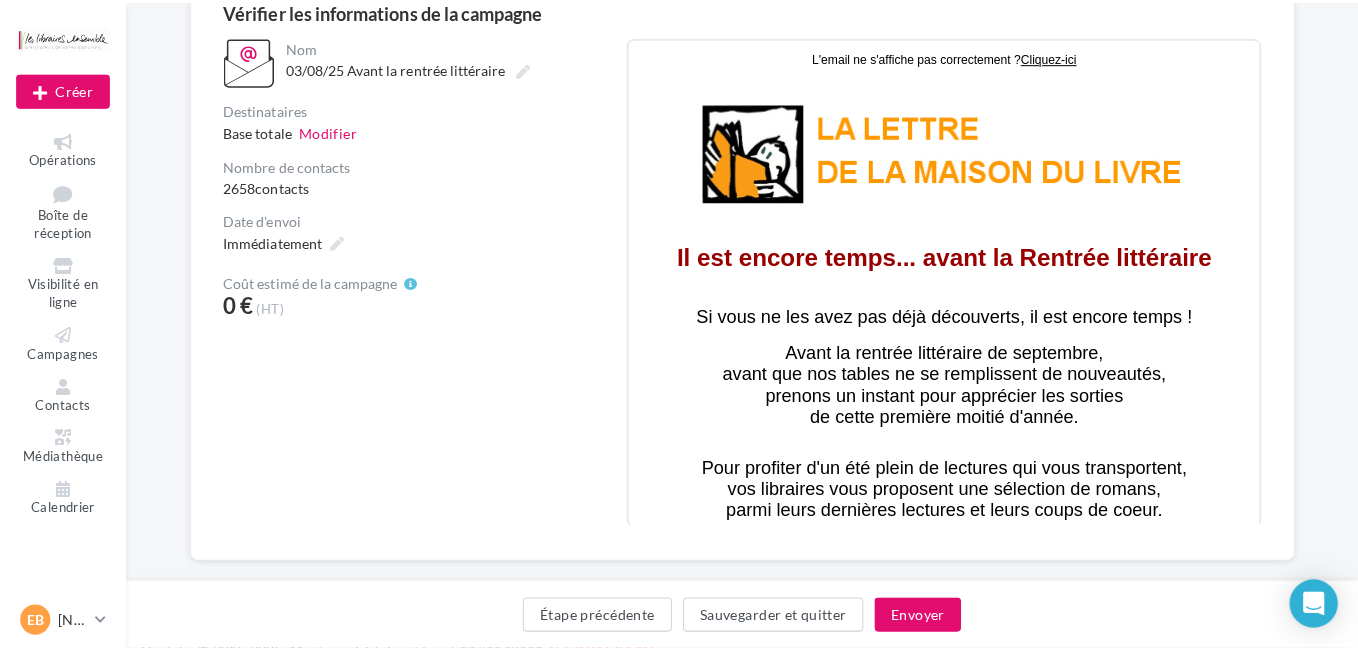 scroll, scrollTop: 0, scrollLeft: 0, axis: both 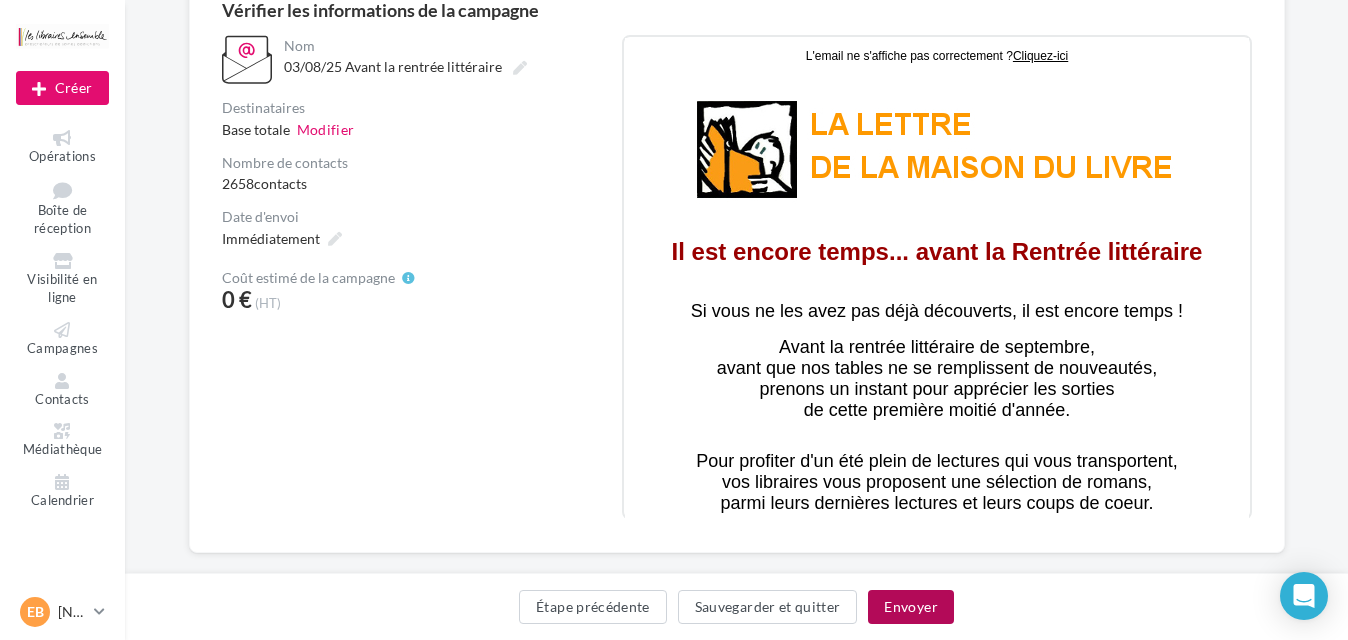 click on "Envoyer" at bounding box center [910, 607] 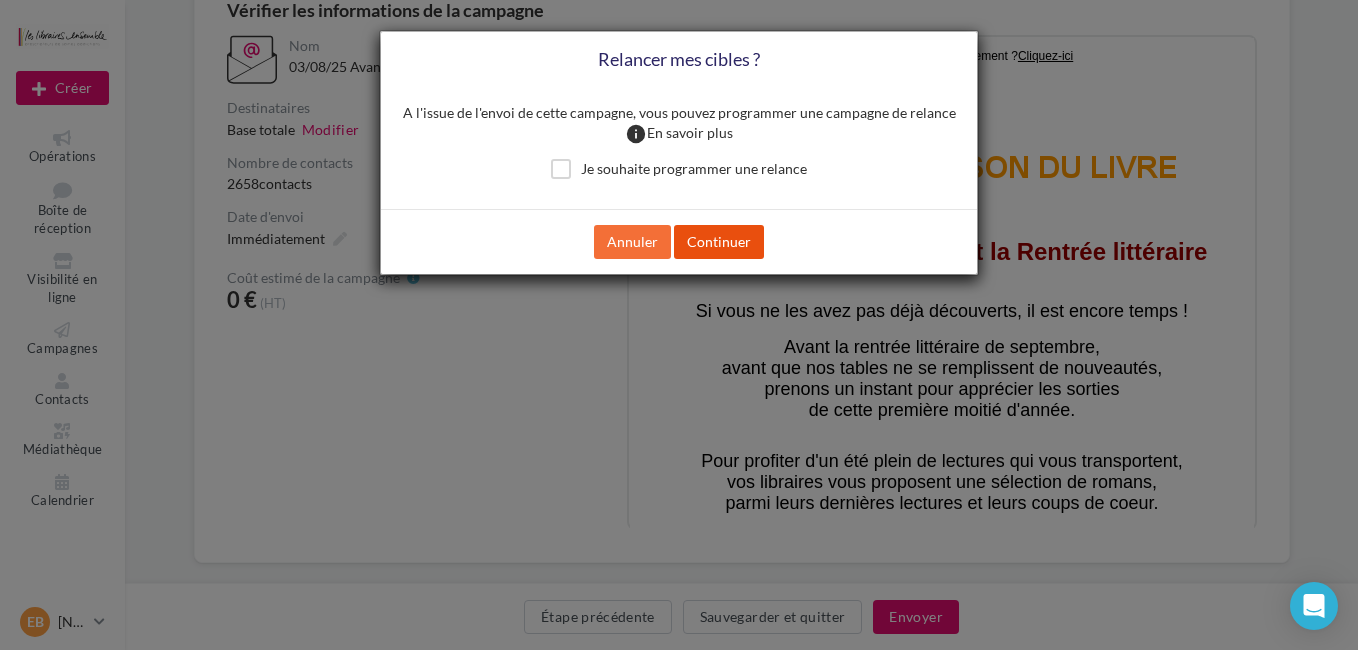 click on "Continuer" at bounding box center (719, 242) 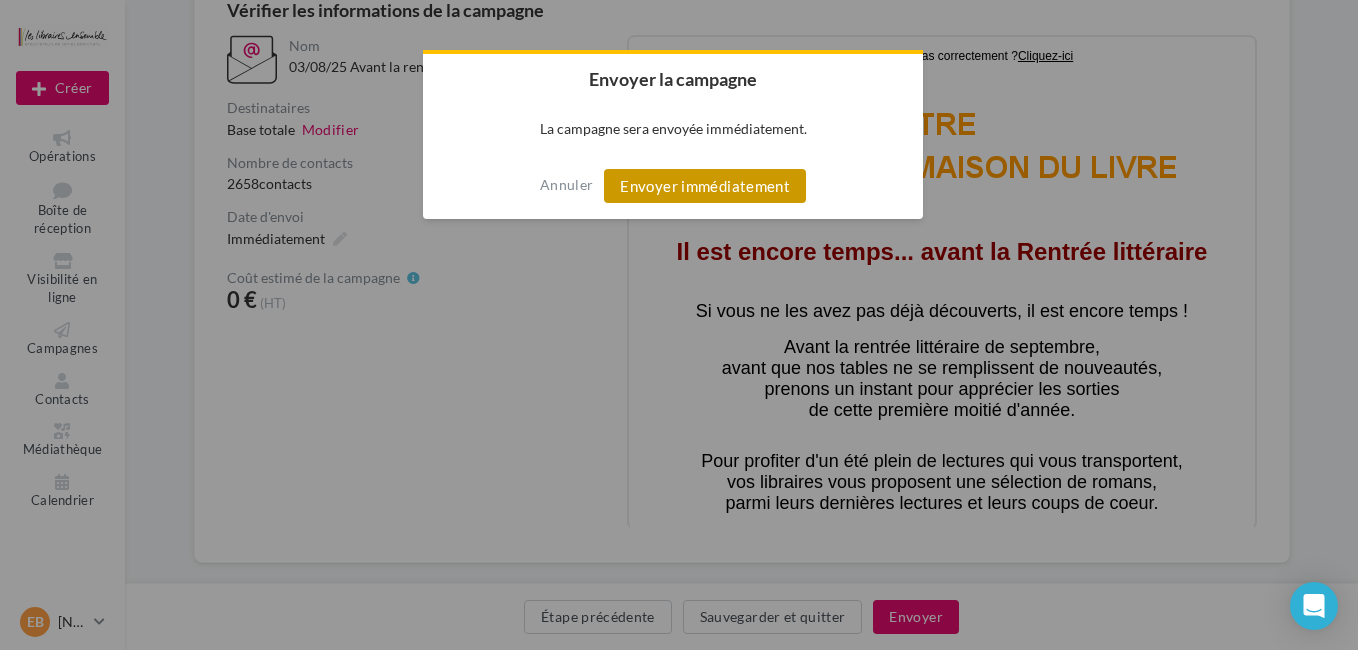 click on "Envoyer immédiatement" at bounding box center (705, 186) 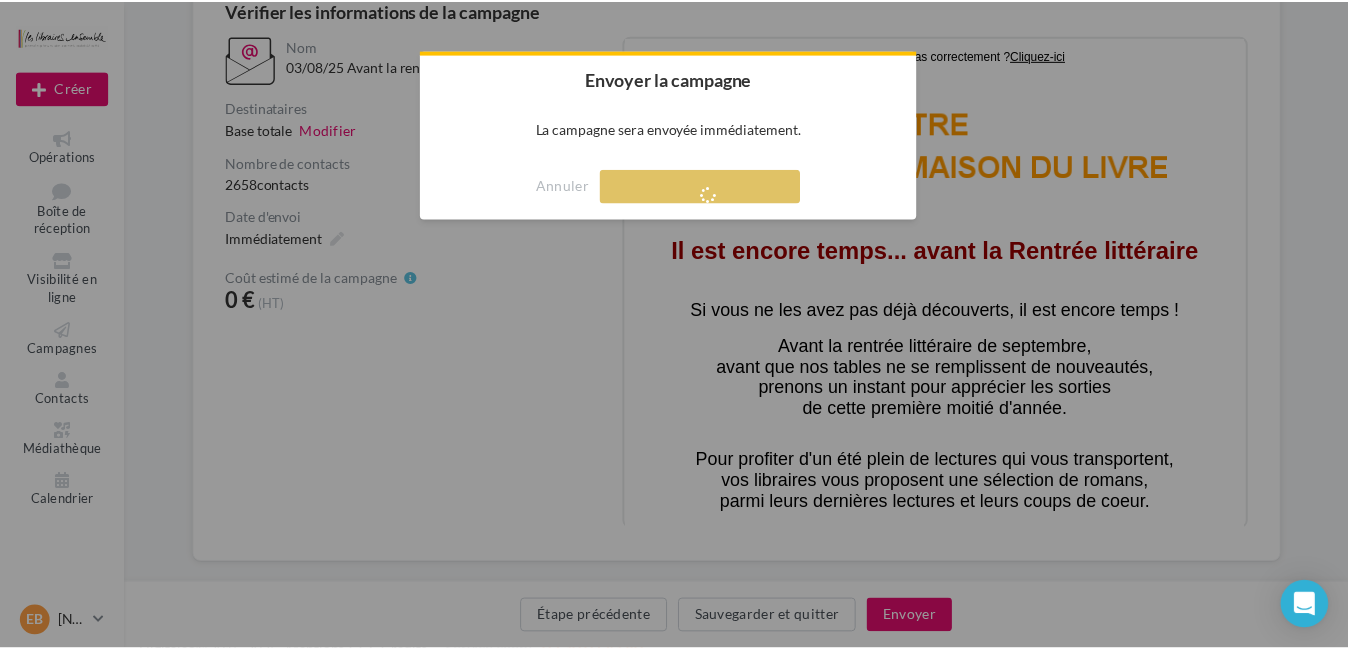 scroll, scrollTop: 32, scrollLeft: 0, axis: vertical 